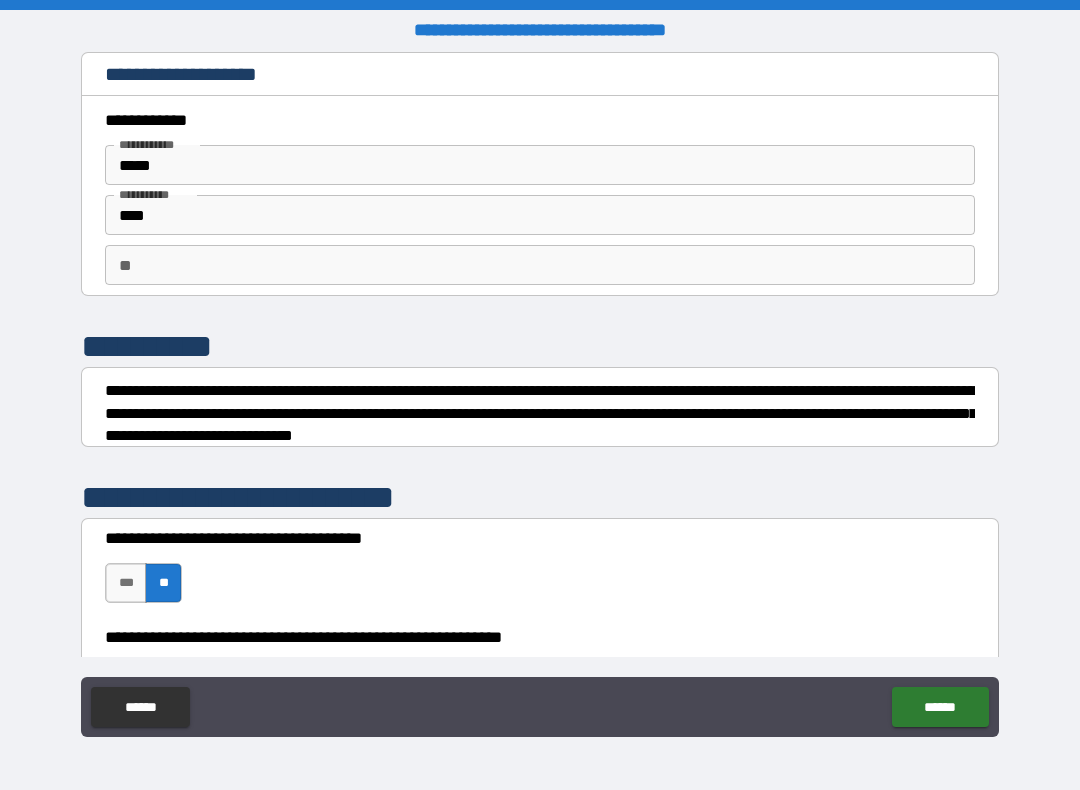 scroll, scrollTop: -116, scrollLeft: -206, axis: both 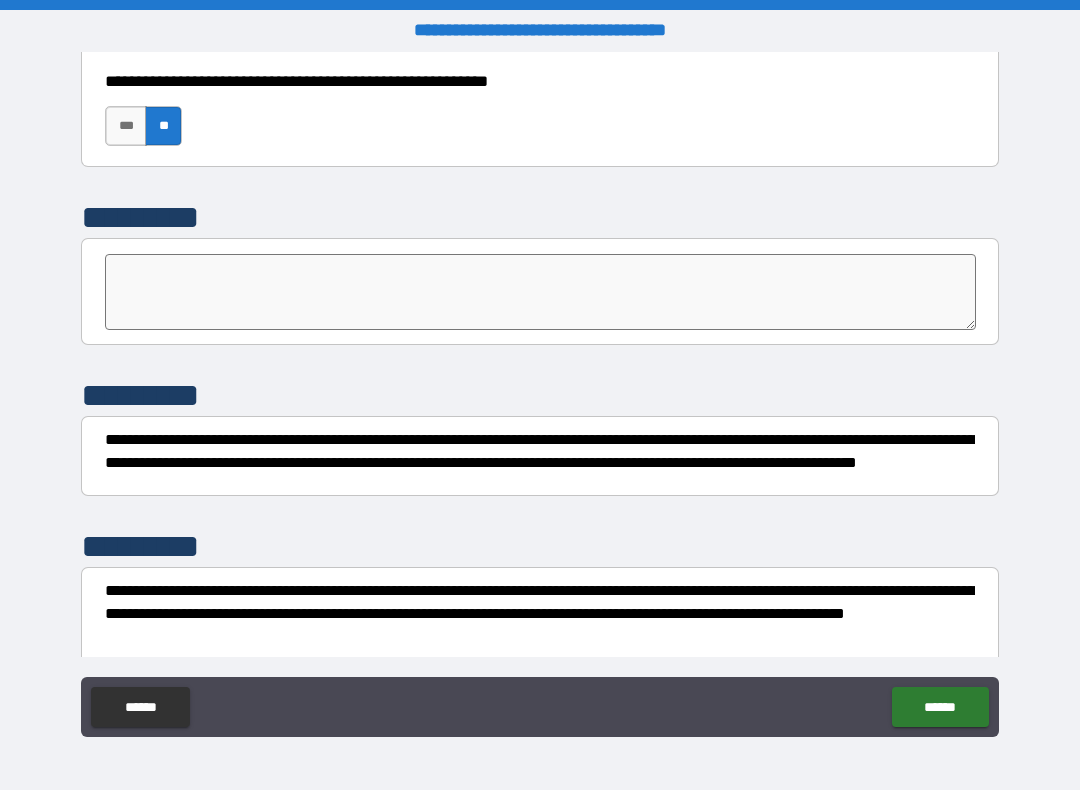 click on "******" at bounding box center [940, 707] 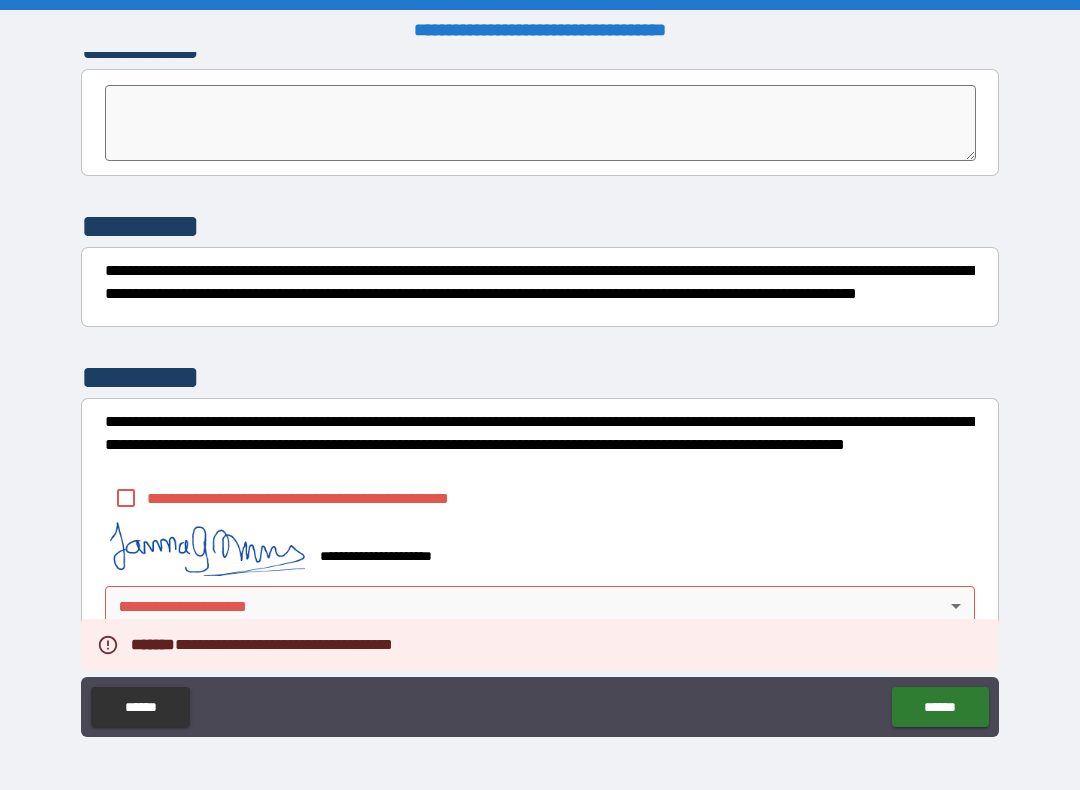 scroll, scrollTop: 6324, scrollLeft: 0, axis: vertical 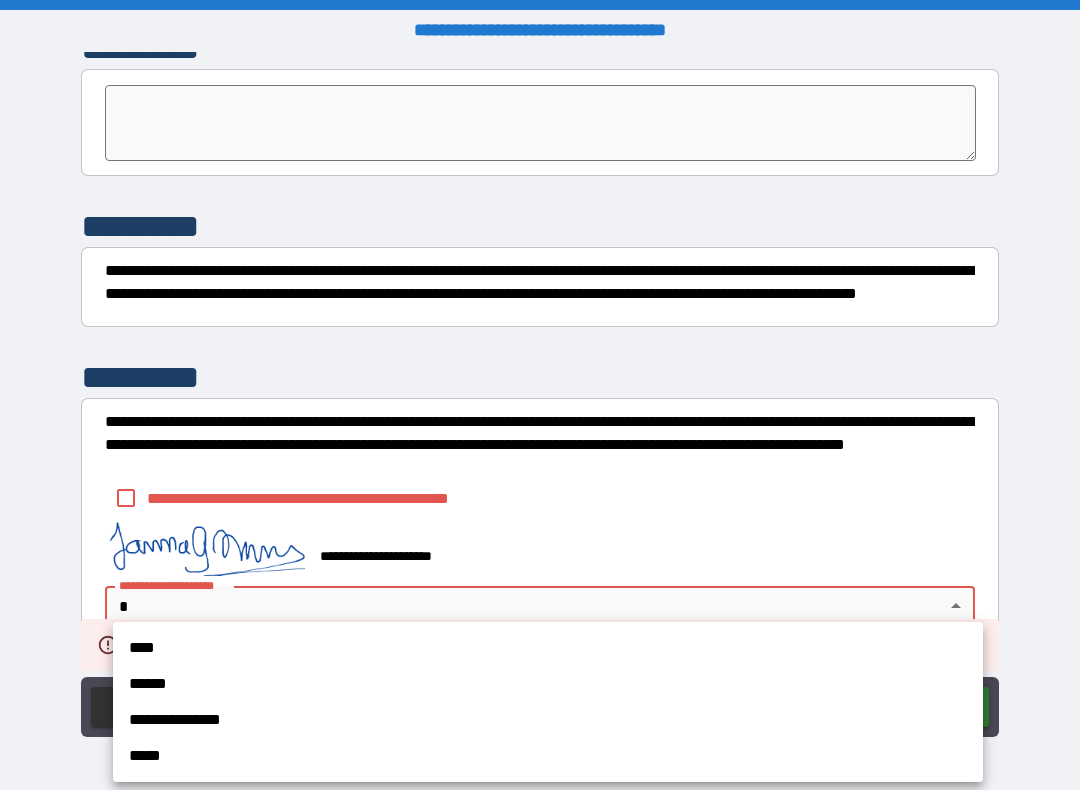 click at bounding box center [540, 395] 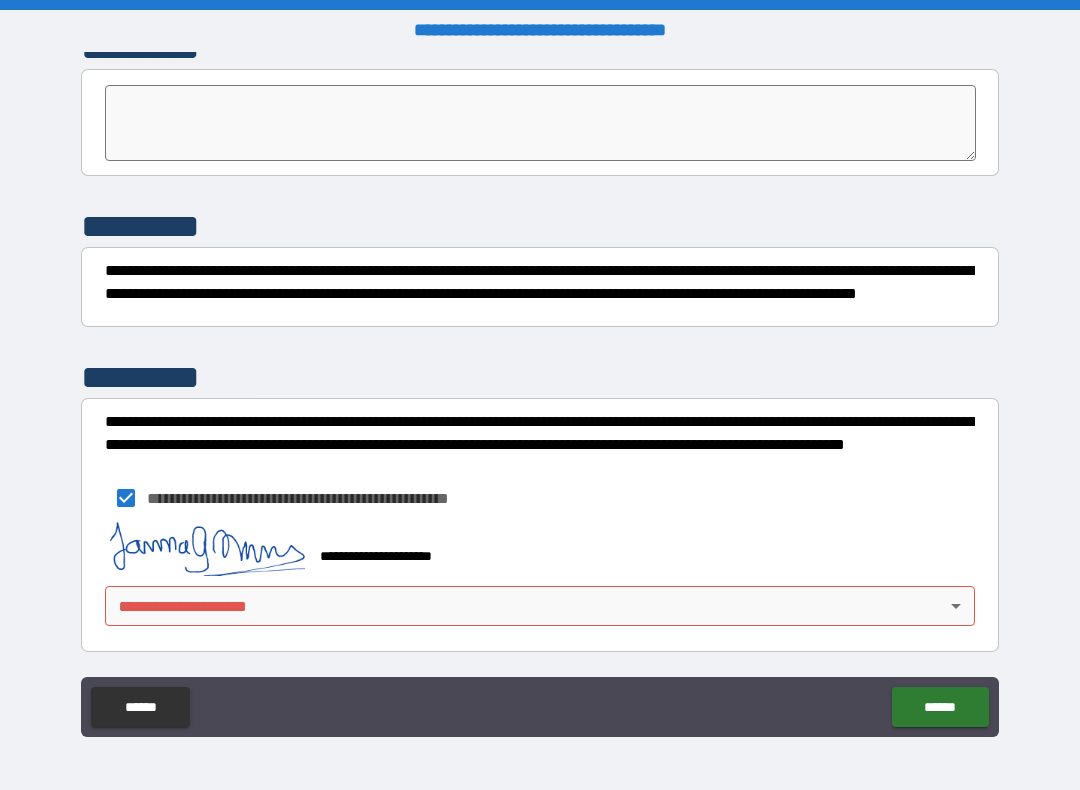 click on "**********" at bounding box center [540, 395] 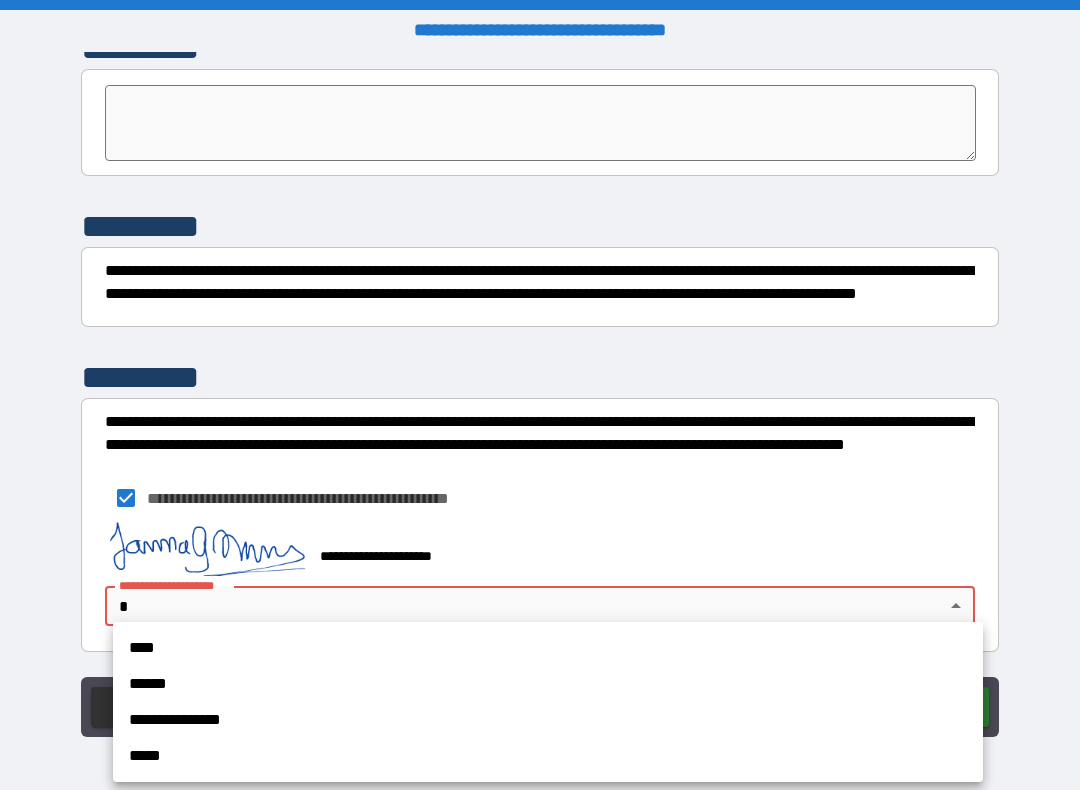click on "****" at bounding box center (548, 648) 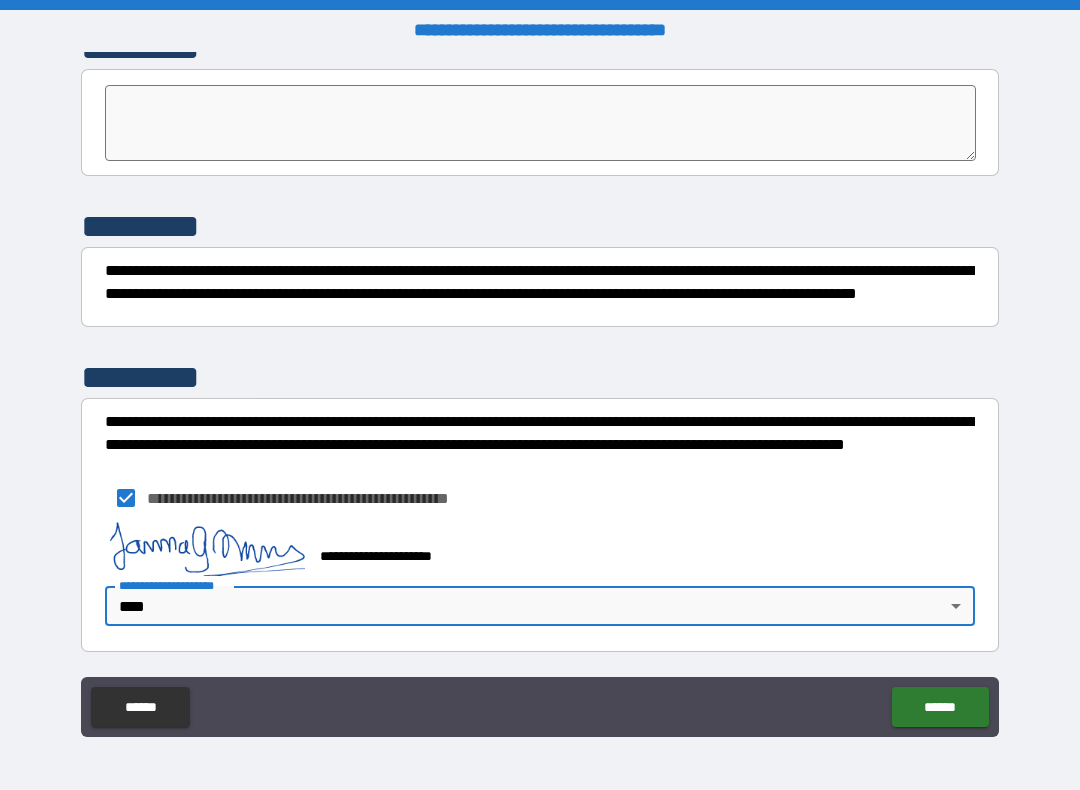 click on "******" at bounding box center [940, 707] 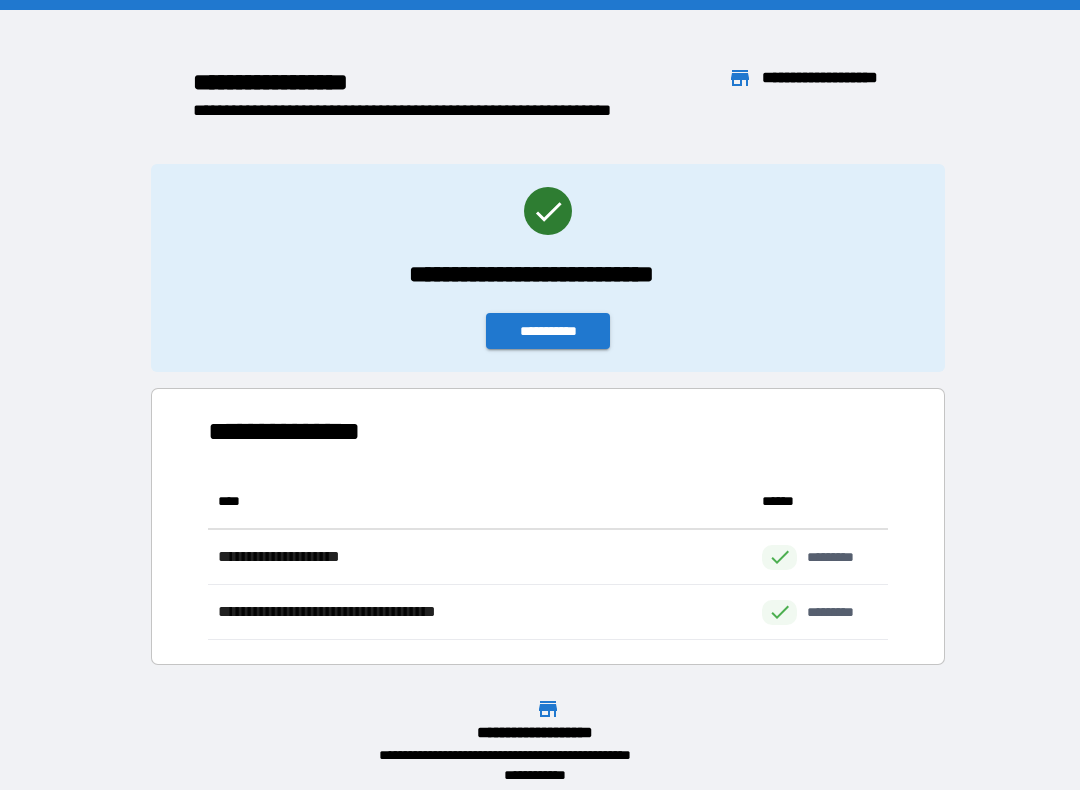 scroll, scrollTop: 166, scrollLeft: 680, axis: both 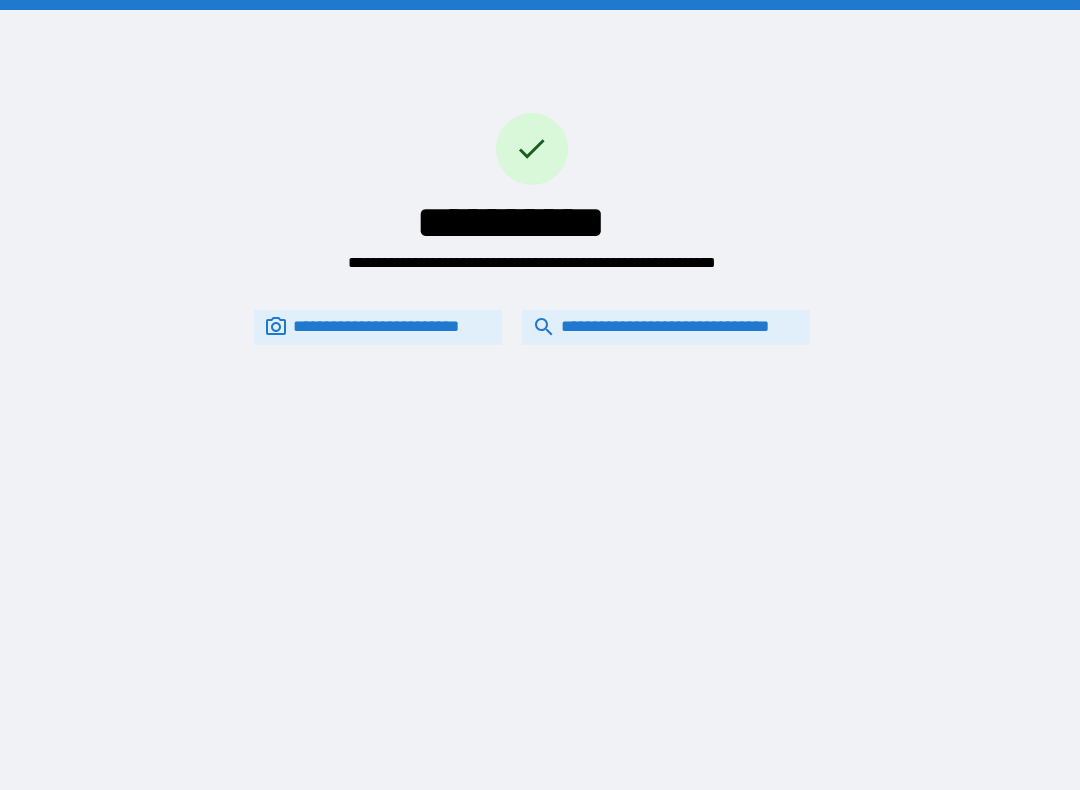 click on "**********" at bounding box center (666, 327) 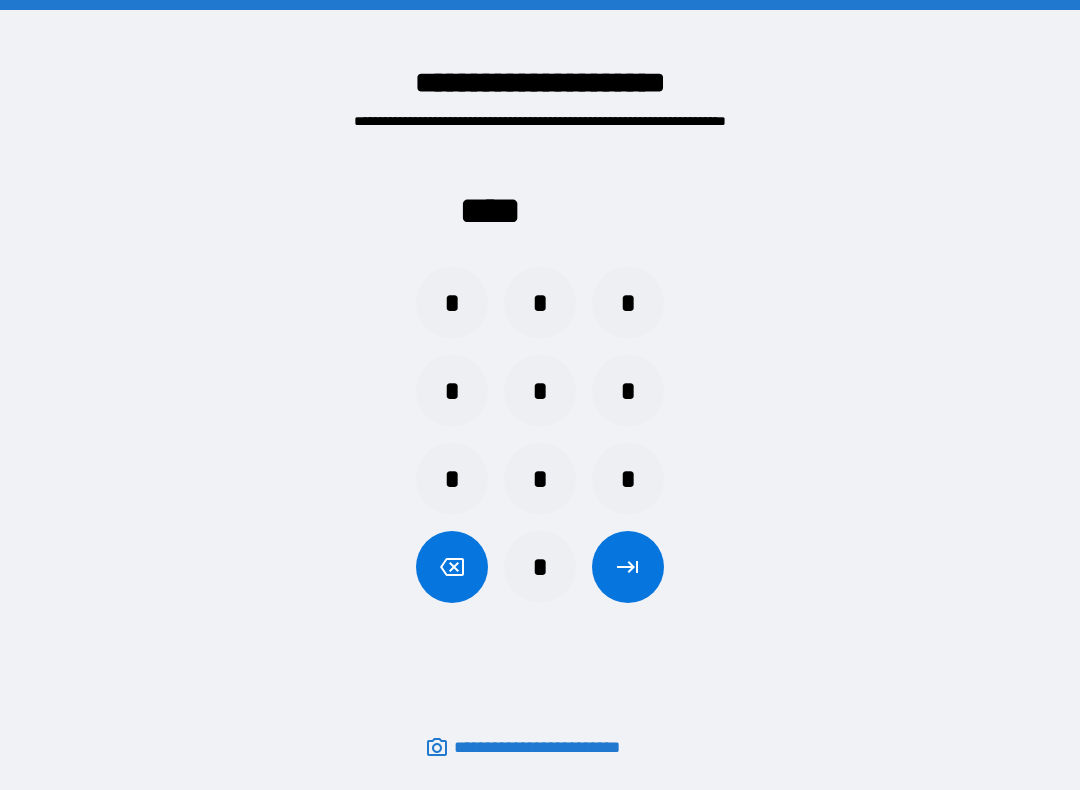 click on "*" at bounding box center [628, 303] 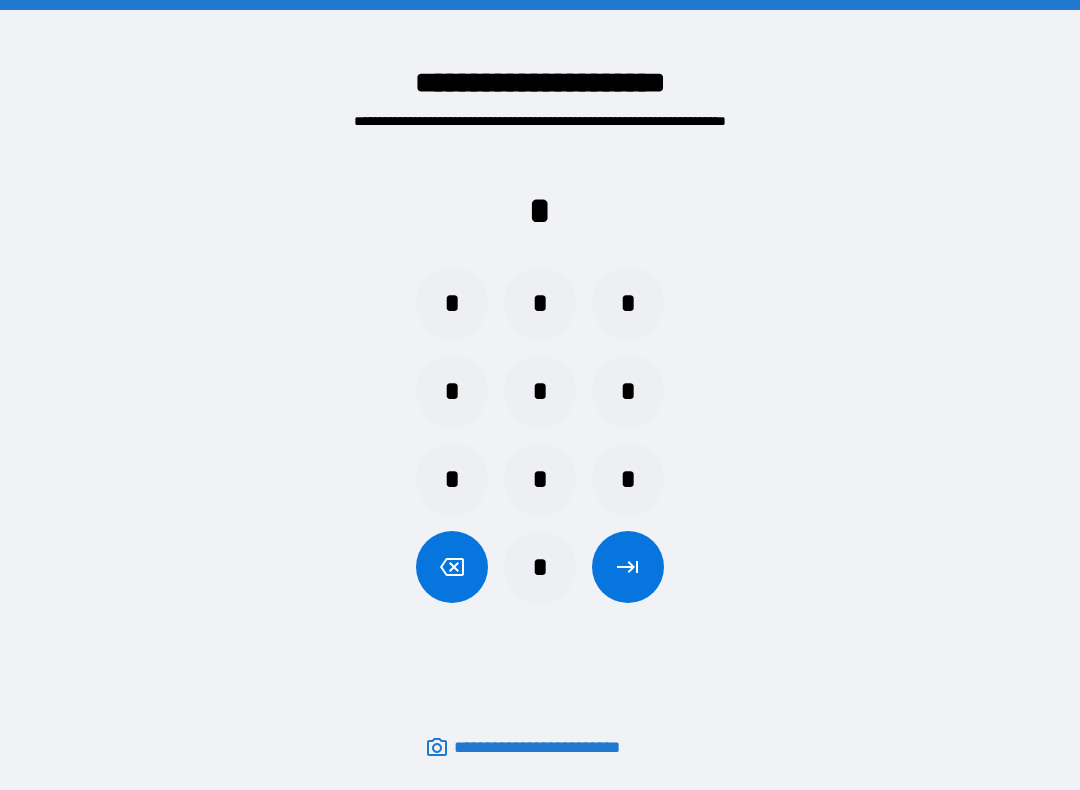 click on "*" at bounding box center [452, 303] 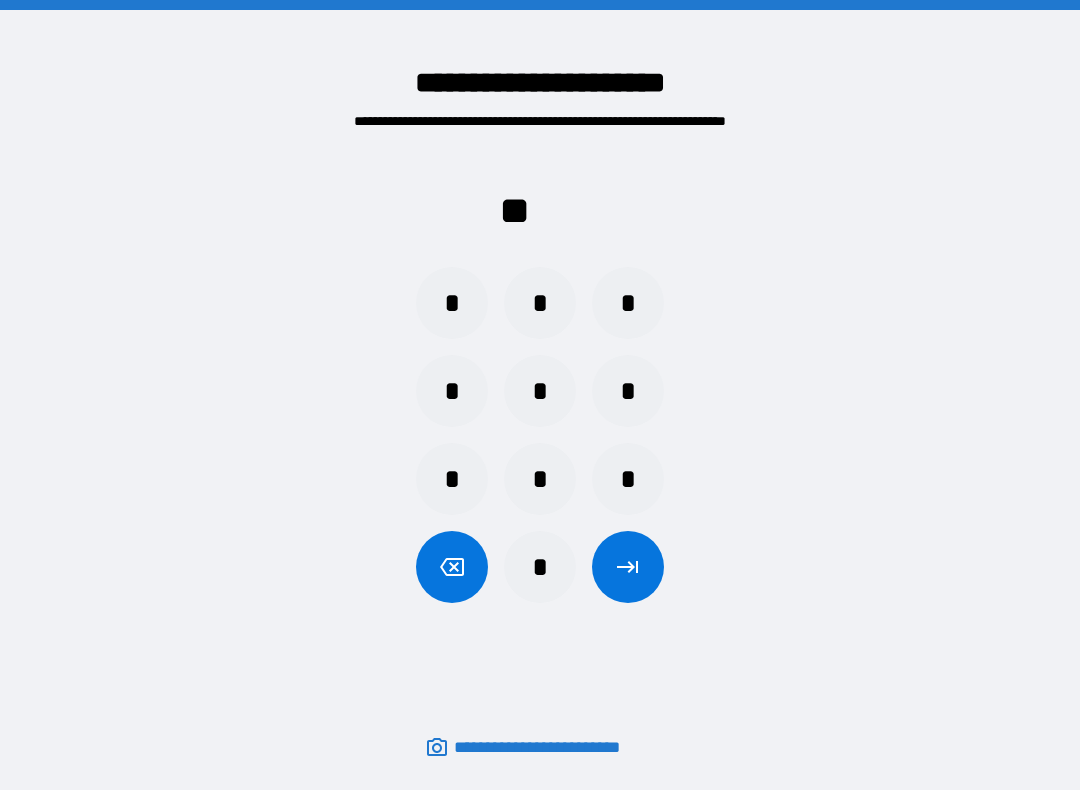 click on "*" at bounding box center [540, 479] 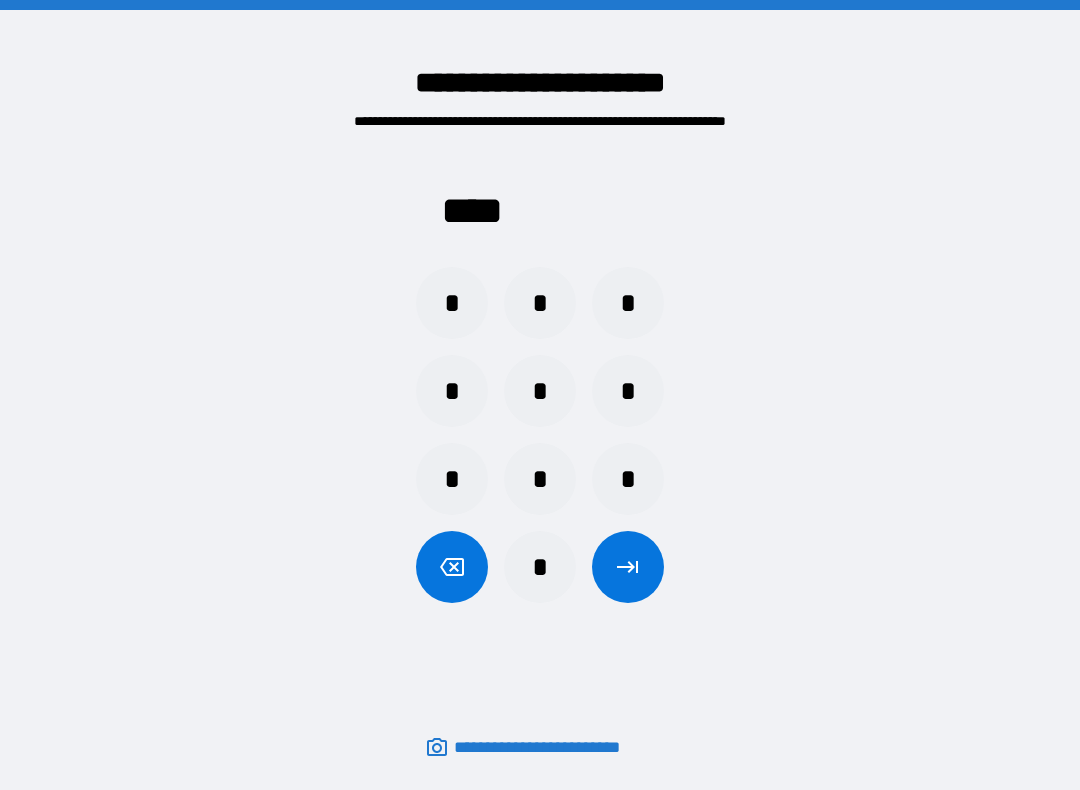 click 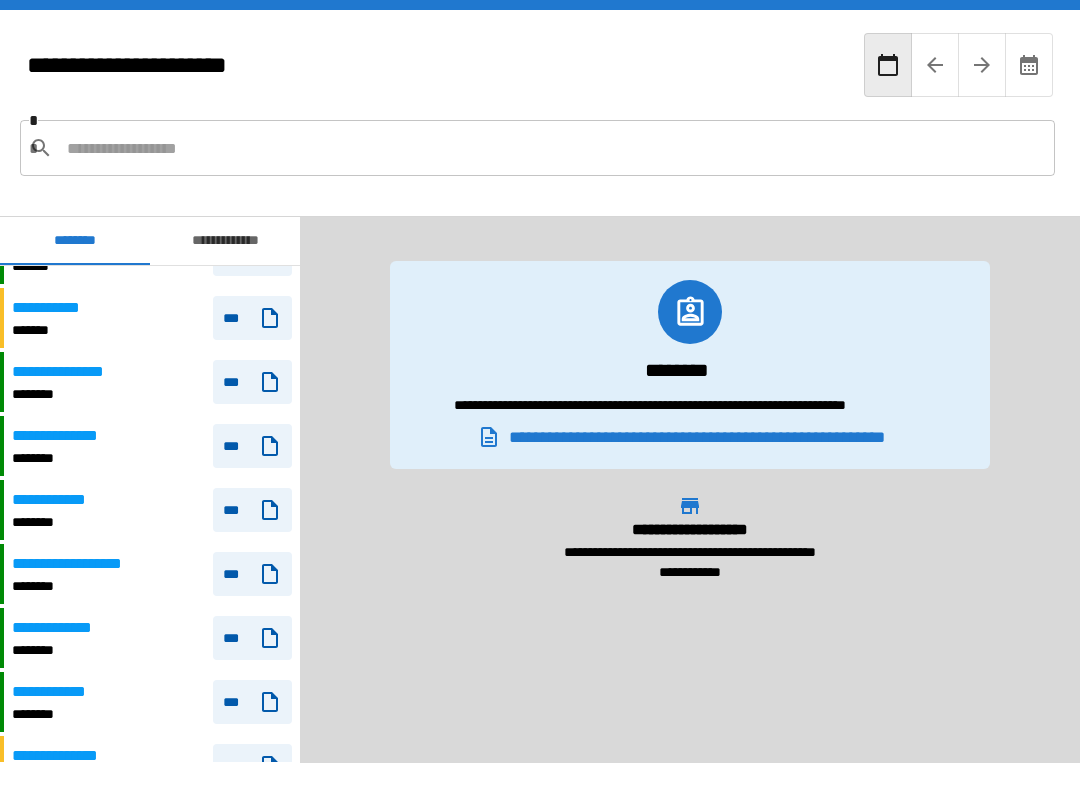 scroll, scrollTop: 278, scrollLeft: 0, axis: vertical 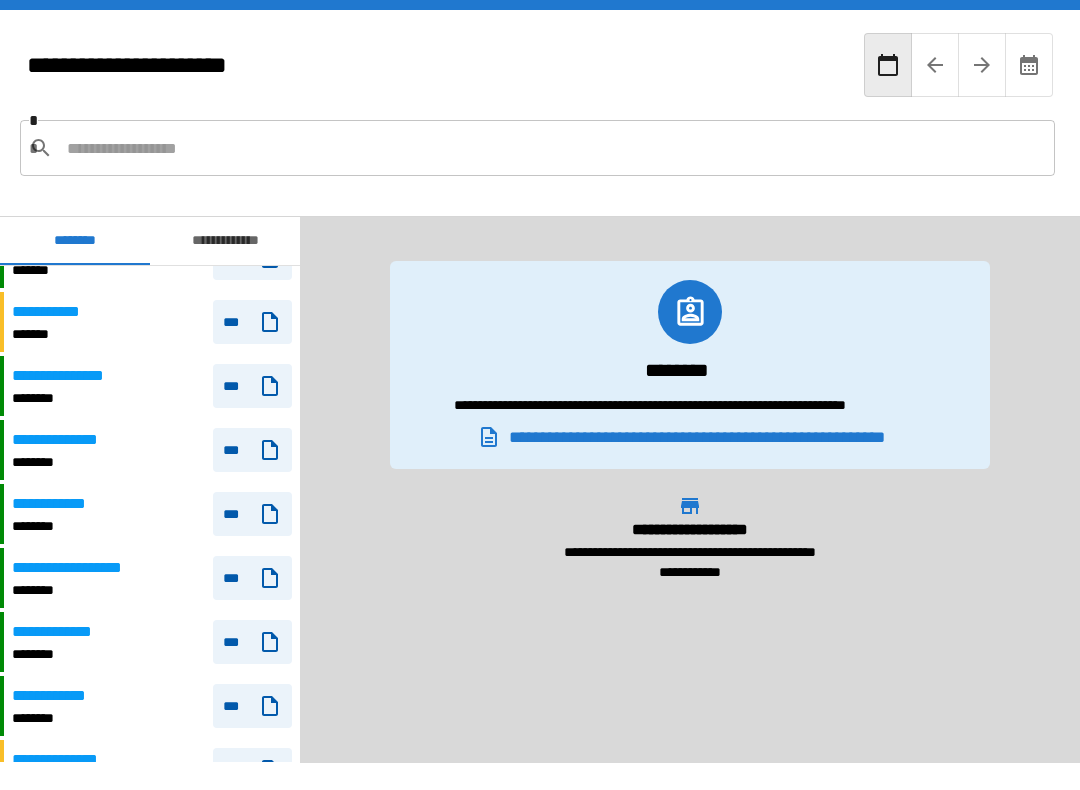 click on "**********" at bounding box center [152, 642] 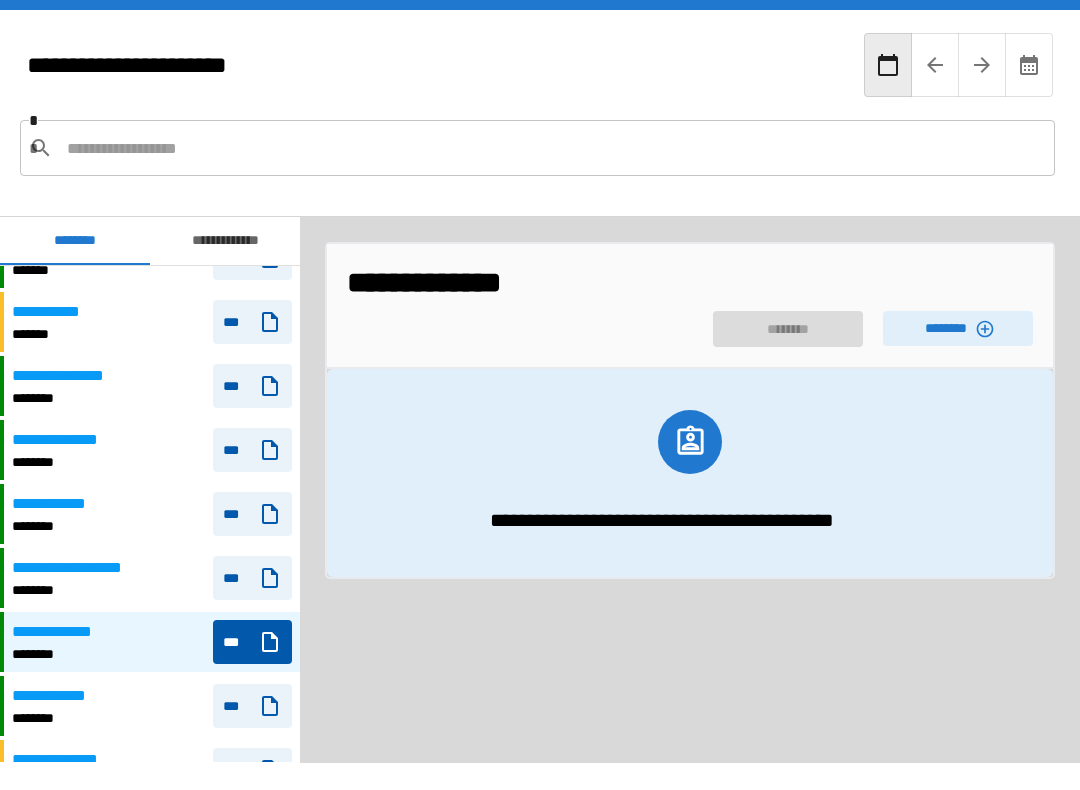 click on "********" at bounding box center (958, 328) 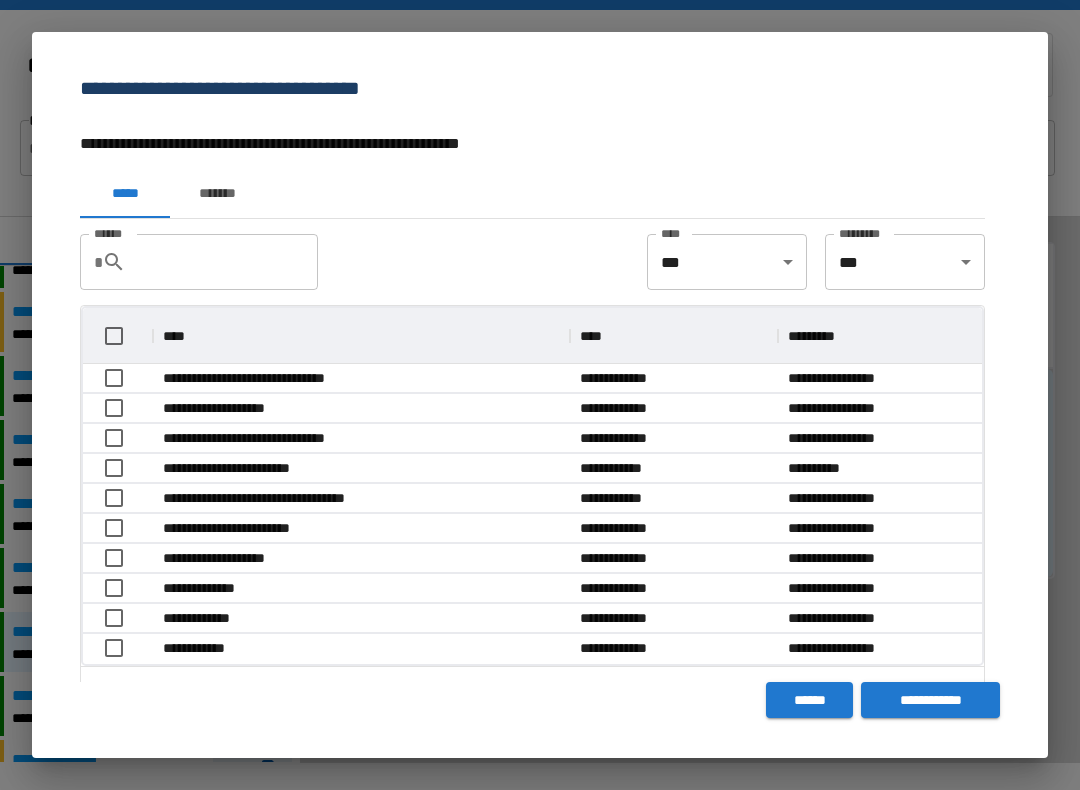 scroll, scrollTop: 356, scrollLeft: 899, axis: both 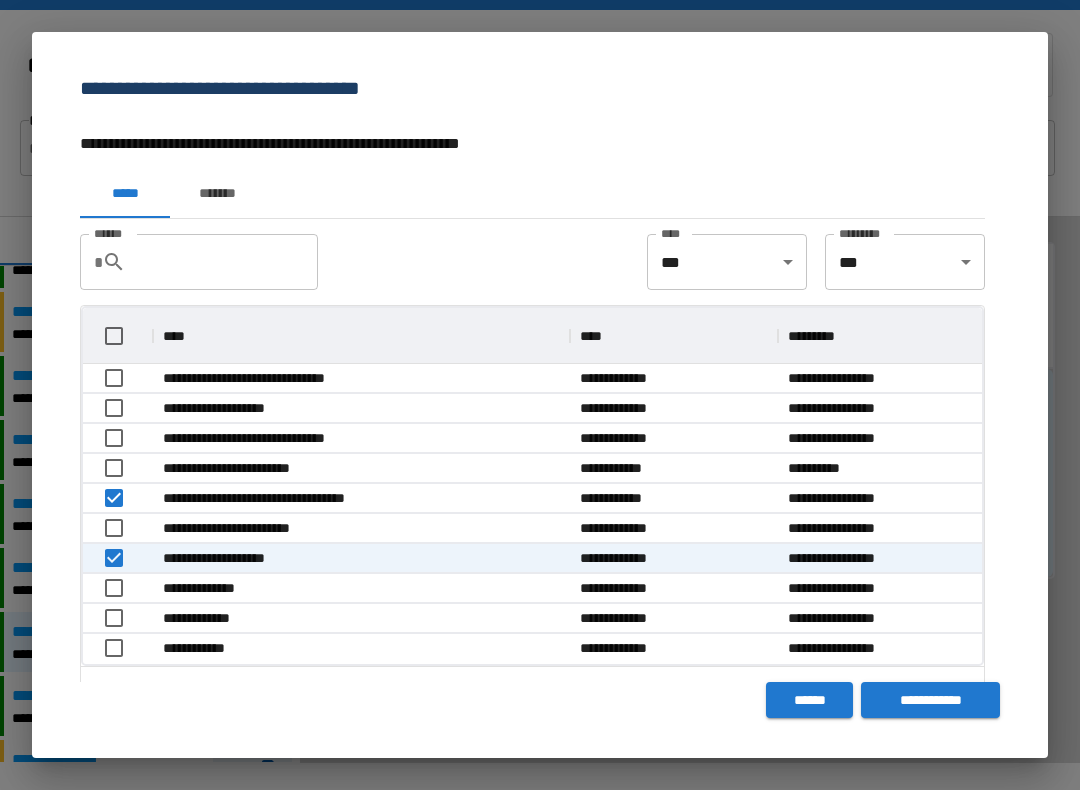 click on "**********" at bounding box center (930, 700) 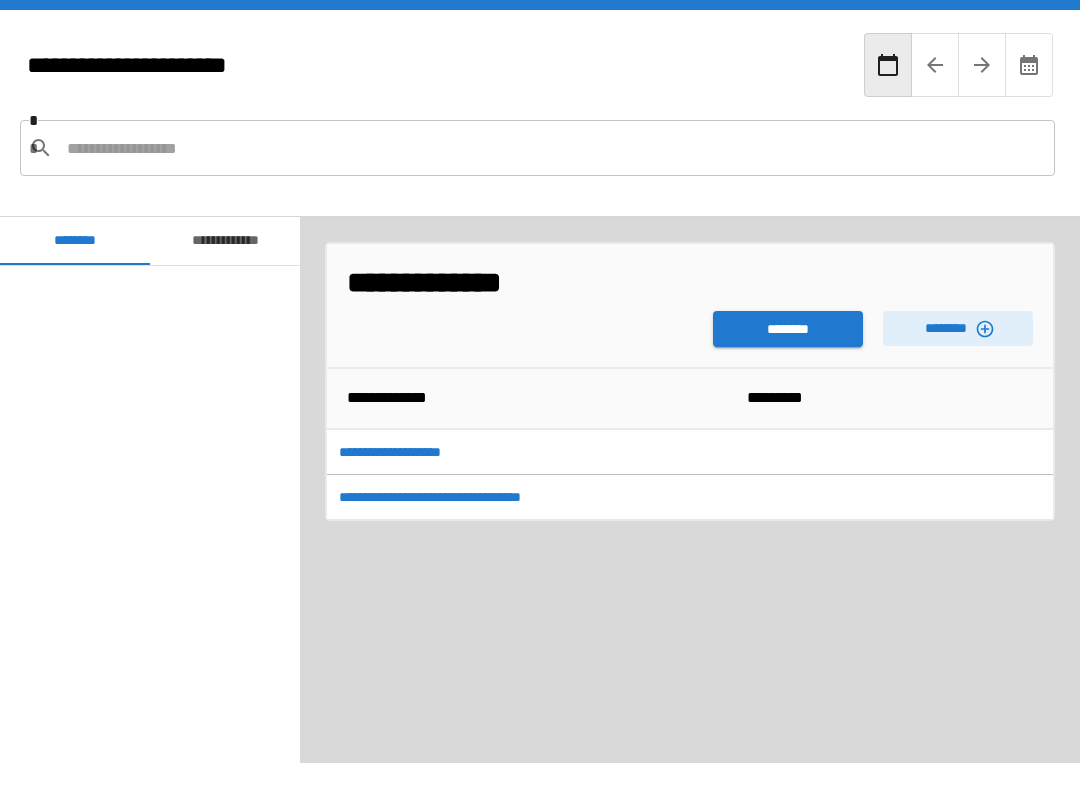 scroll, scrollTop: 540, scrollLeft: 0, axis: vertical 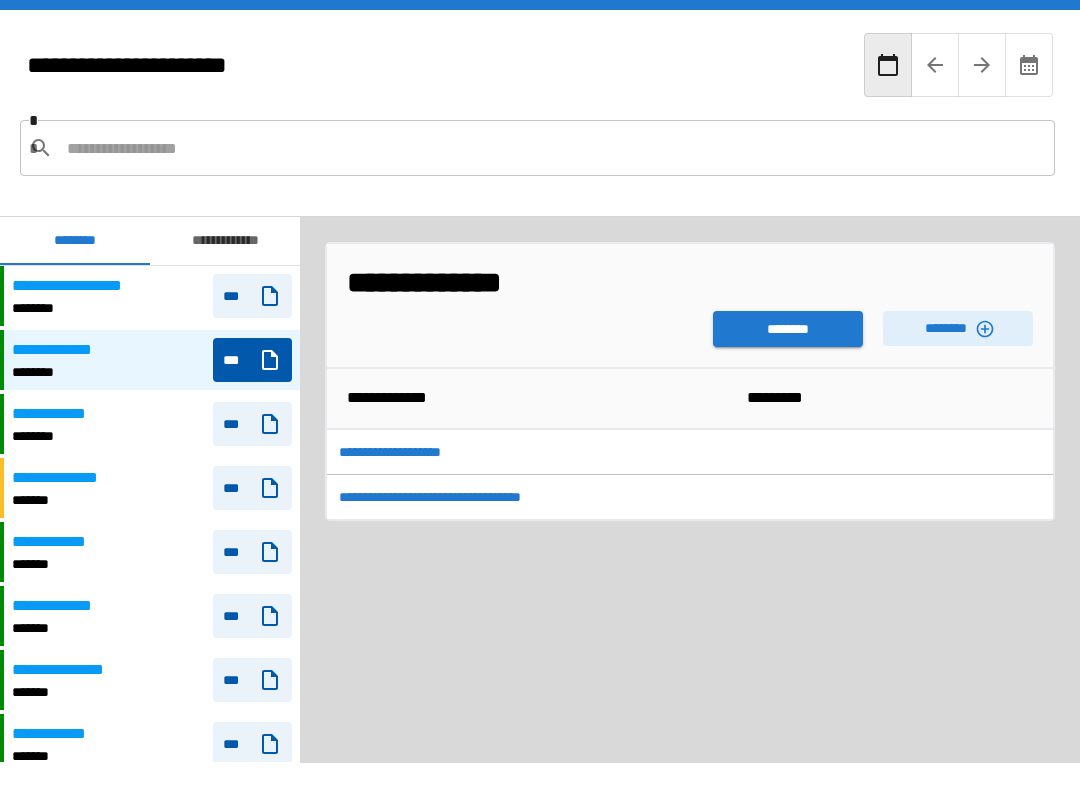 click on "********" at bounding box center (788, 329) 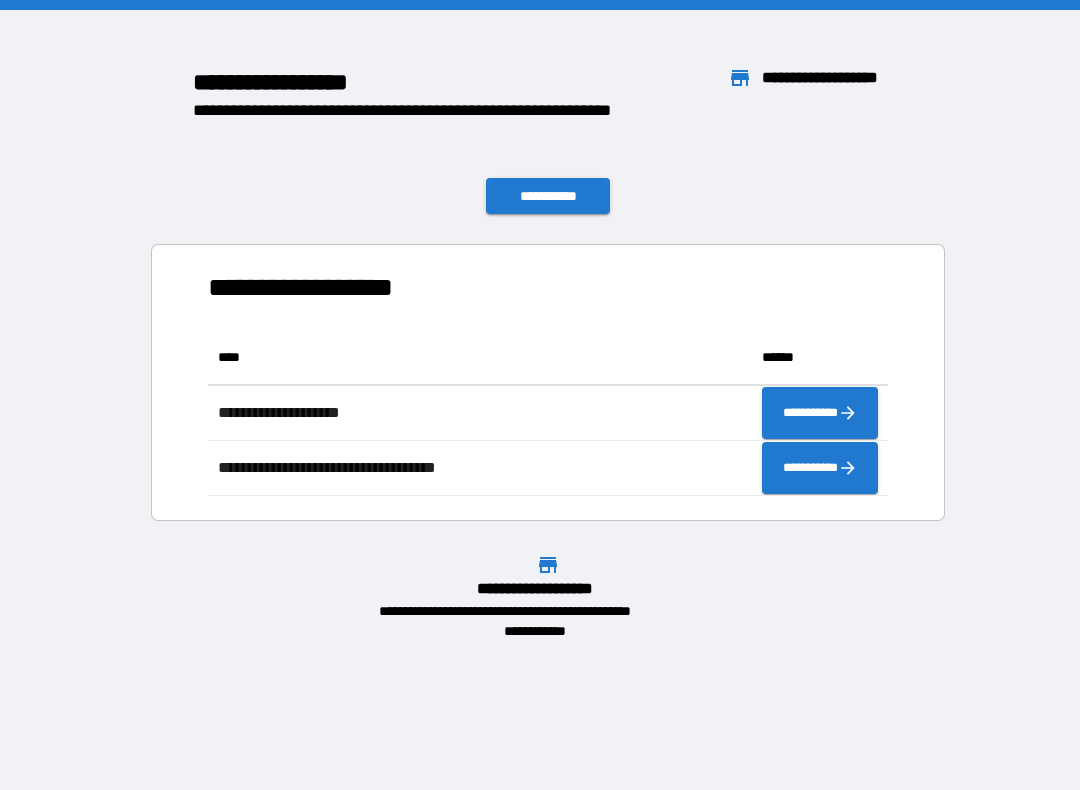 scroll, scrollTop: 1, scrollLeft: 1, axis: both 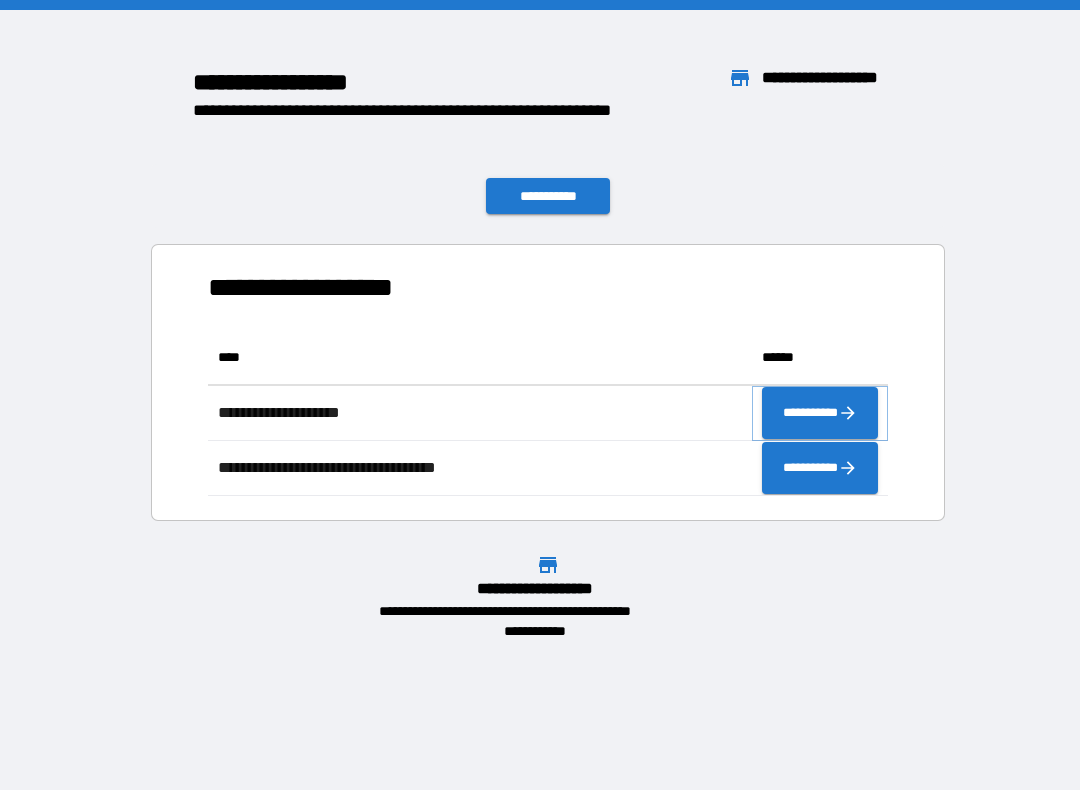 click on "**********" at bounding box center [820, 413] 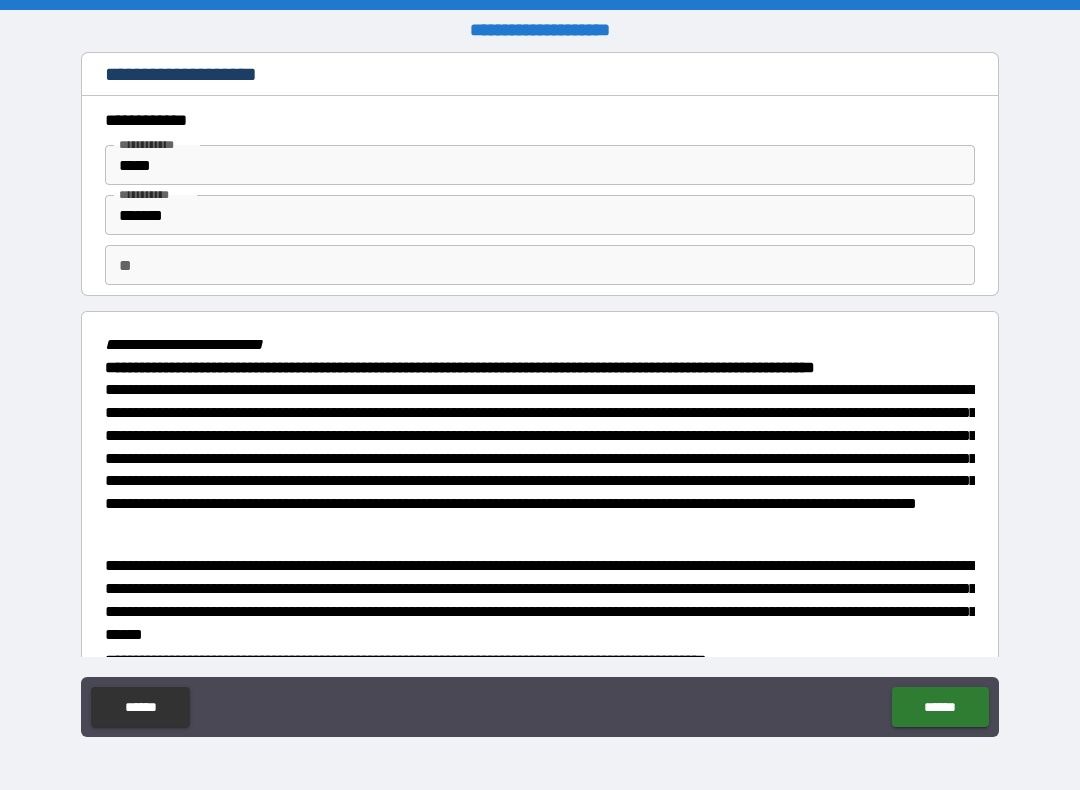 type on "*" 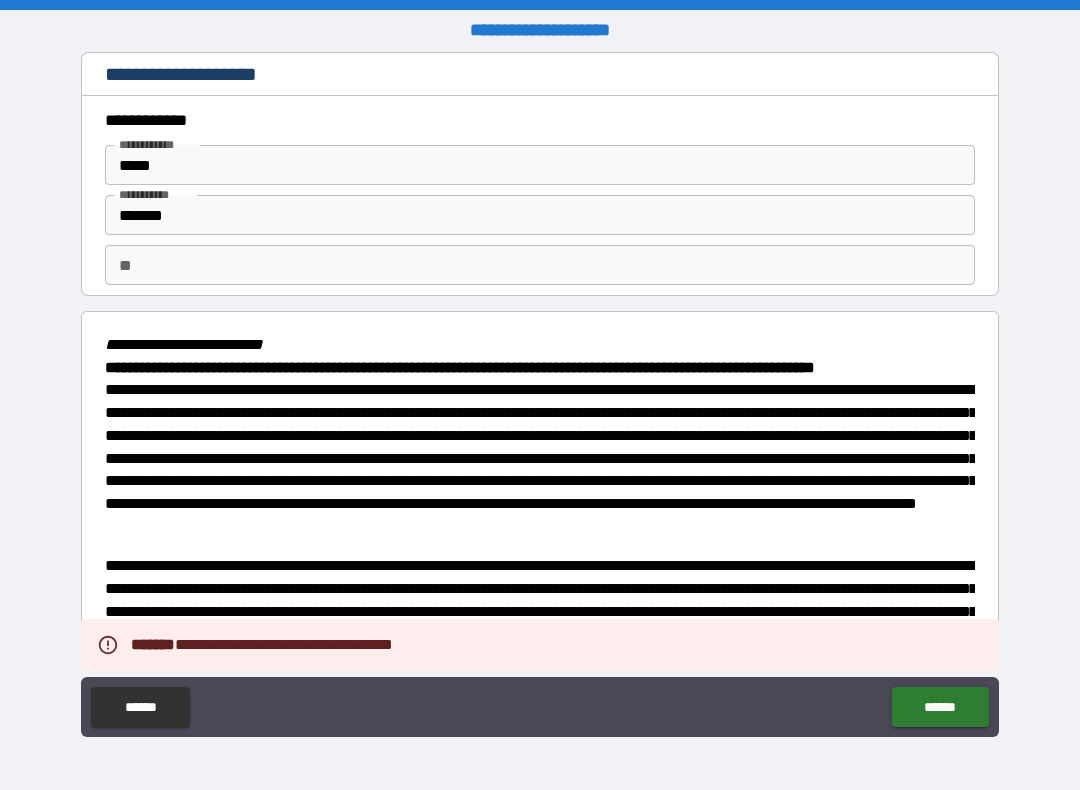 type on "*" 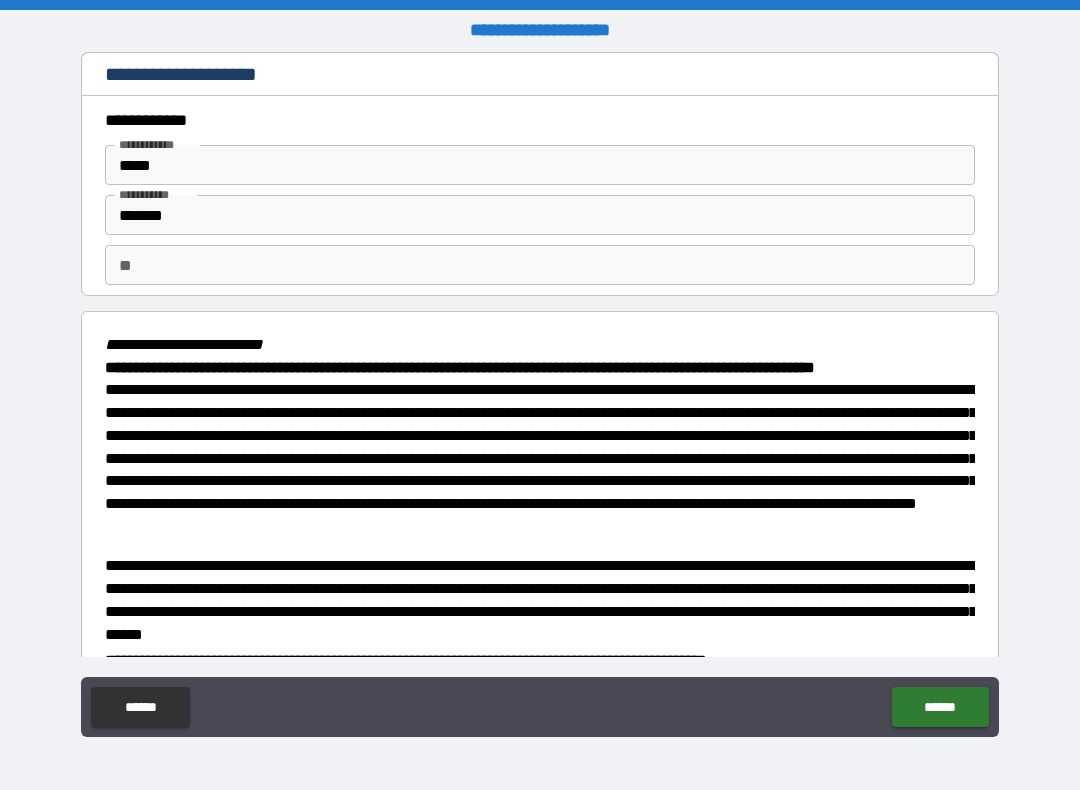 click on "******" at bounding box center [140, 707] 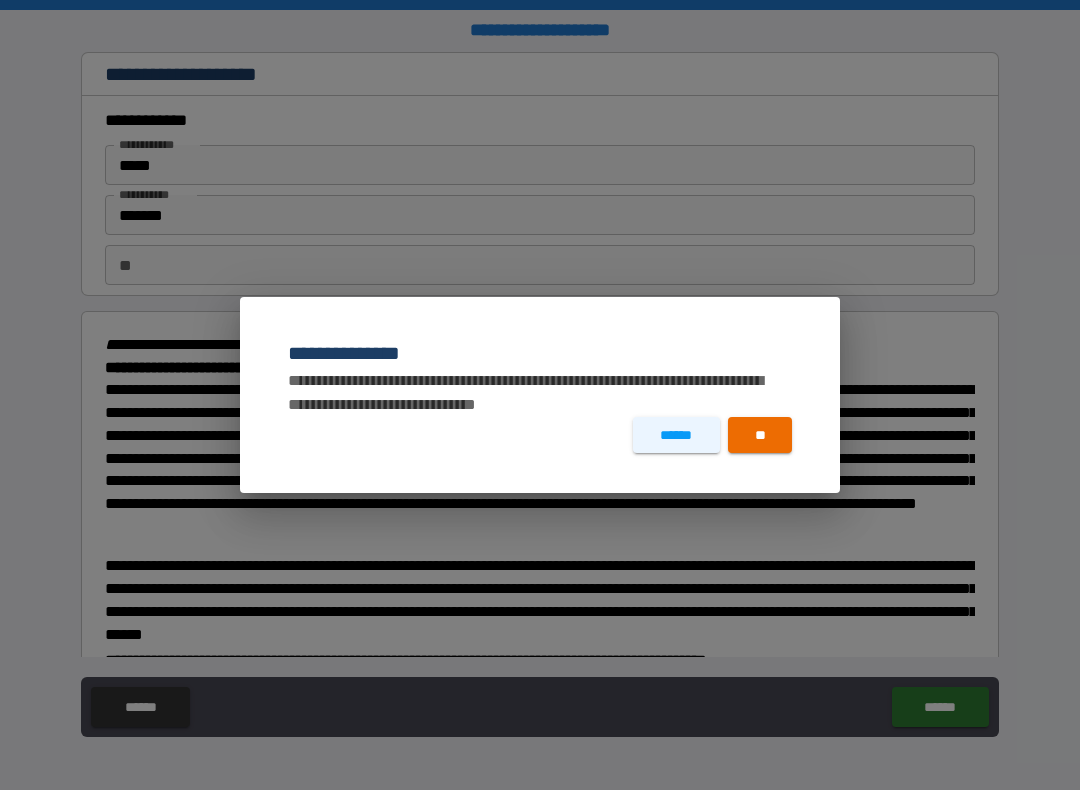 type on "*" 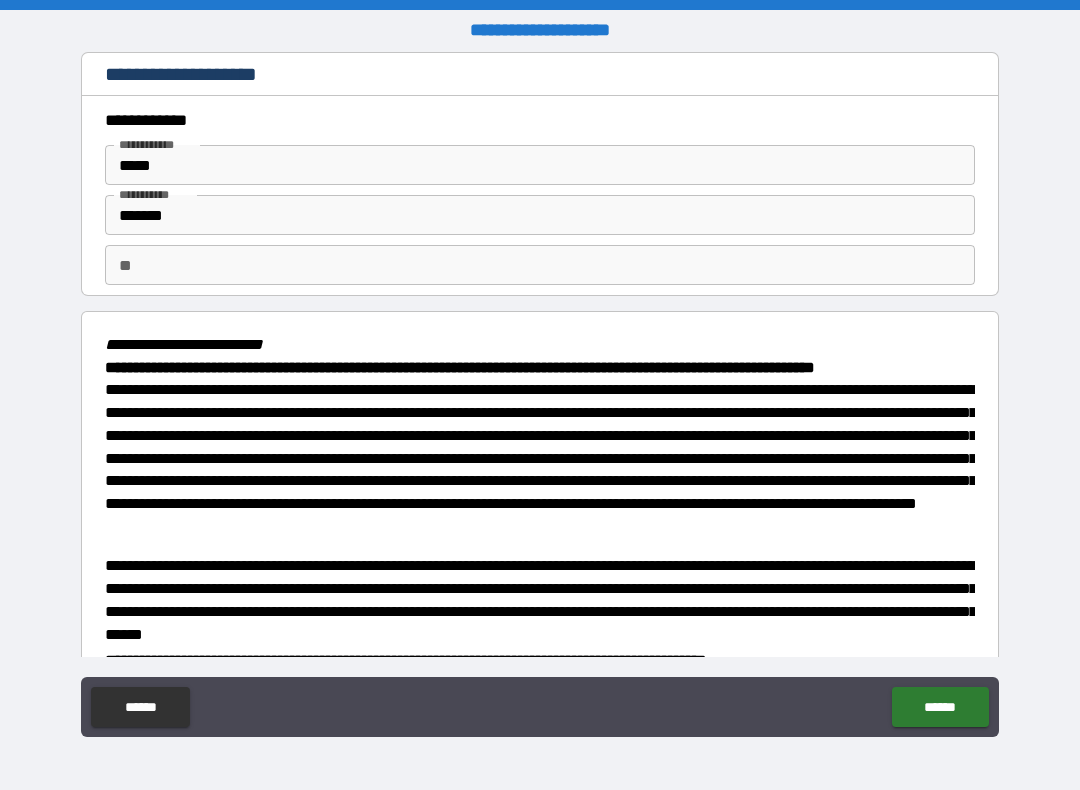 type on "*" 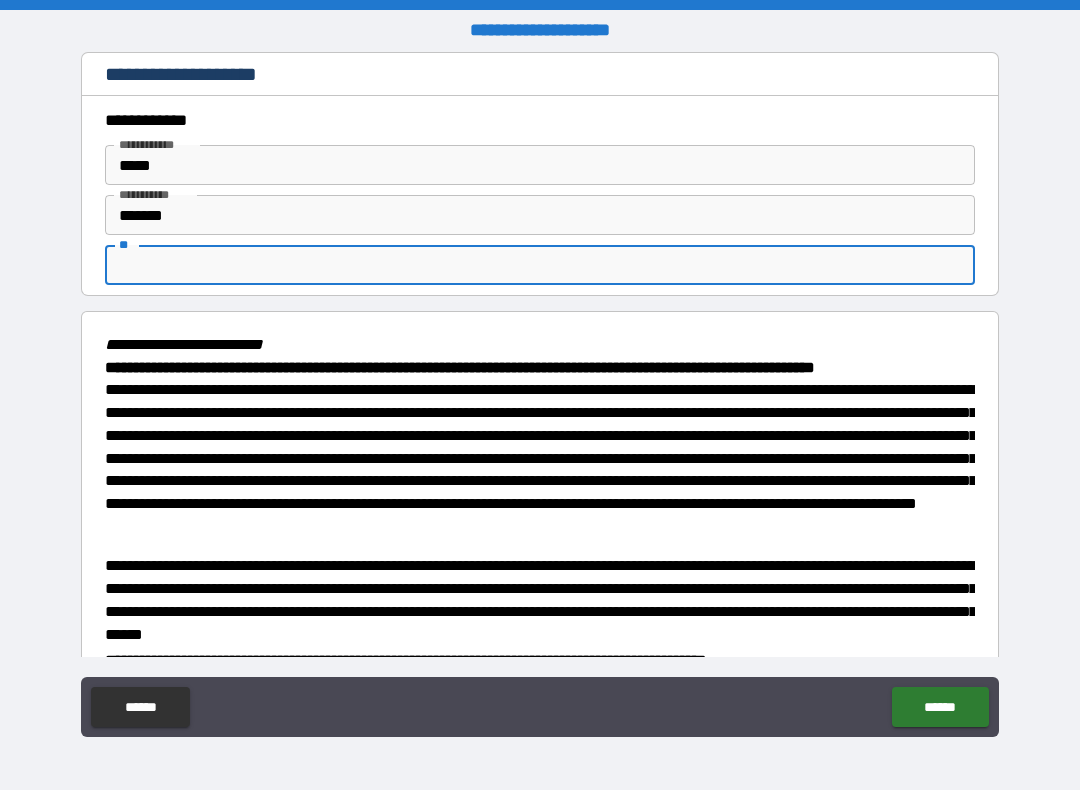 type on "*" 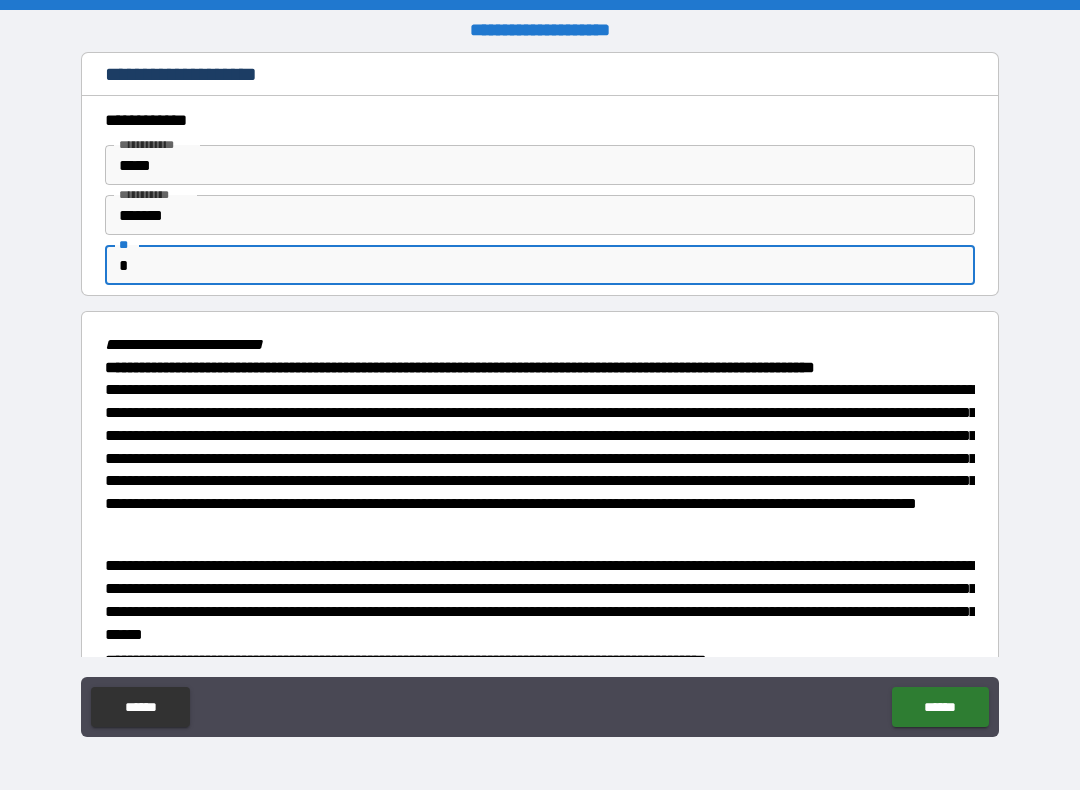 type on "*" 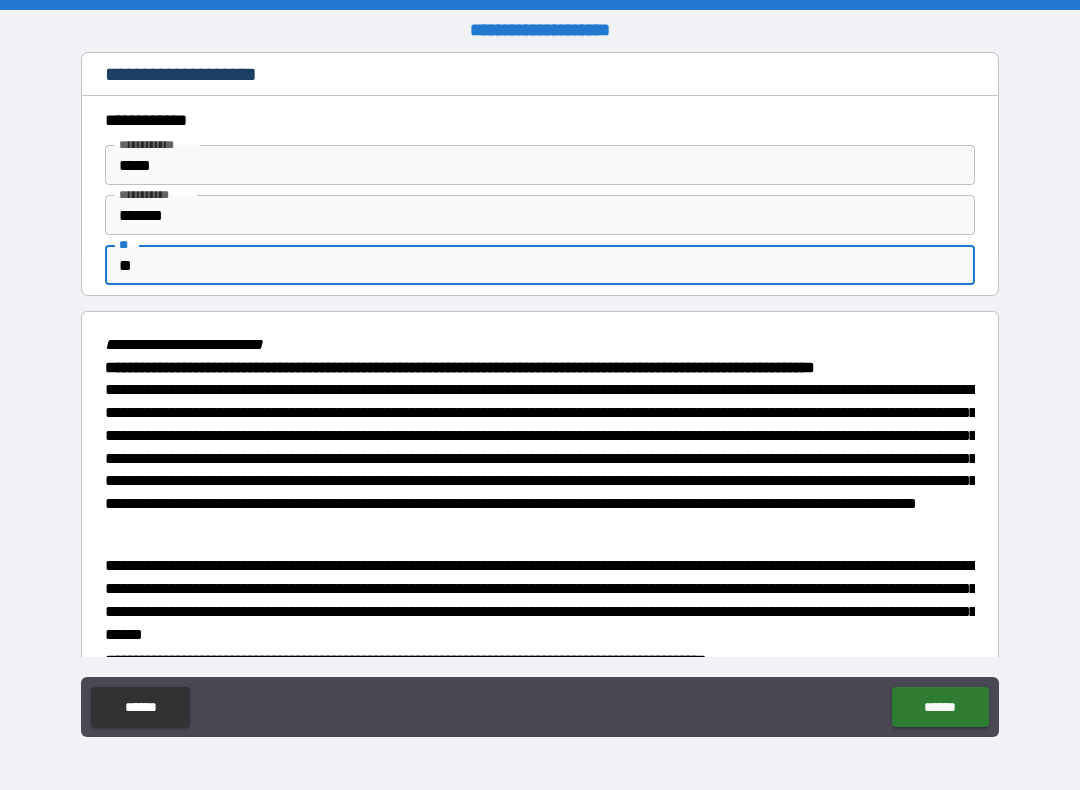 type on "*" 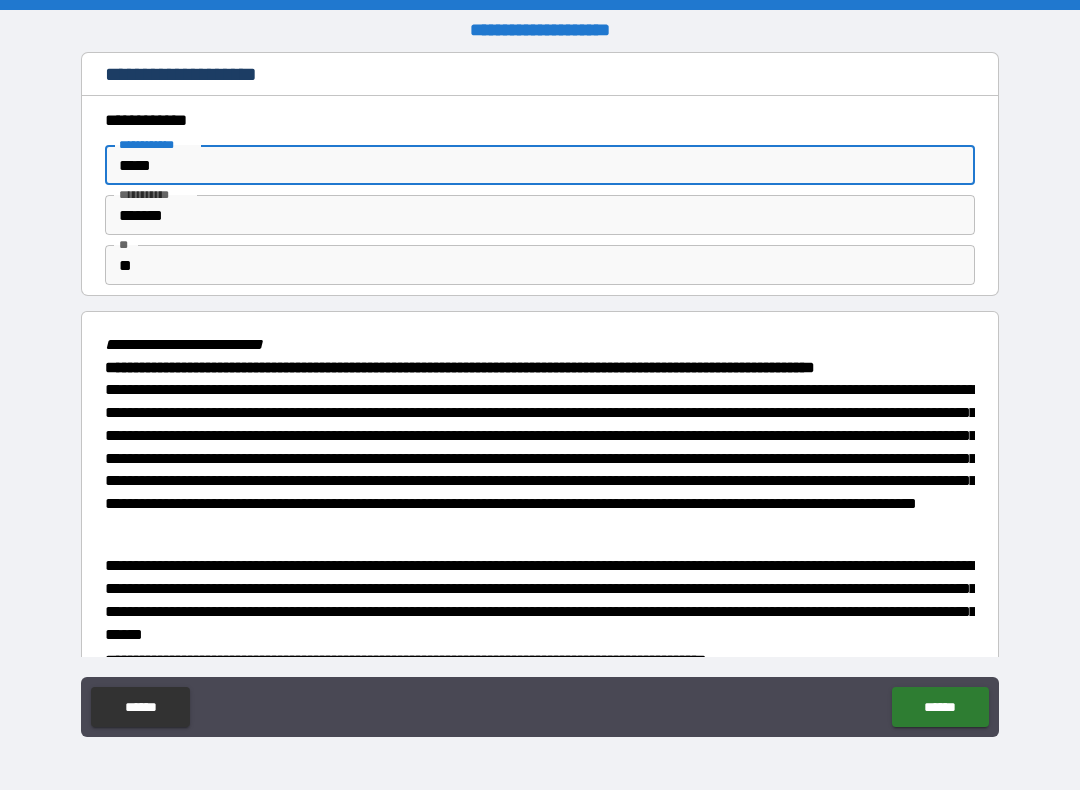 click on "*******" at bounding box center (540, 215) 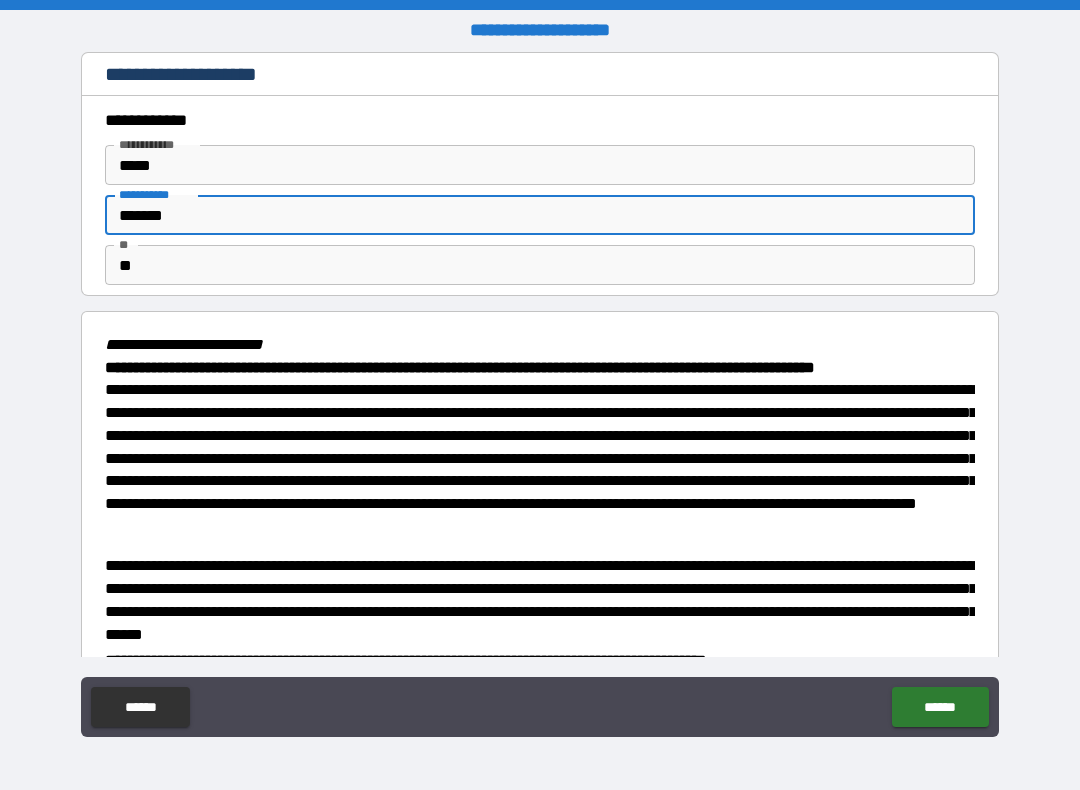 click on "**" at bounding box center [540, 265] 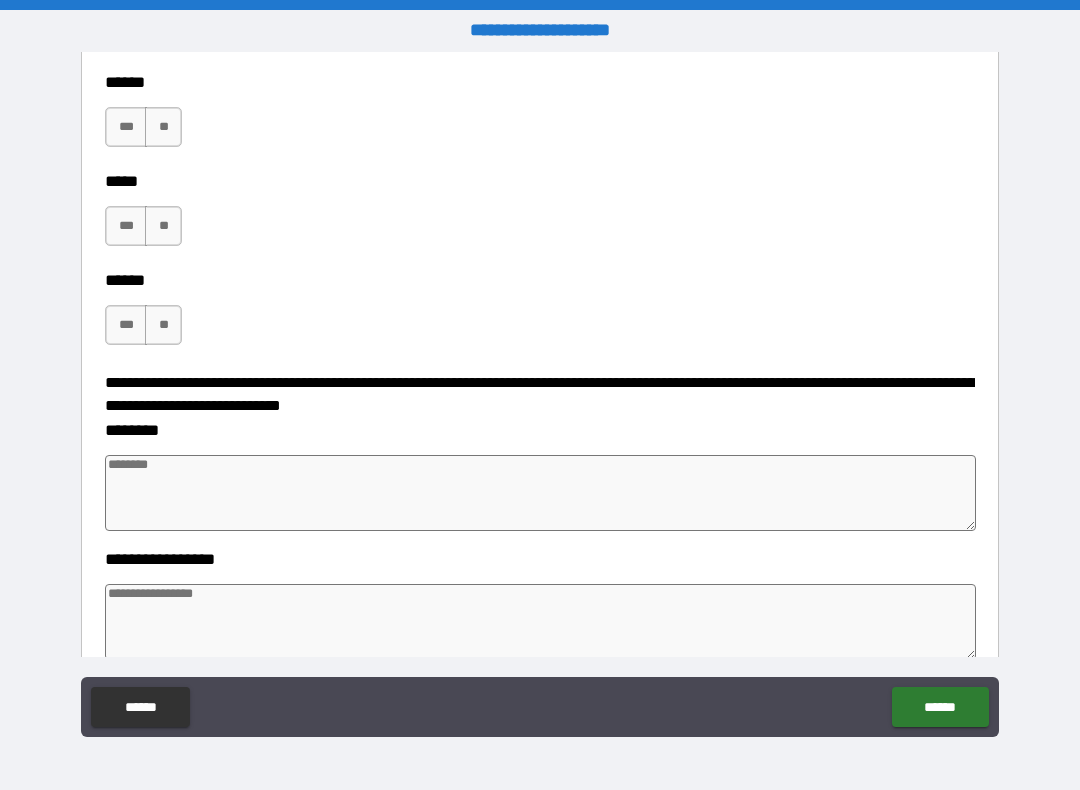 scroll, scrollTop: 899, scrollLeft: 0, axis: vertical 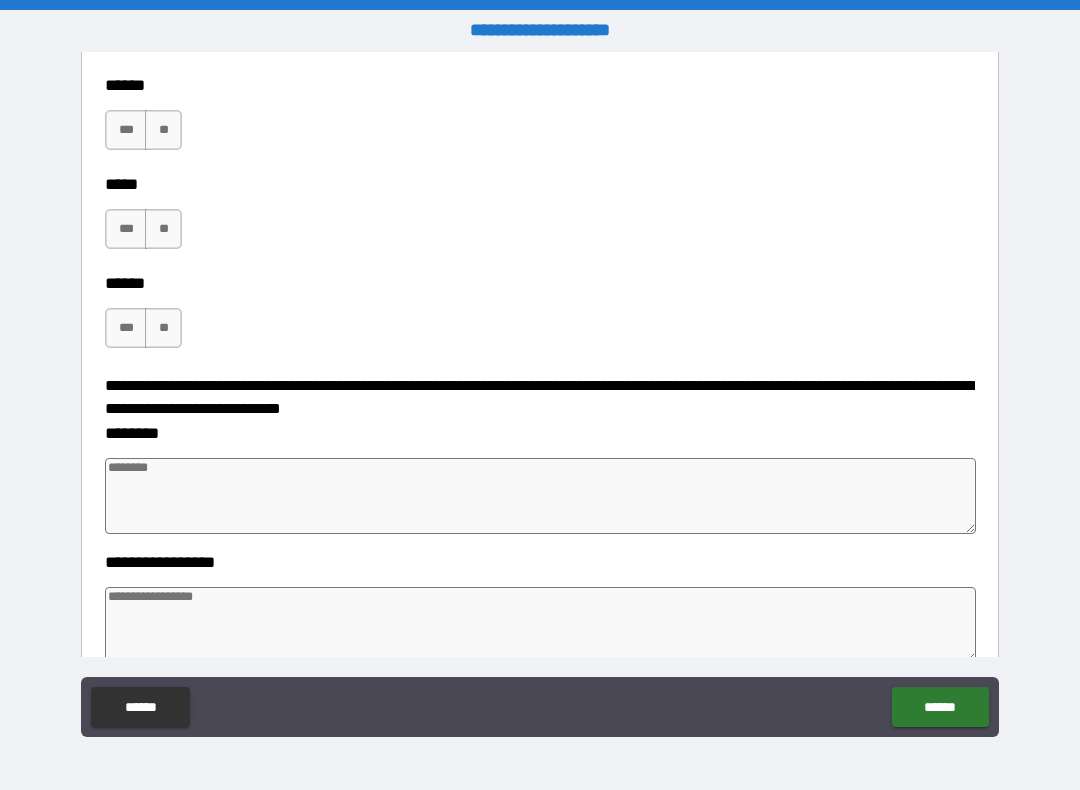 click on "***" at bounding box center (126, 229) 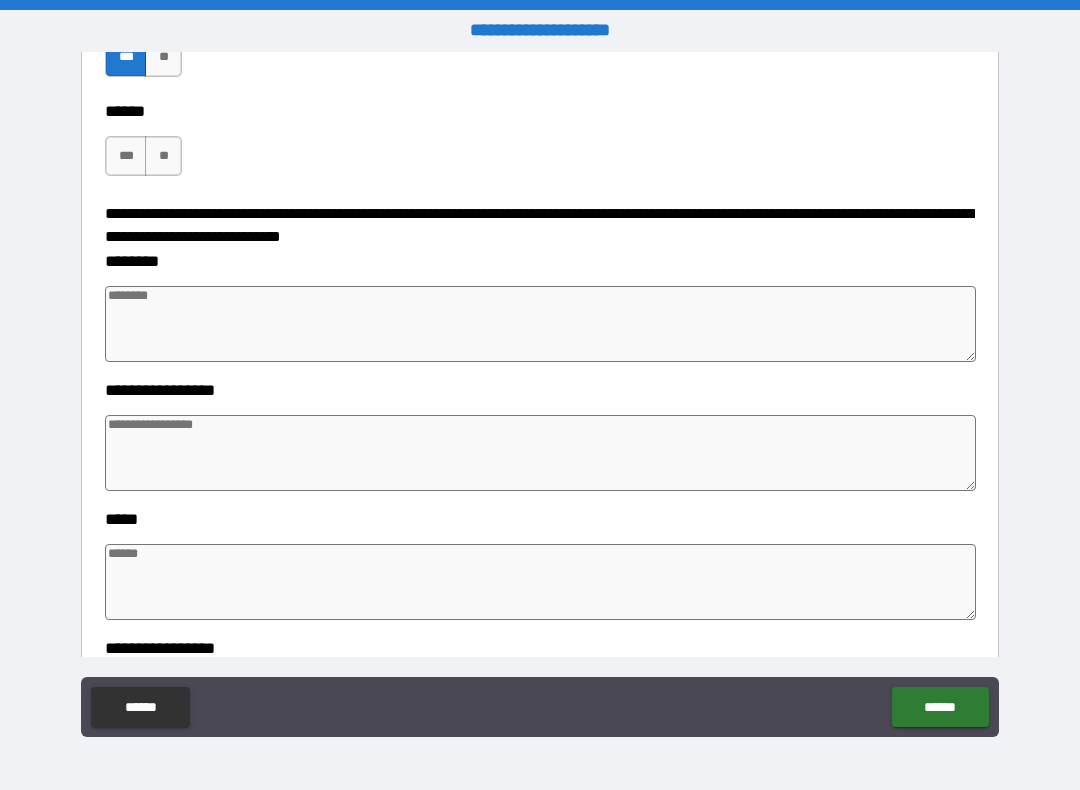 scroll, scrollTop: 1070, scrollLeft: 0, axis: vertical 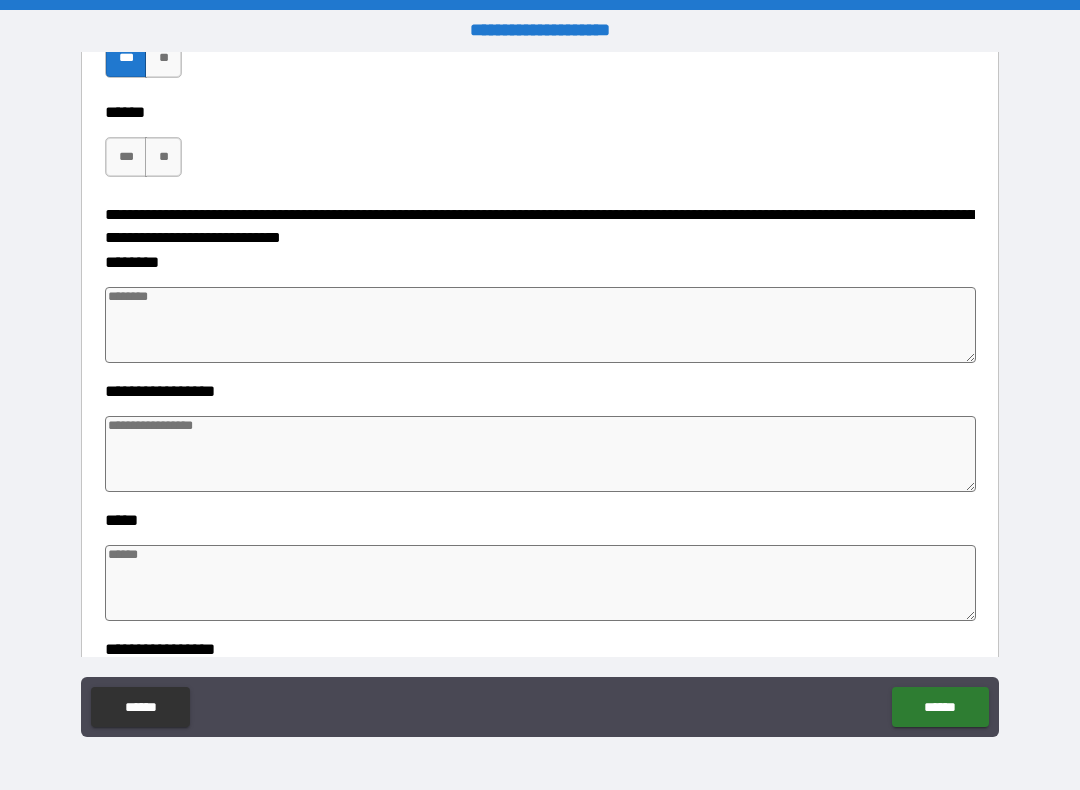 click on "******** *" at bounding box center [540, 312] 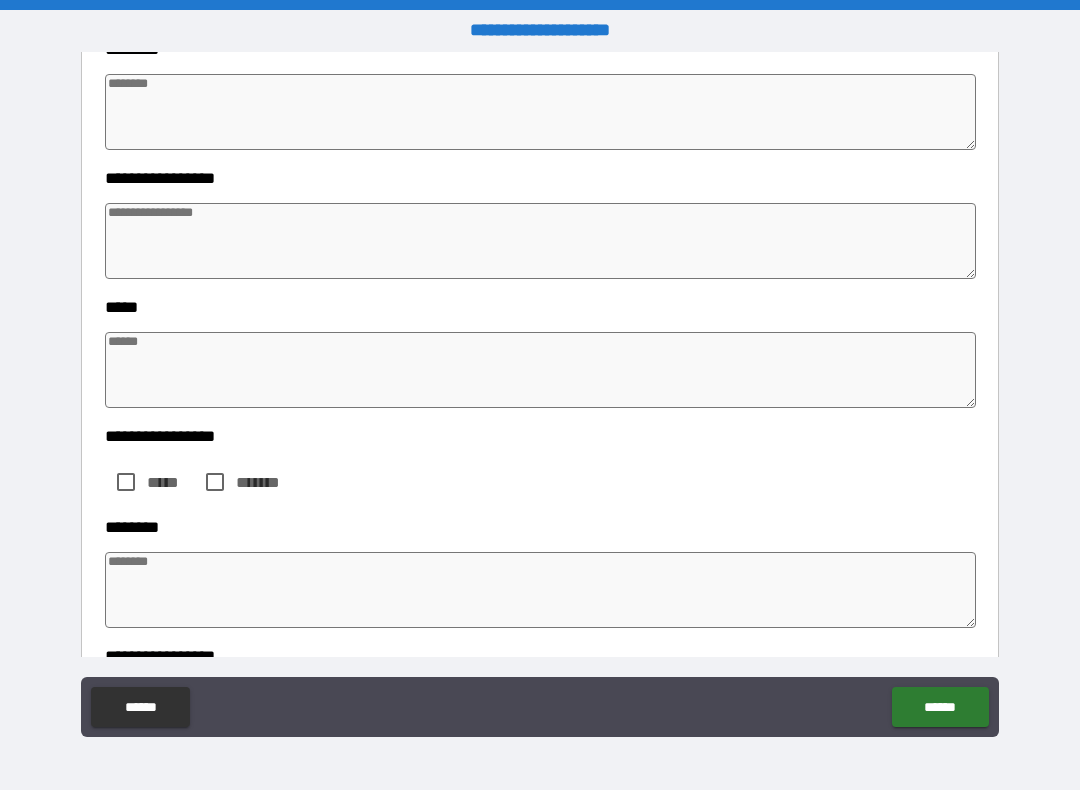 scroll, scrollTop: 1281, scrollLeft: 0, axis: vertical 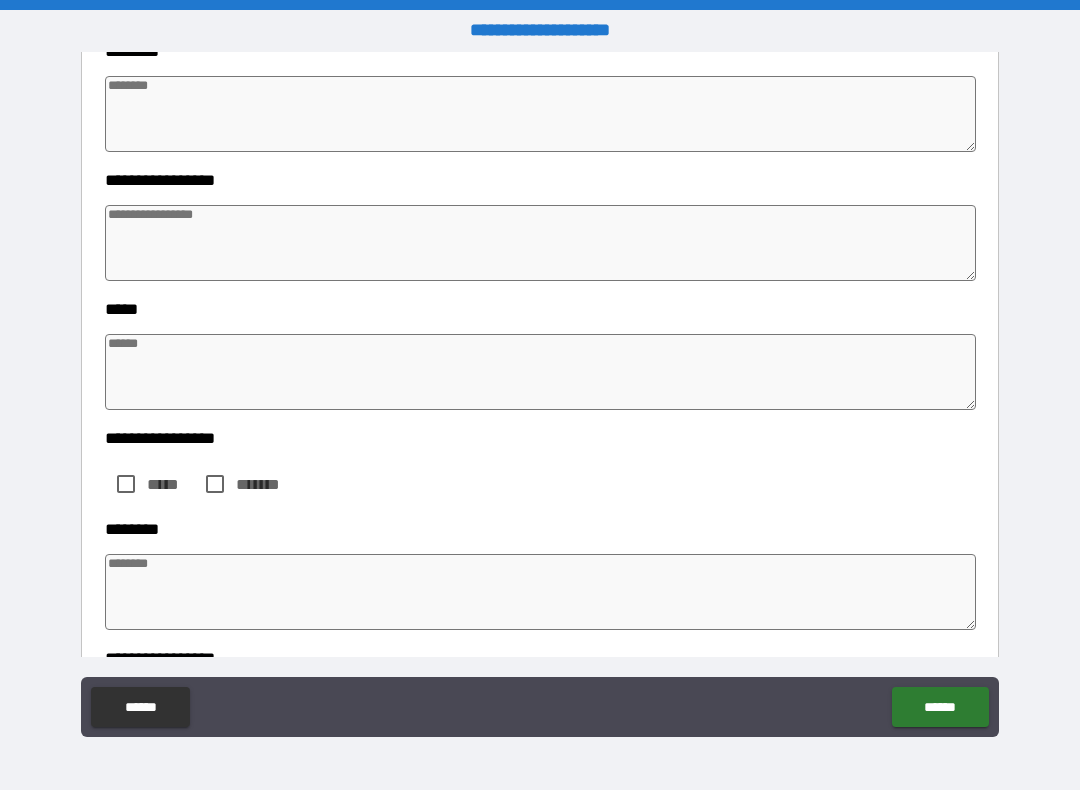 type on "*" 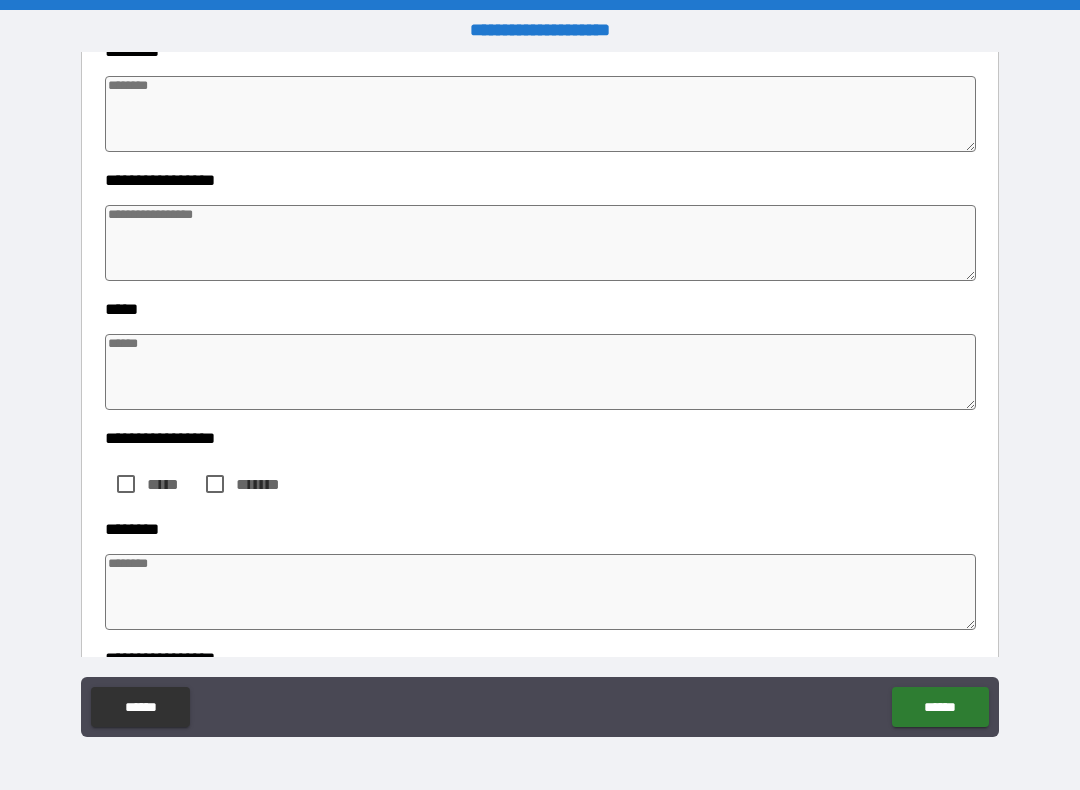 type on "*" 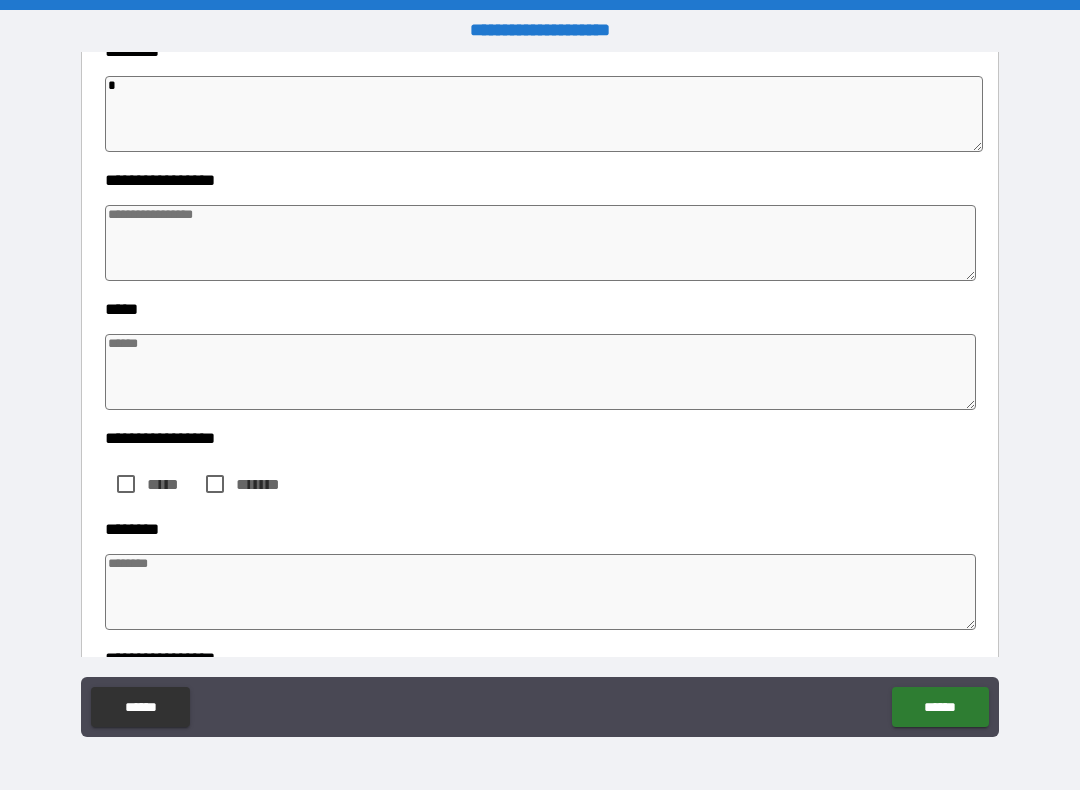 type on "*" 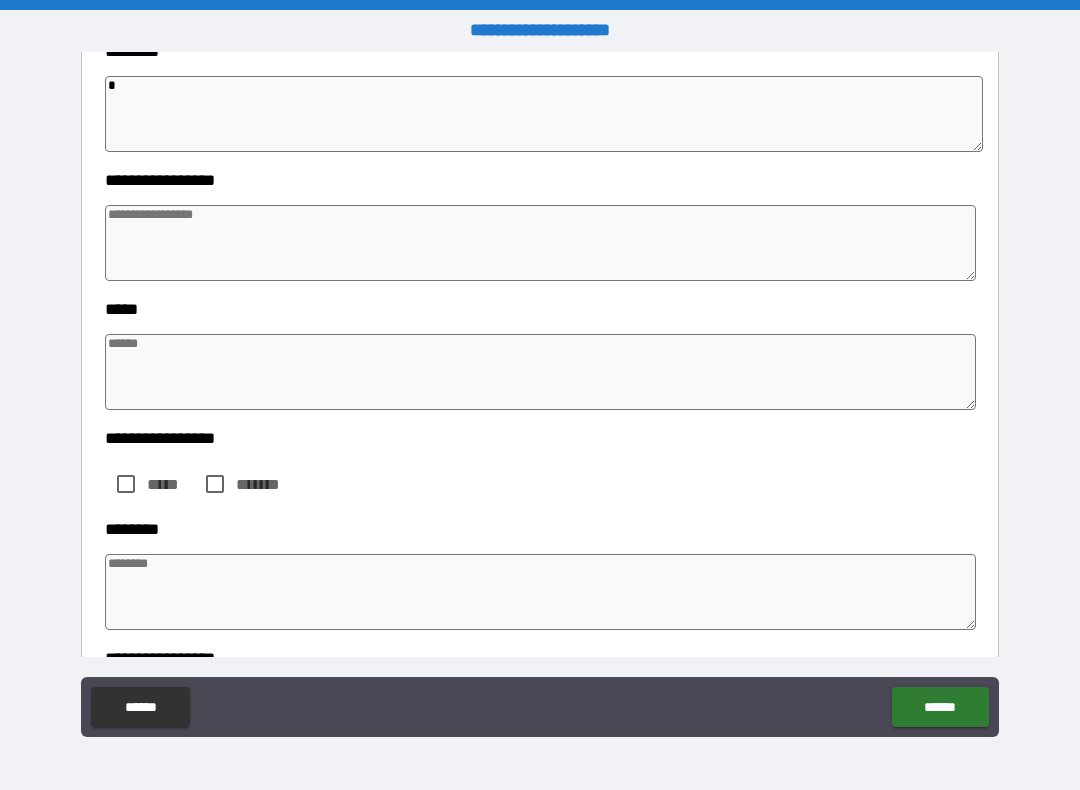 type on "*" 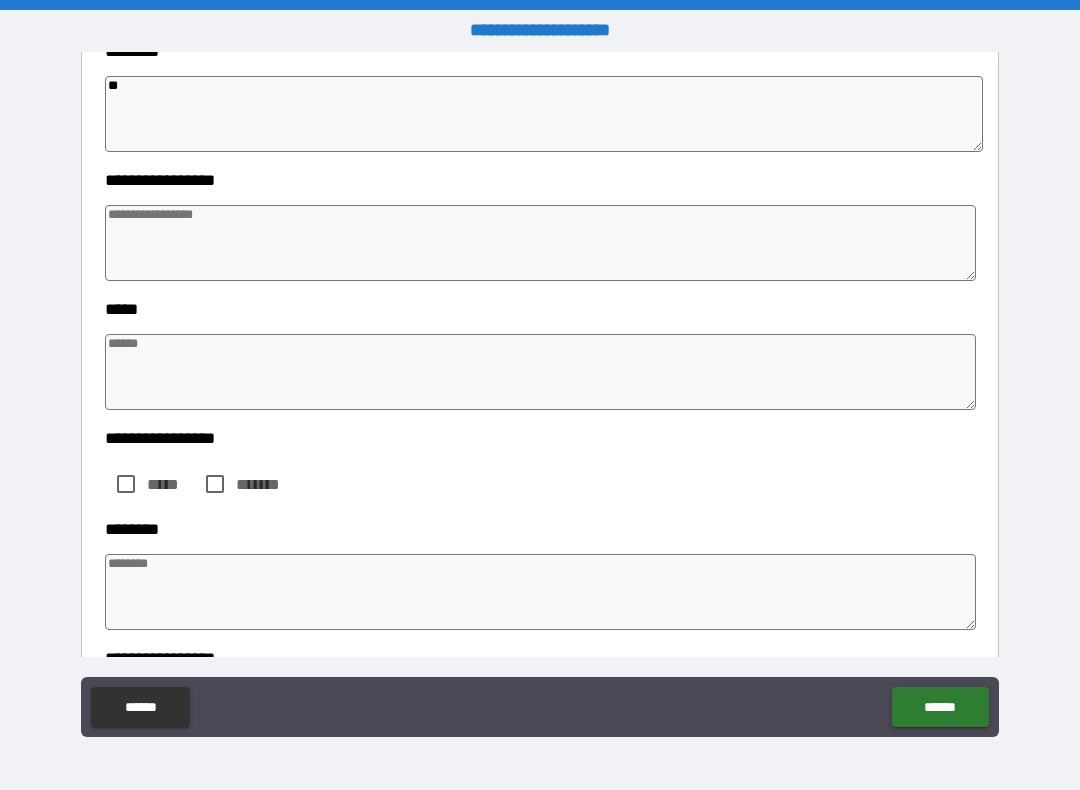 type on "*" 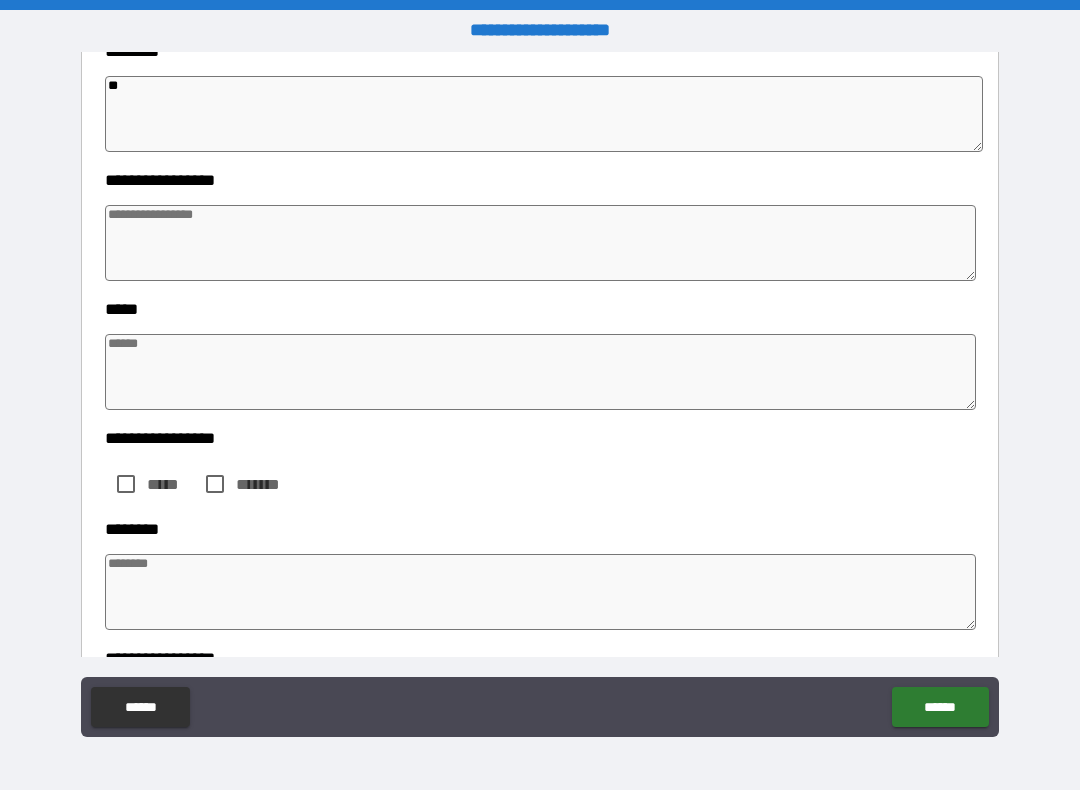 type on "*" 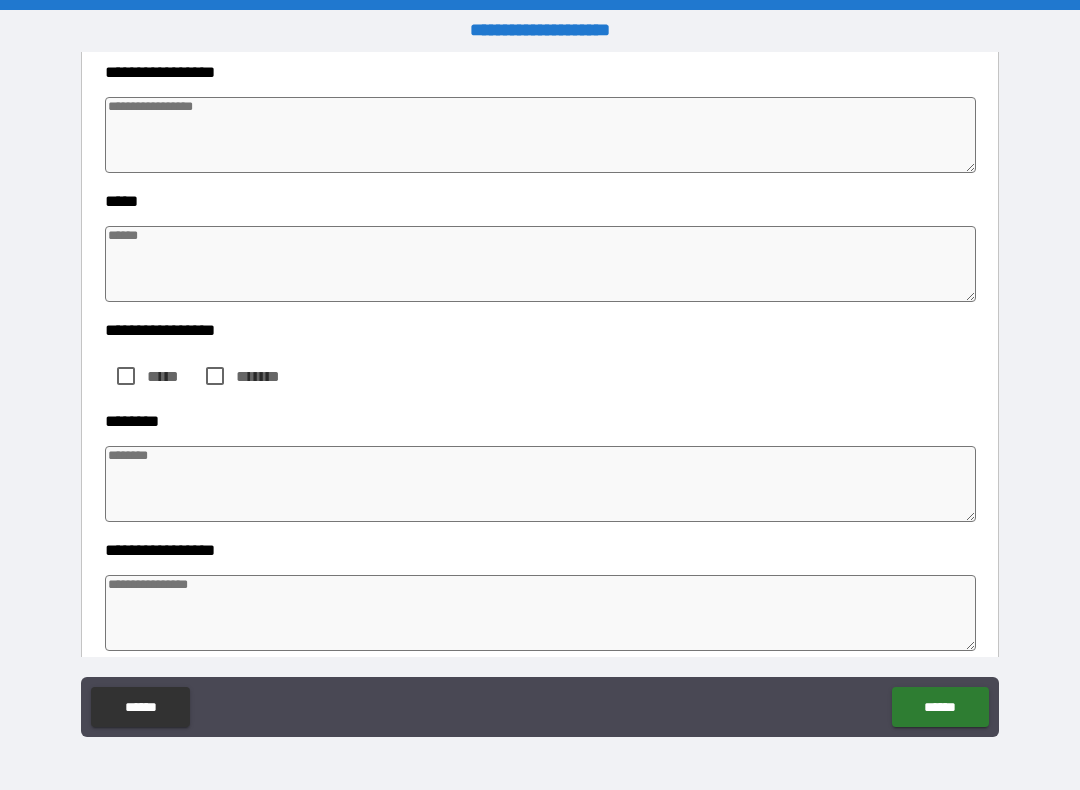 scroll, scrollTop: 1393, scrollLeft: 0, axis: vertical 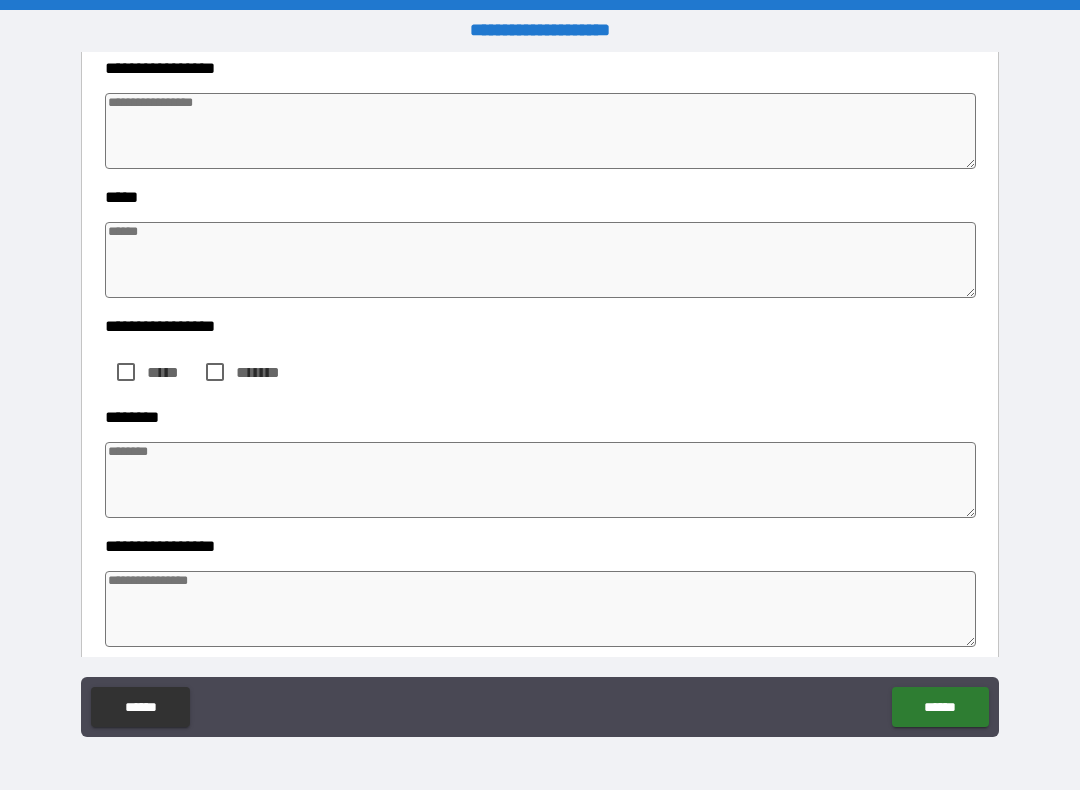 click at bounding box center [540, 131] 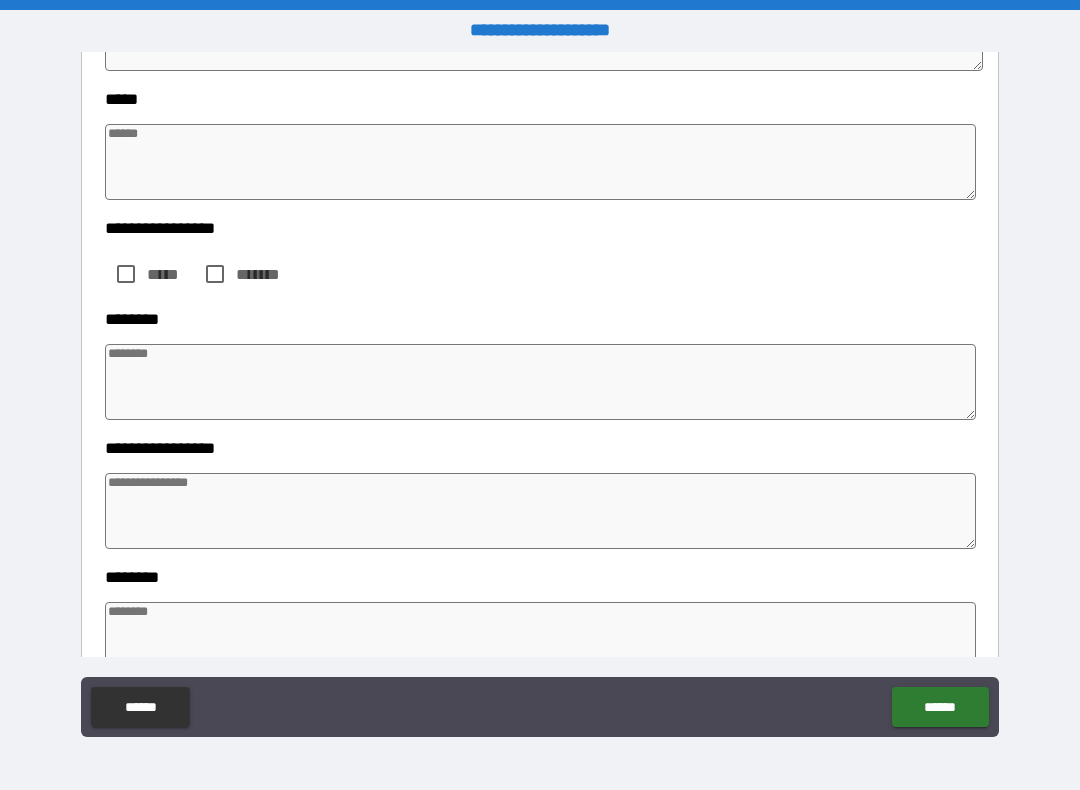 scroll, scrollTop: 1495, scrollLeft: 0, axis: vertical 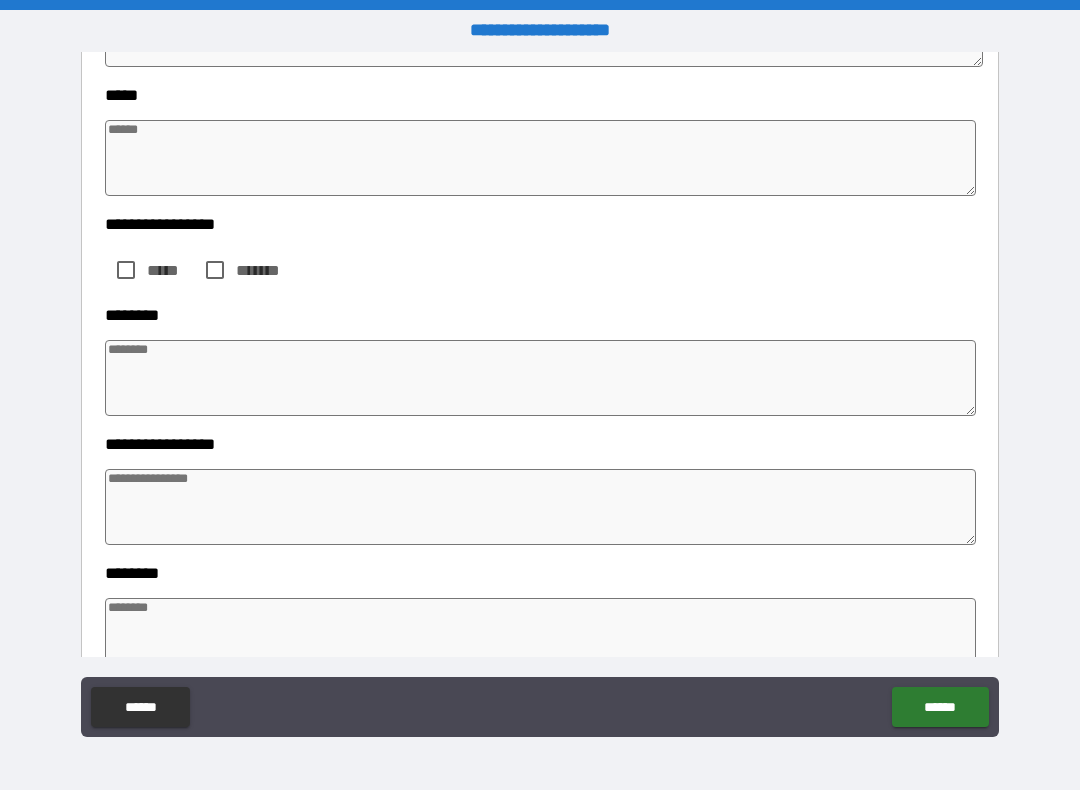 click at bounding box center [540, 158] 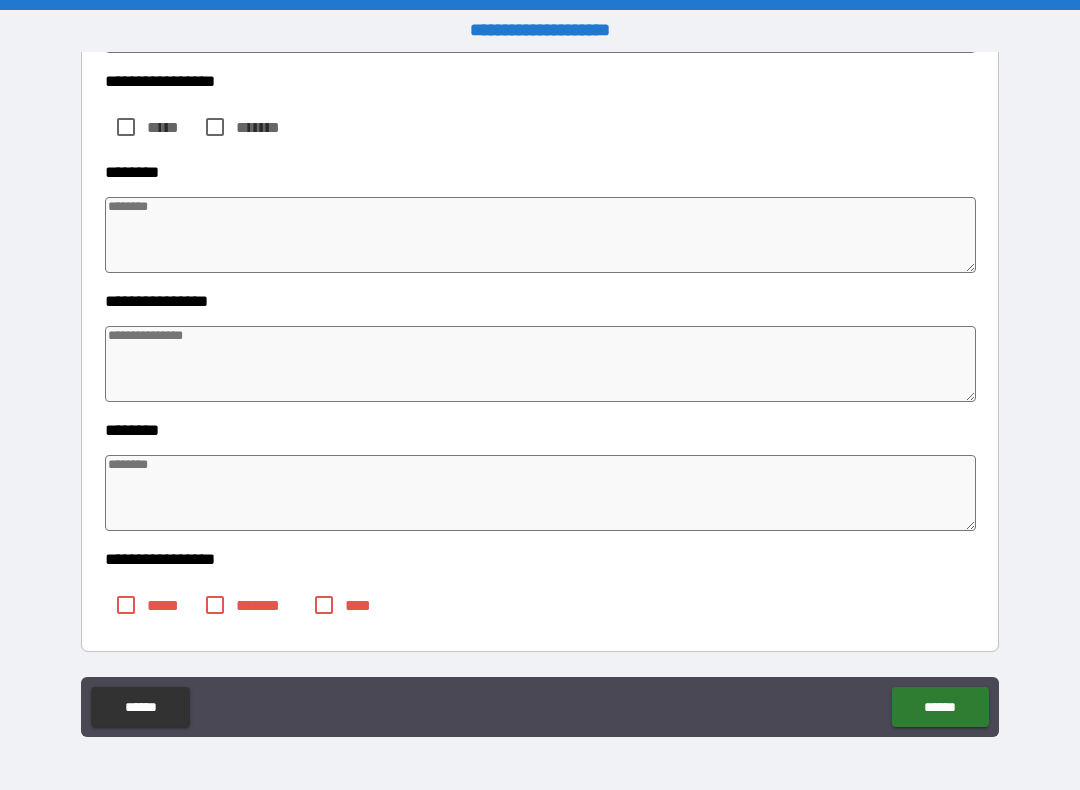 scroll, scrollTop: 2614, scrollLeft: 0, axis: vertical 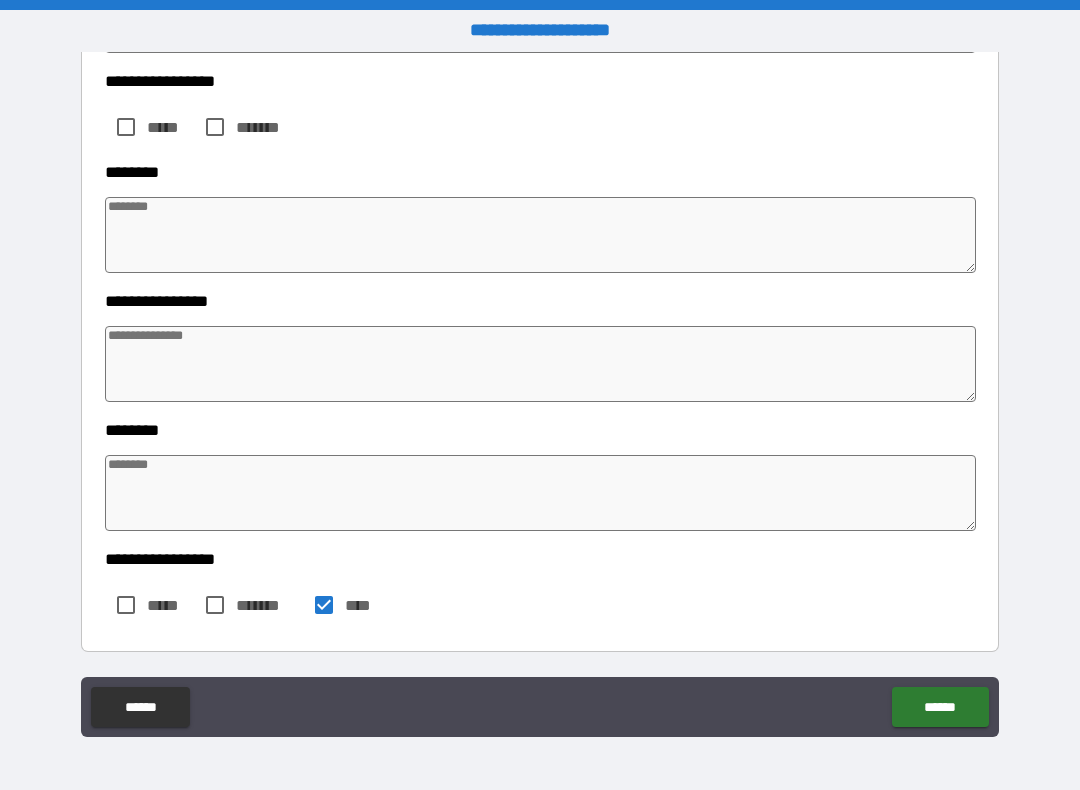 click on "******" at bounding box center (940, 707) 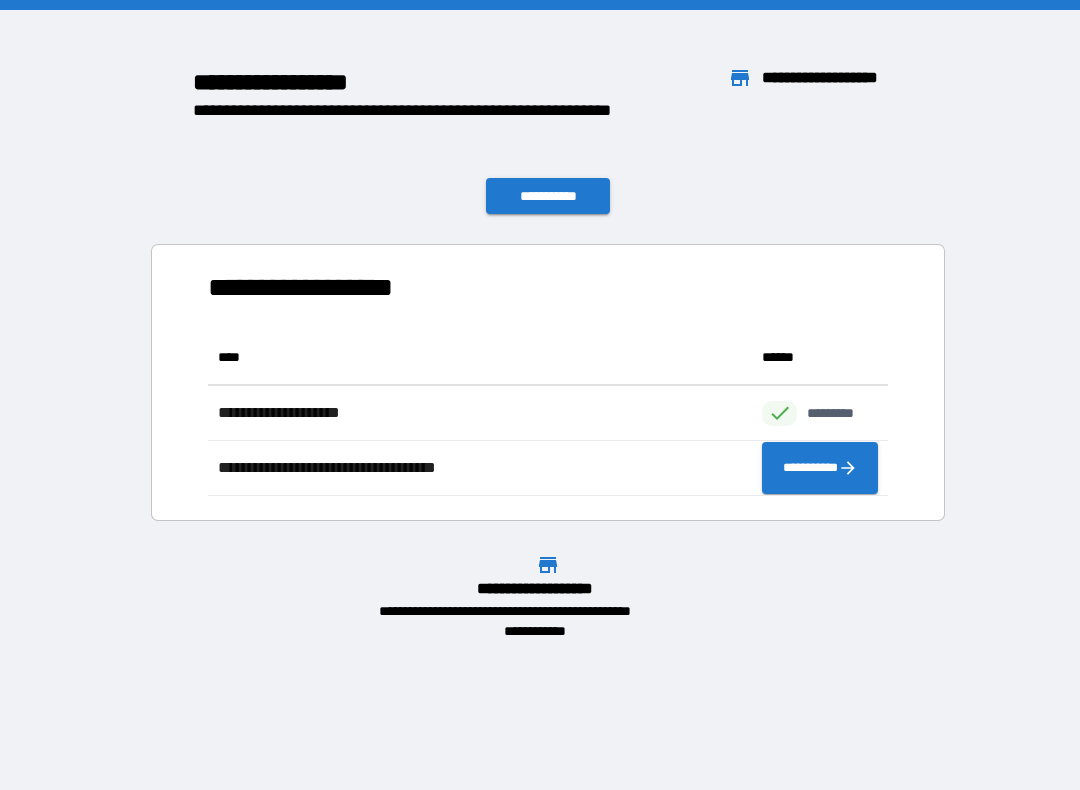 scroll, scrollTop: 1, scrollLeft: 1, axis: both 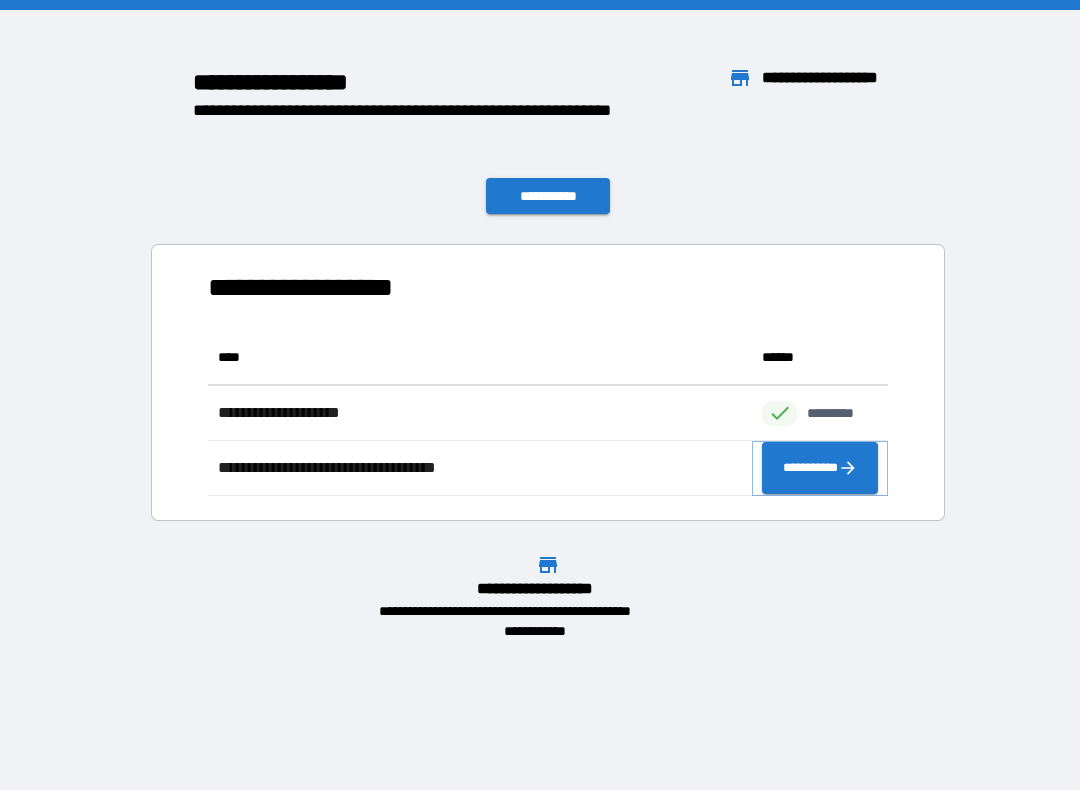 click on "**********" at bounding box center [820, 468] 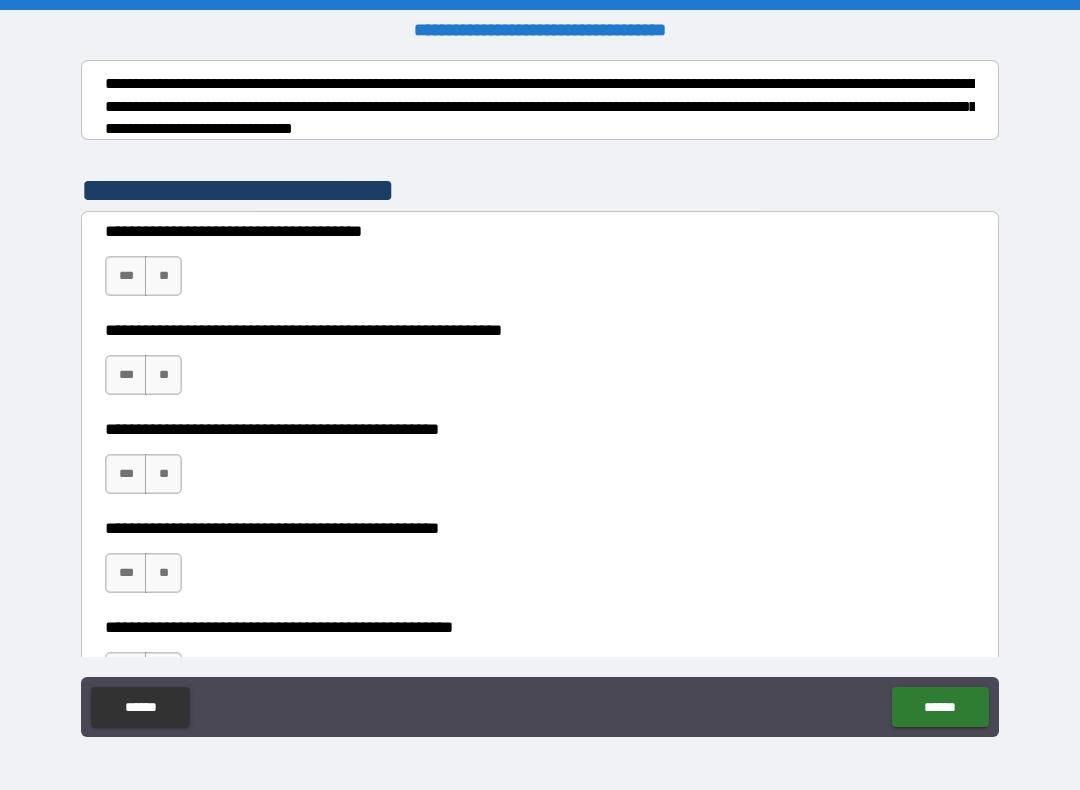 scroll, scrollTop: 386, scrollLeft: 0, axis: vertical 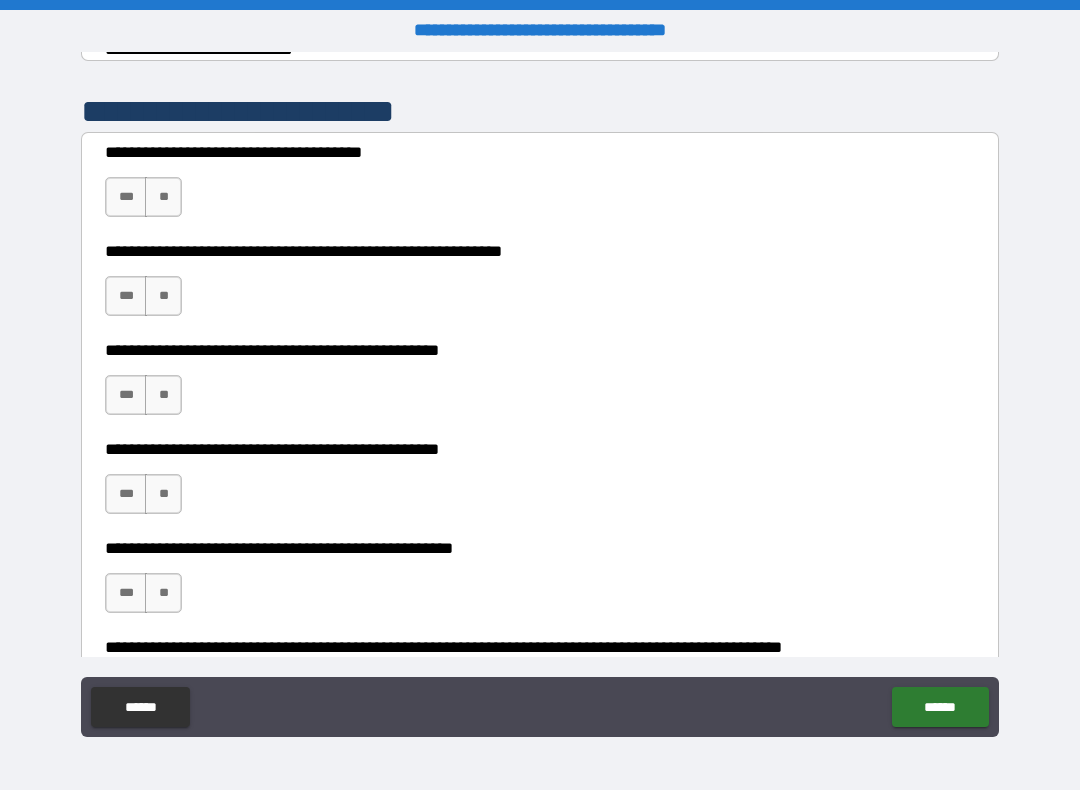 click on "***" at bounding box center [126, 197] 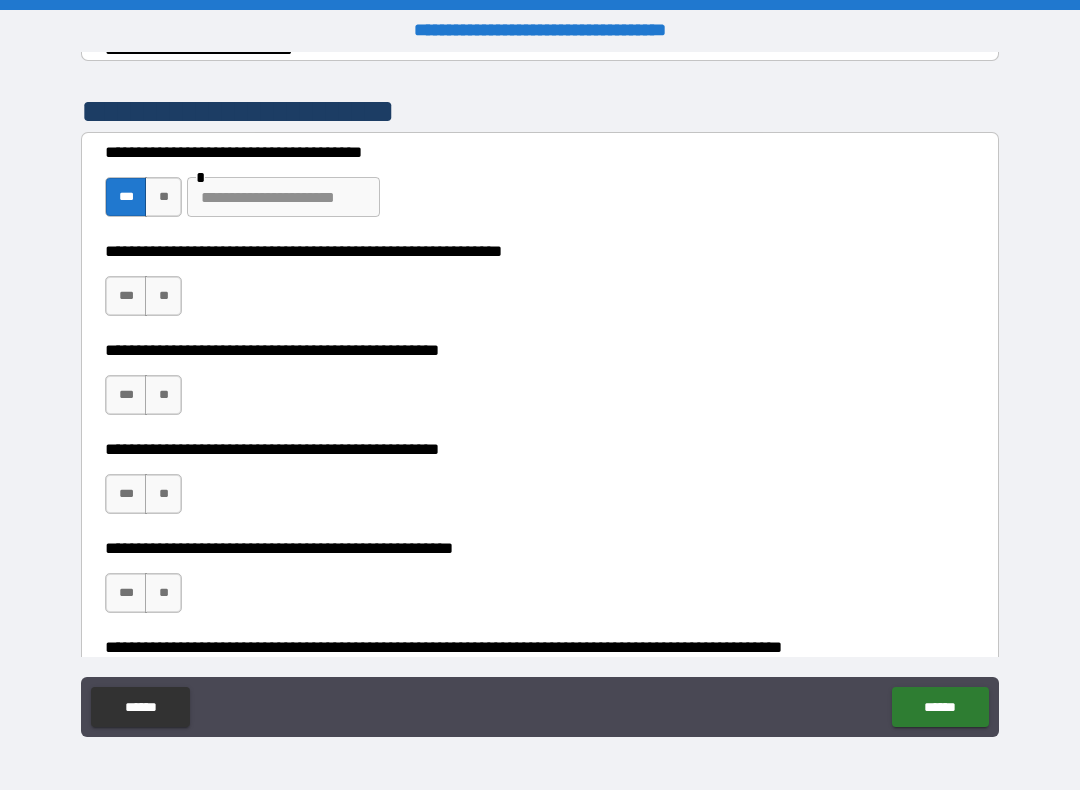 click at bounding box center [283, 197] 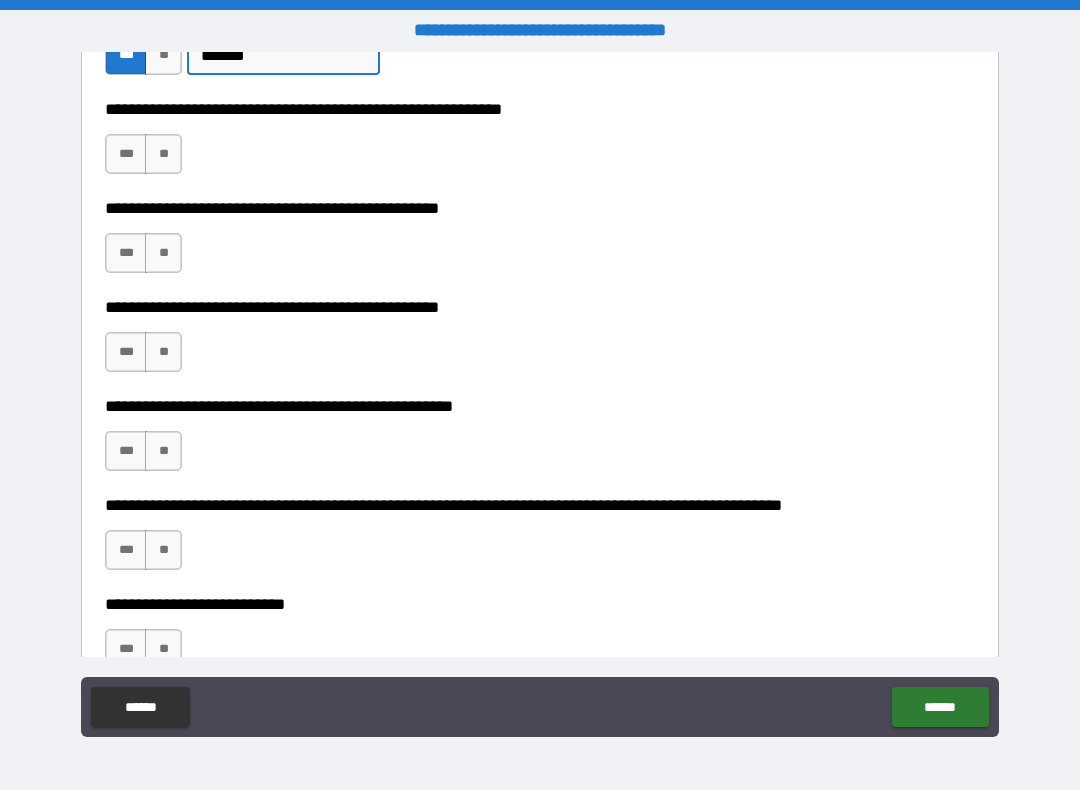 scroll, scrollTop: 521, scrollLeft: 0, axis: vertical 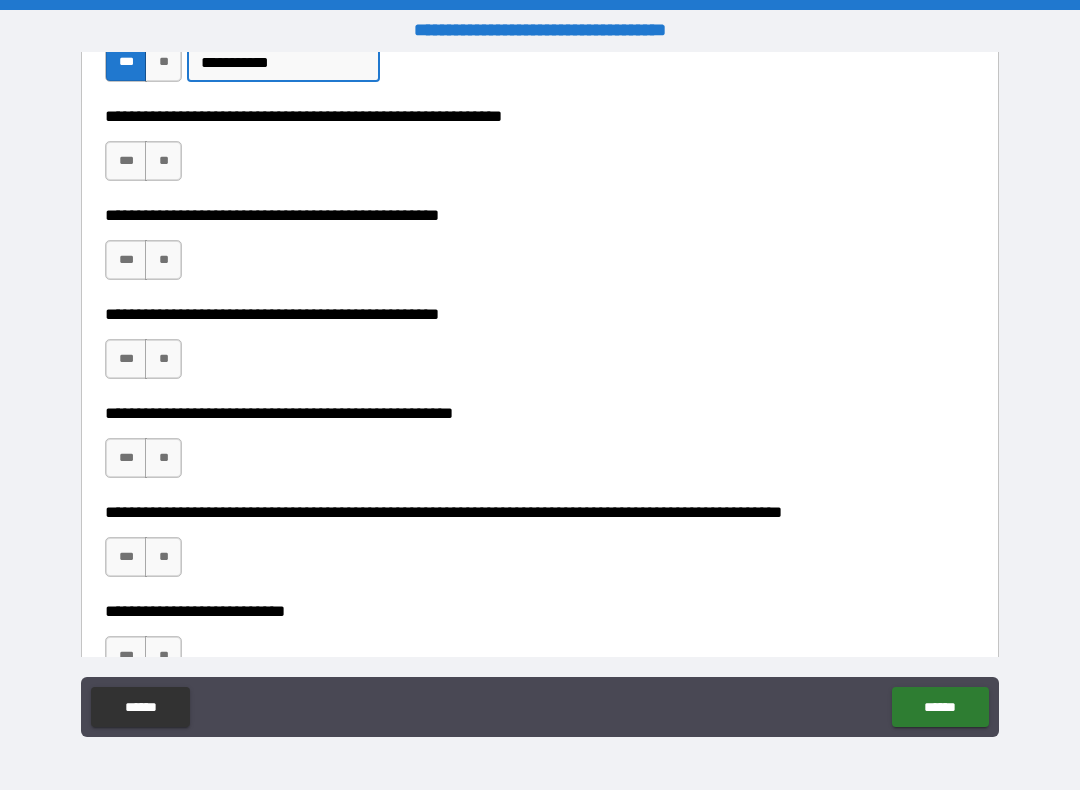 click on "***" at bounding box center [126, 161] 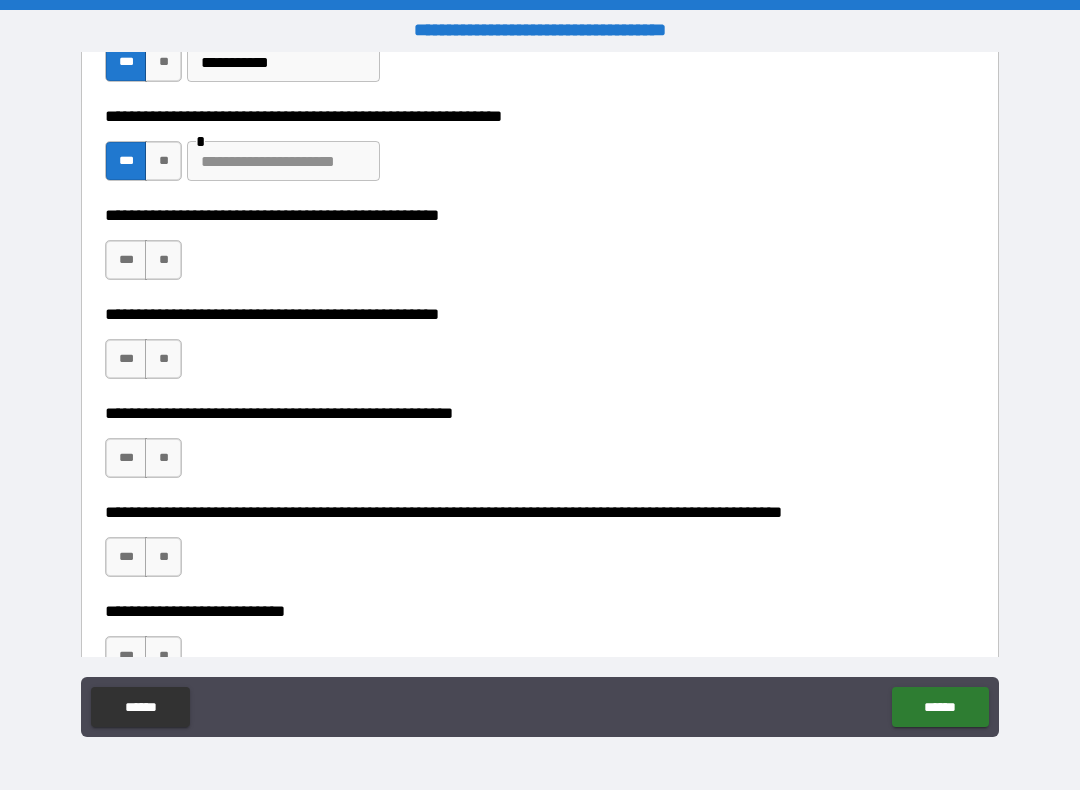 click on "**" at bounding box center [163, 161] 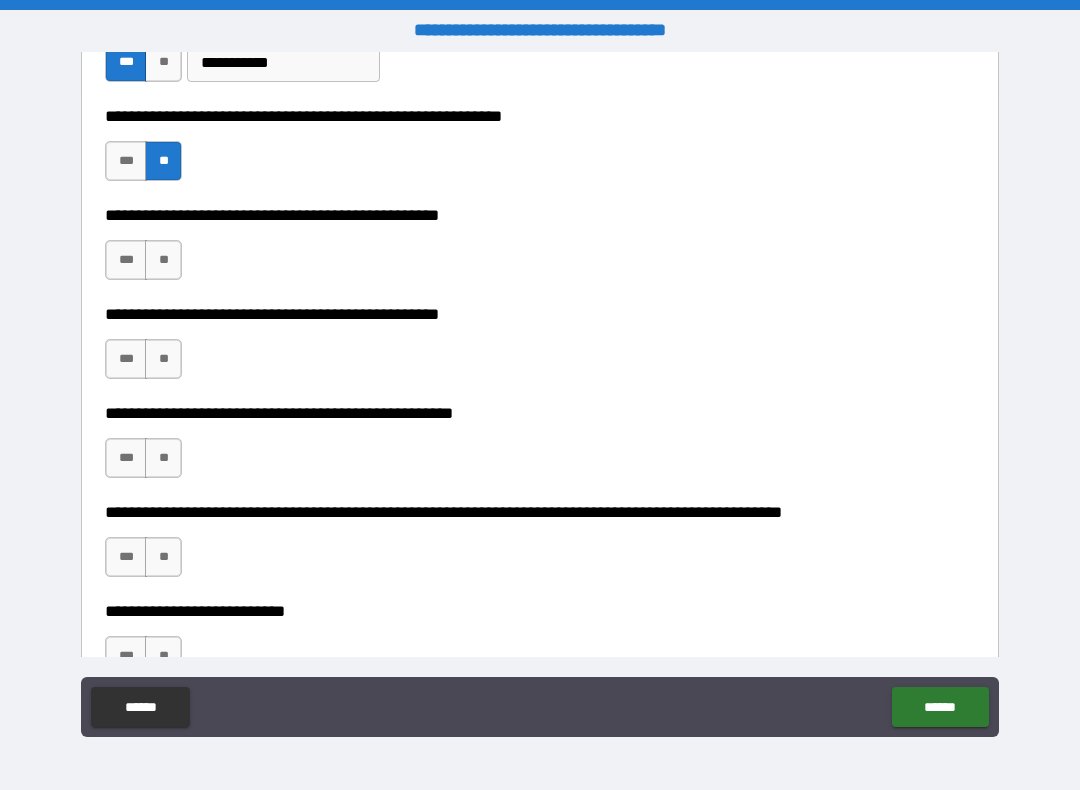 click on "**" at bounding box center (163, 260) 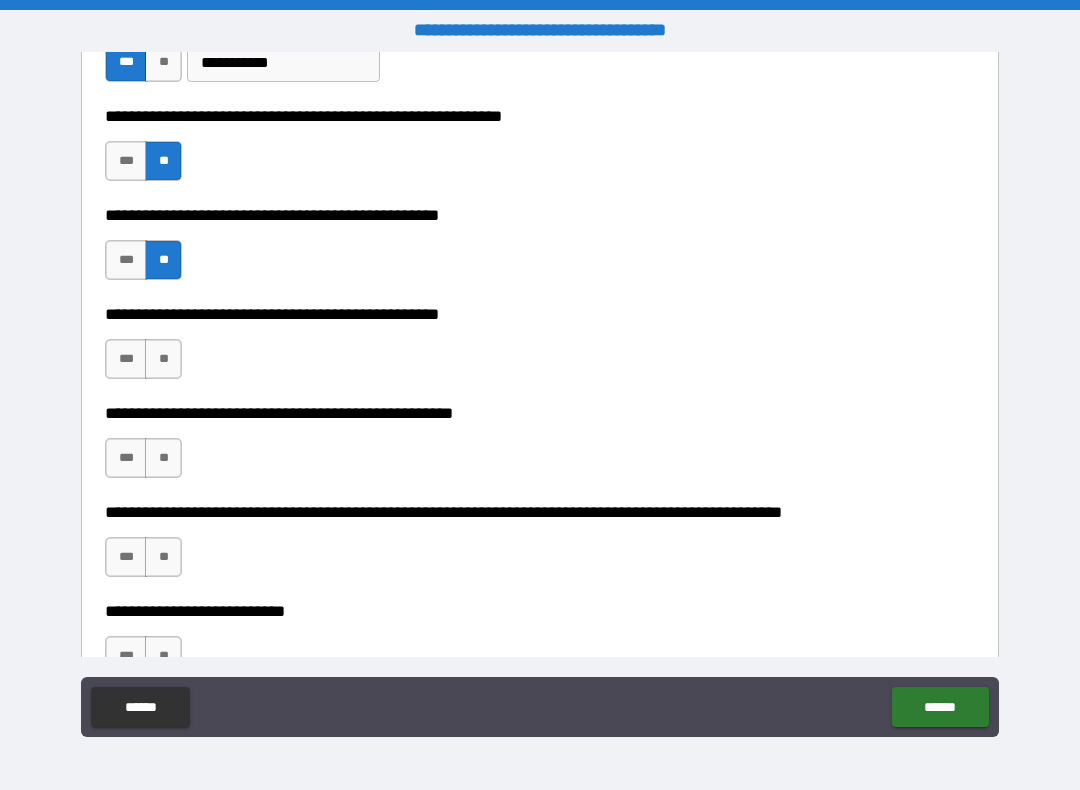 click on "***" at bounding box center (126, 359) 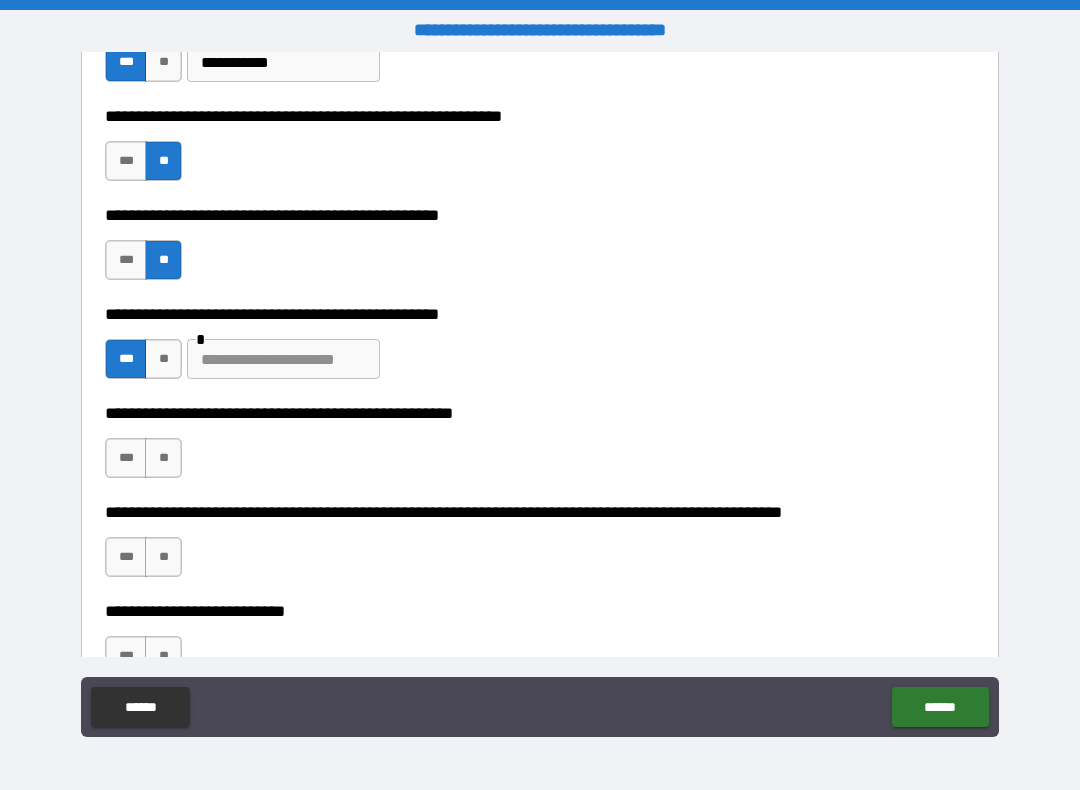 click at bounding box center [283, 359] 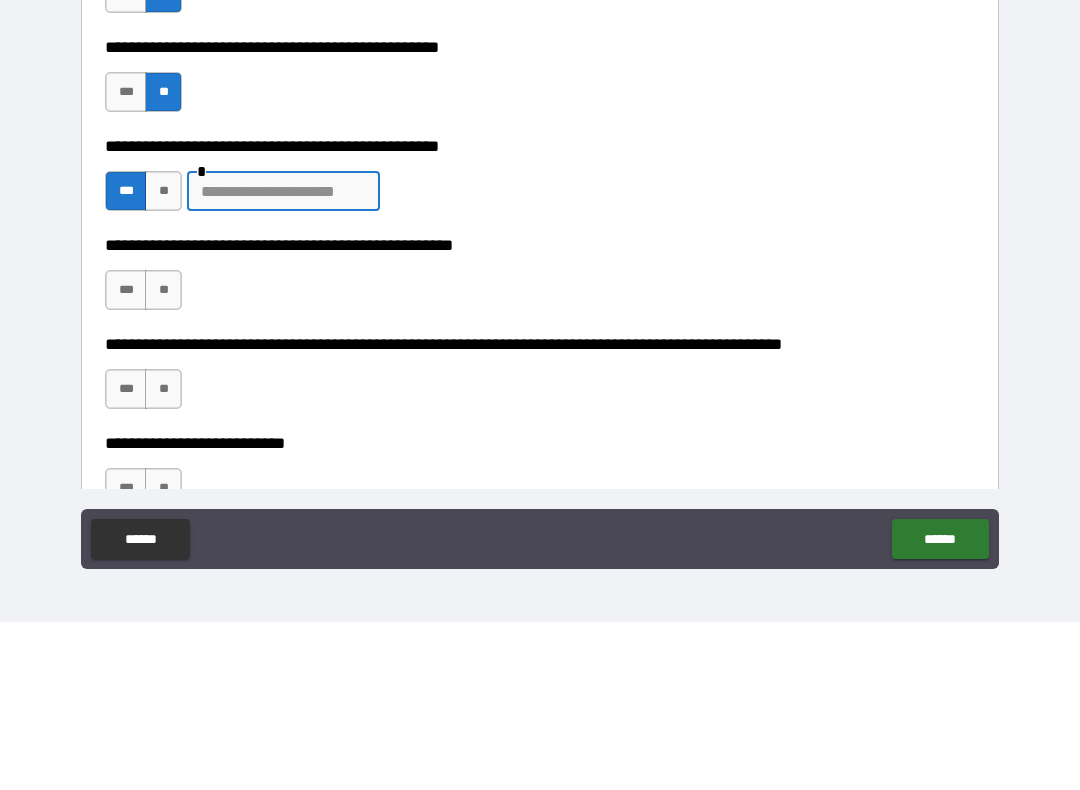 click on "**" at bounding box center [163, 359] 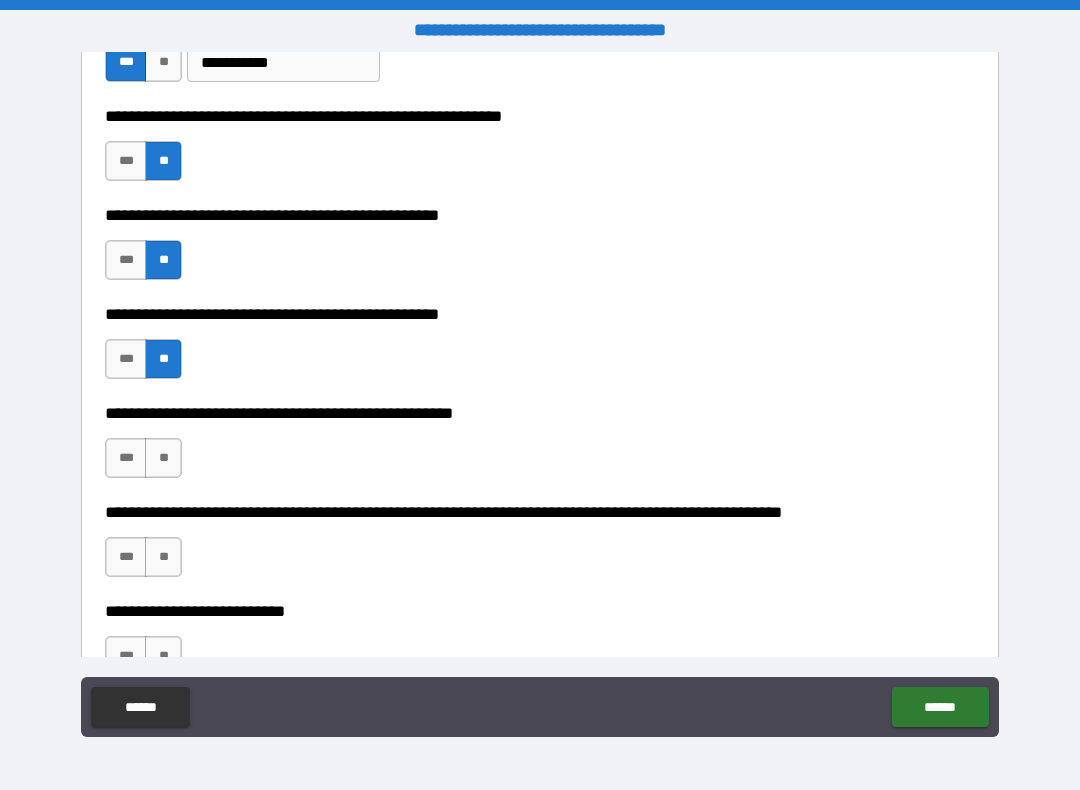 click on "**" at bounding box center (163, 458) 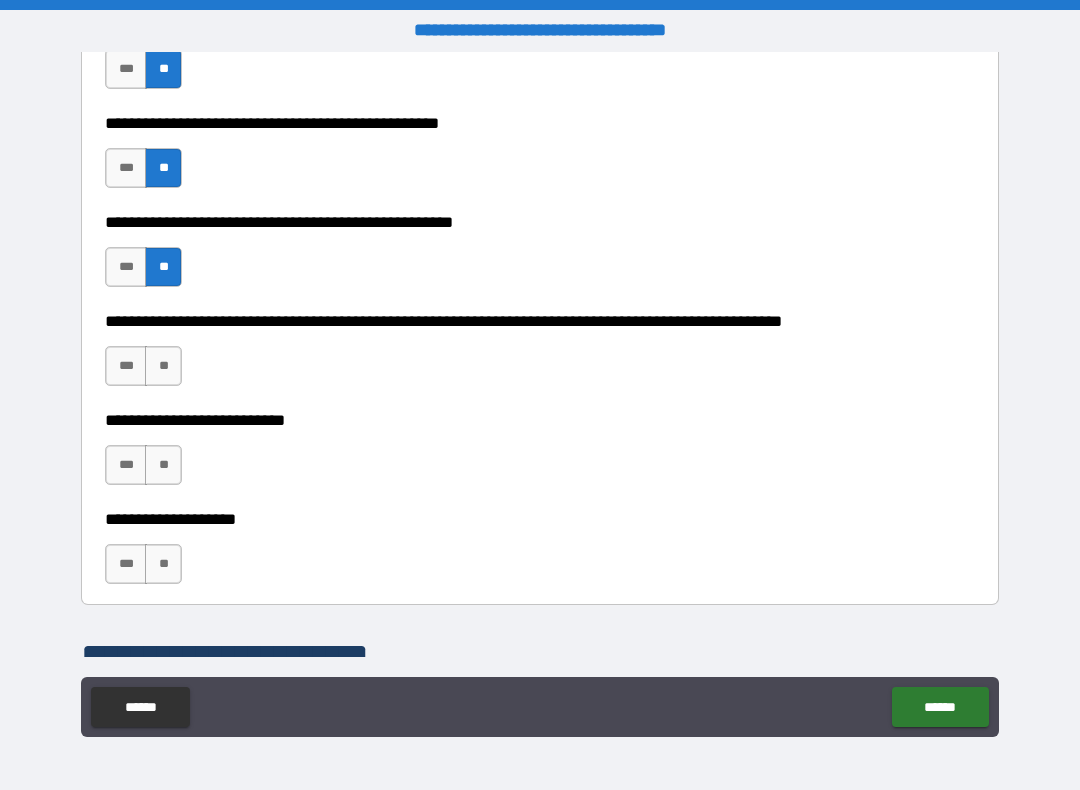 scroll, scrollTop: 713, scrollLeft: 0, axis: vertical 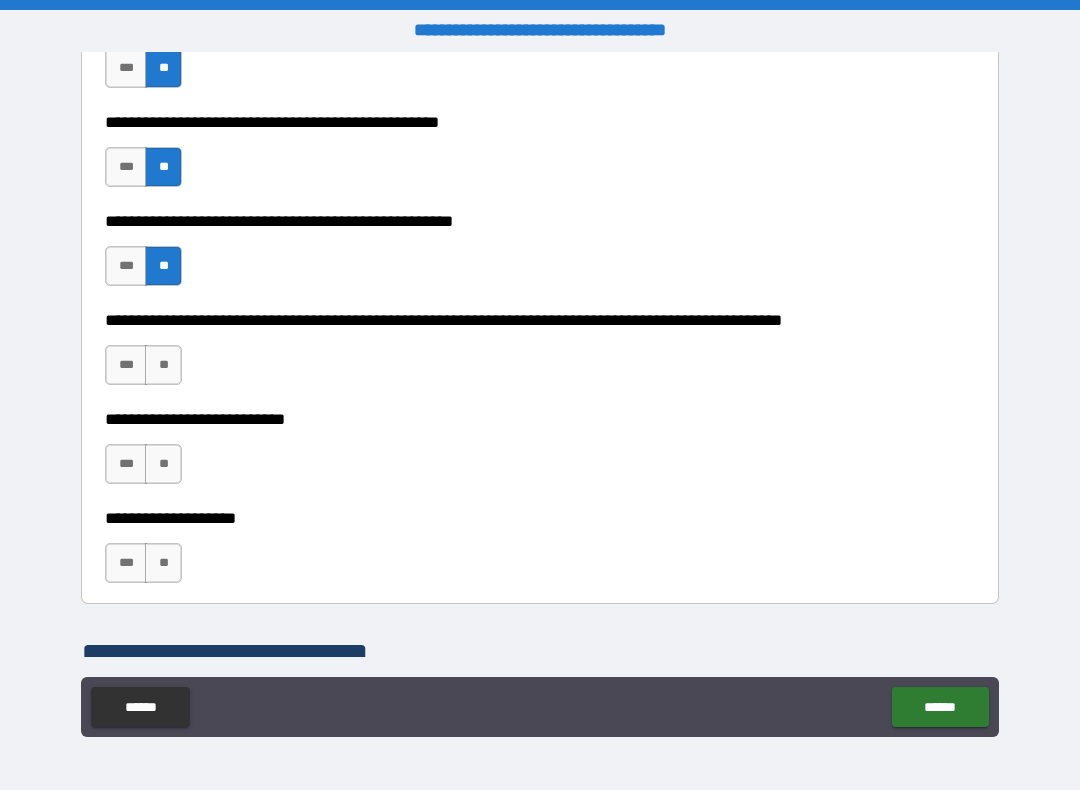 click on "**" at bounding box center (163, 365) 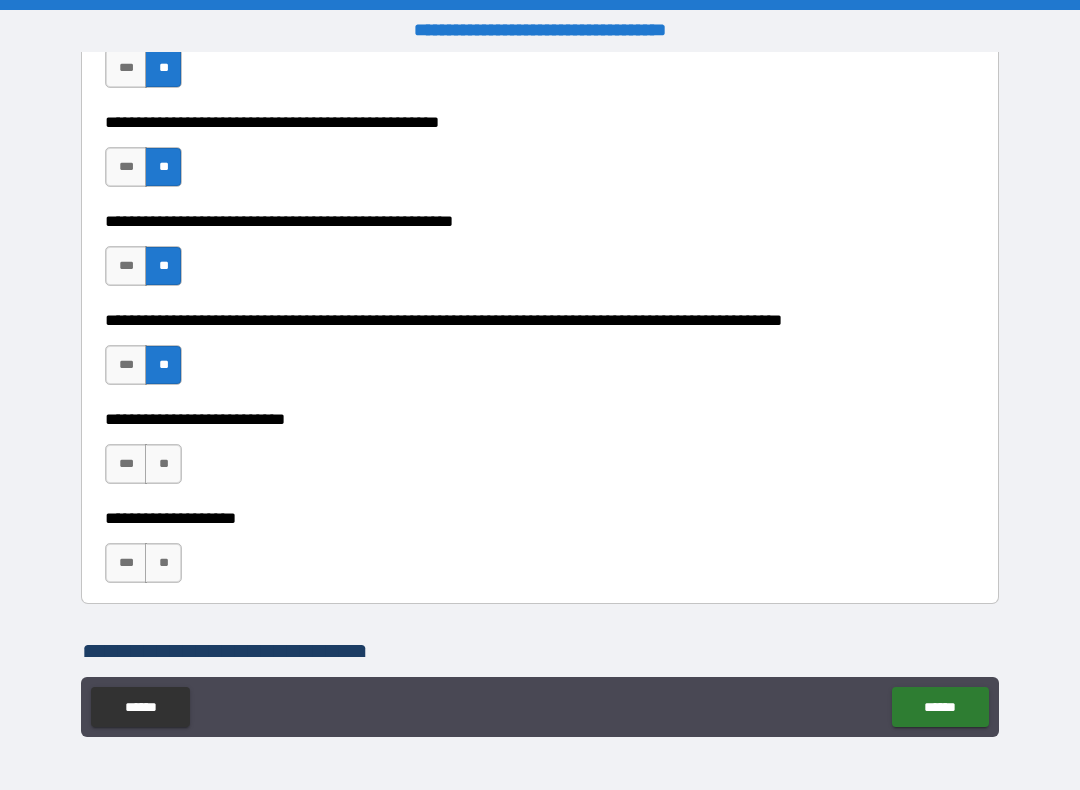 click on "**" at bounding box center (163, 464) 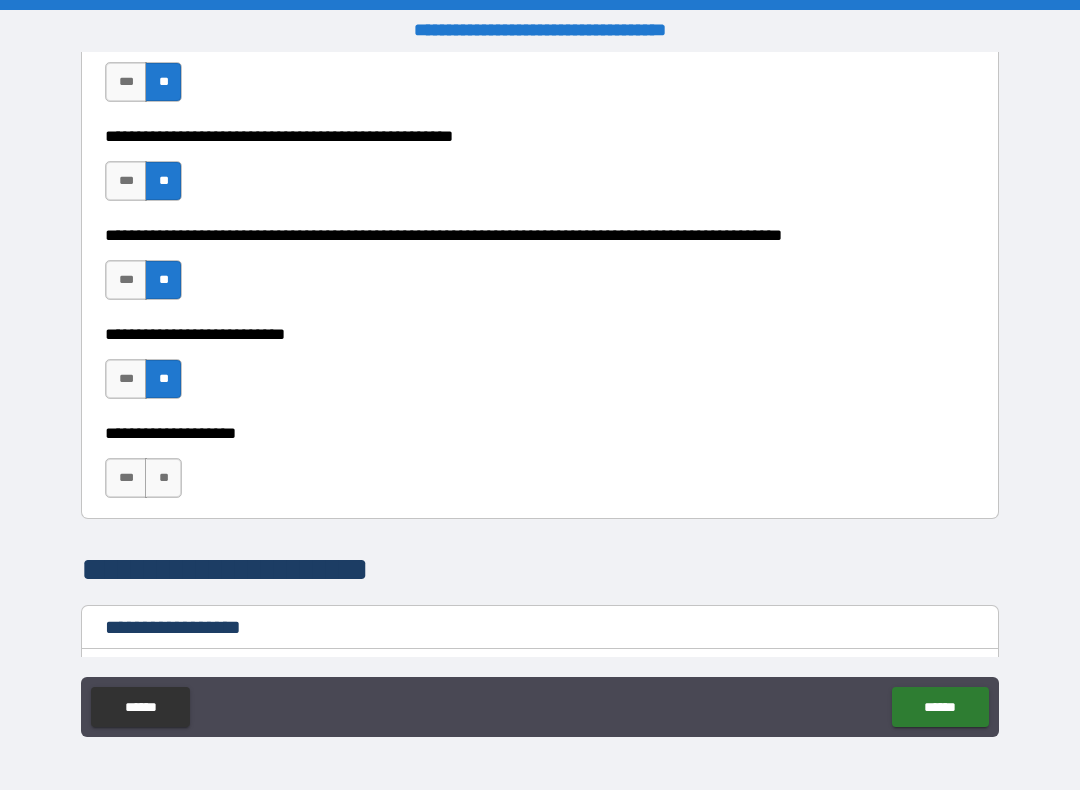 scroll, scrollTop: 886, scrollLeft: 0, axis: vertical 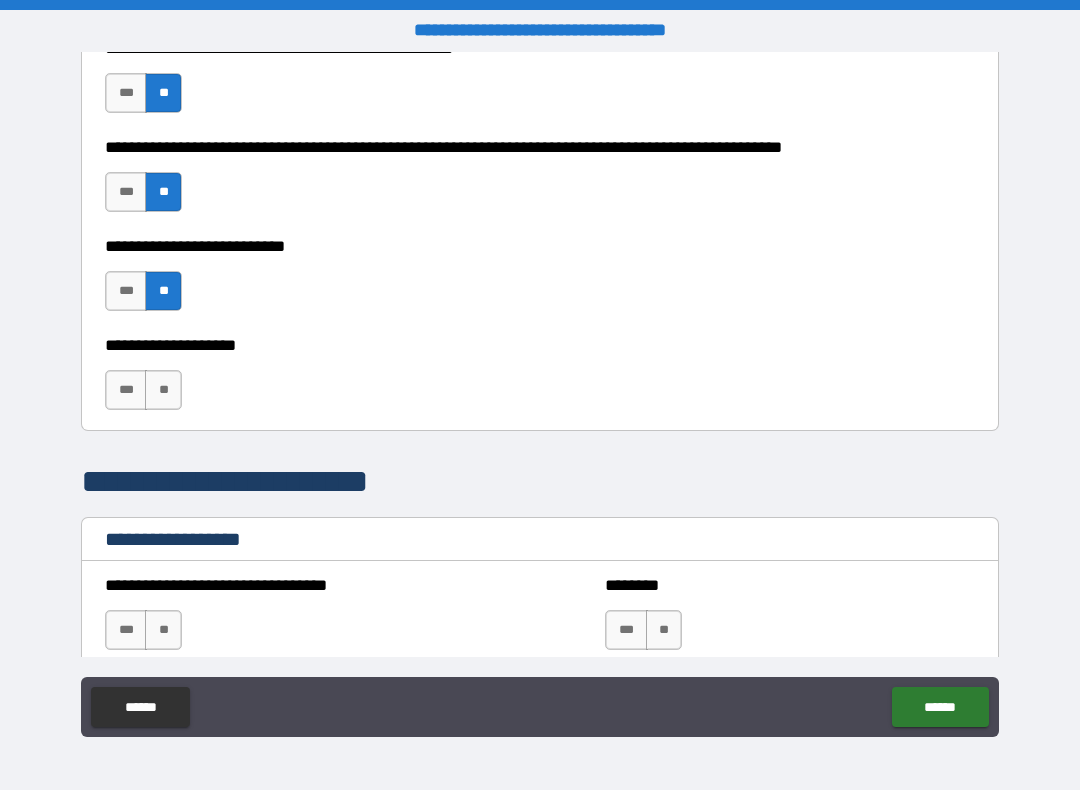 click on "**" at bounding box center [163, 390] 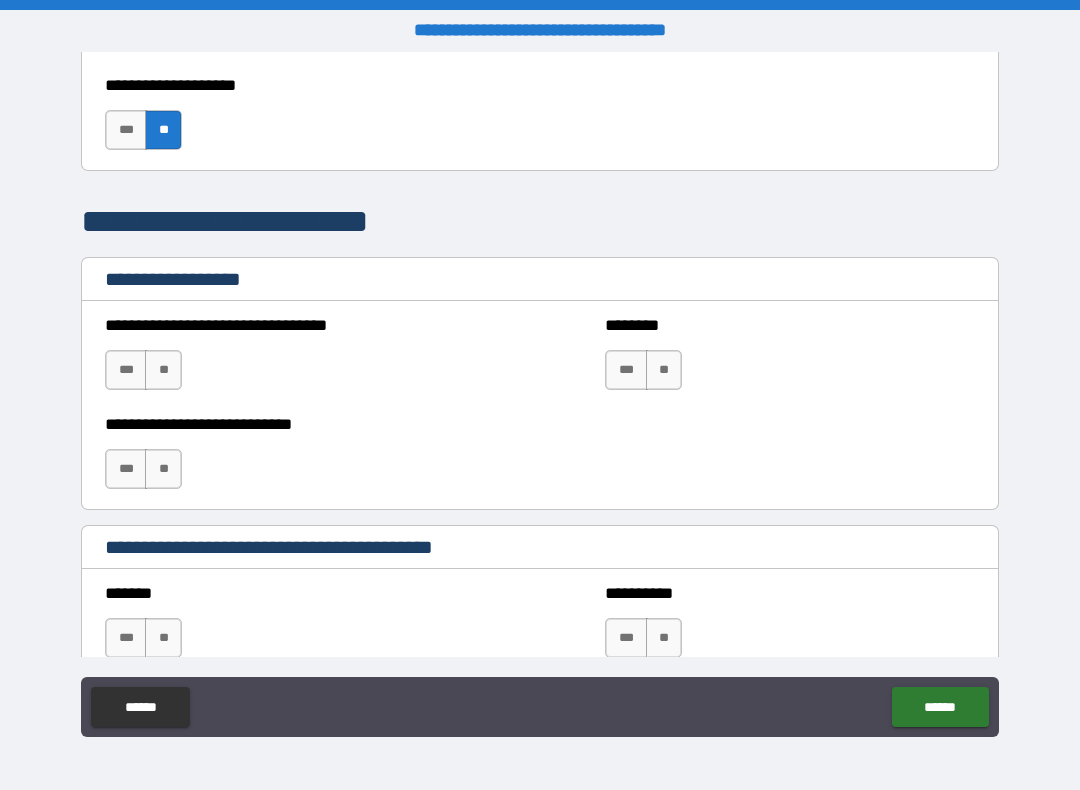 scroll, scrollTop: 1188, scrollLeft: 0, axis: vertical 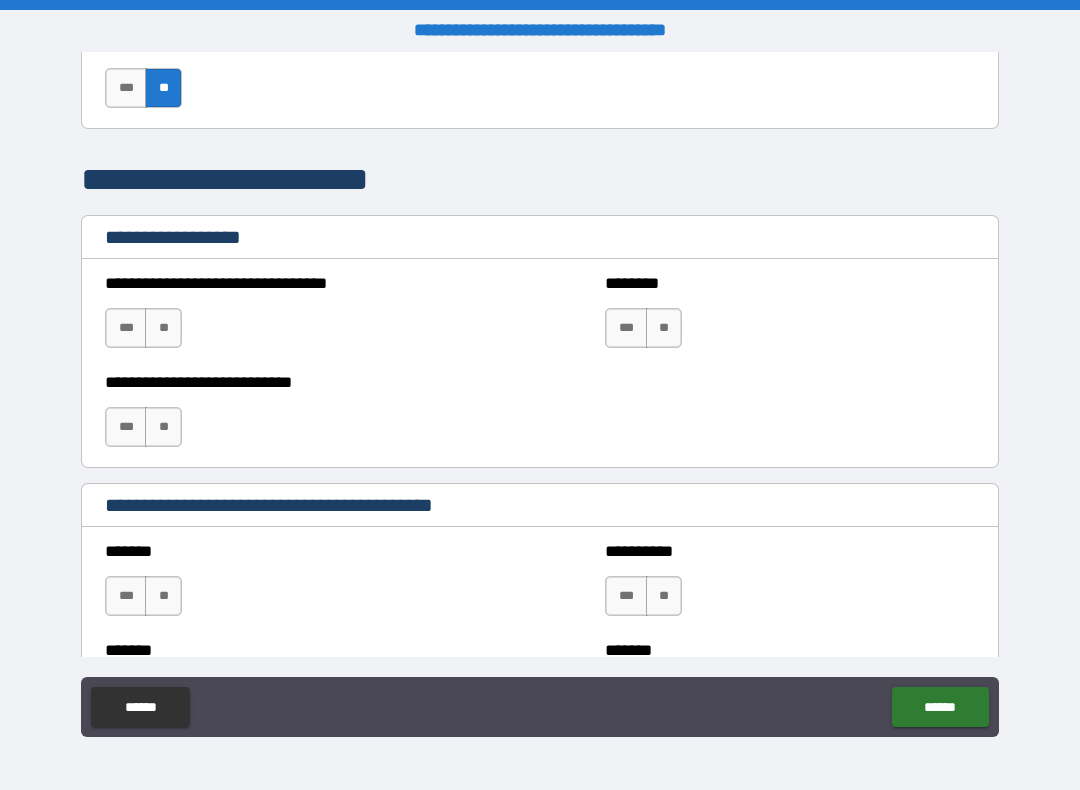 click on "**********" at bounding box center (290, 318) 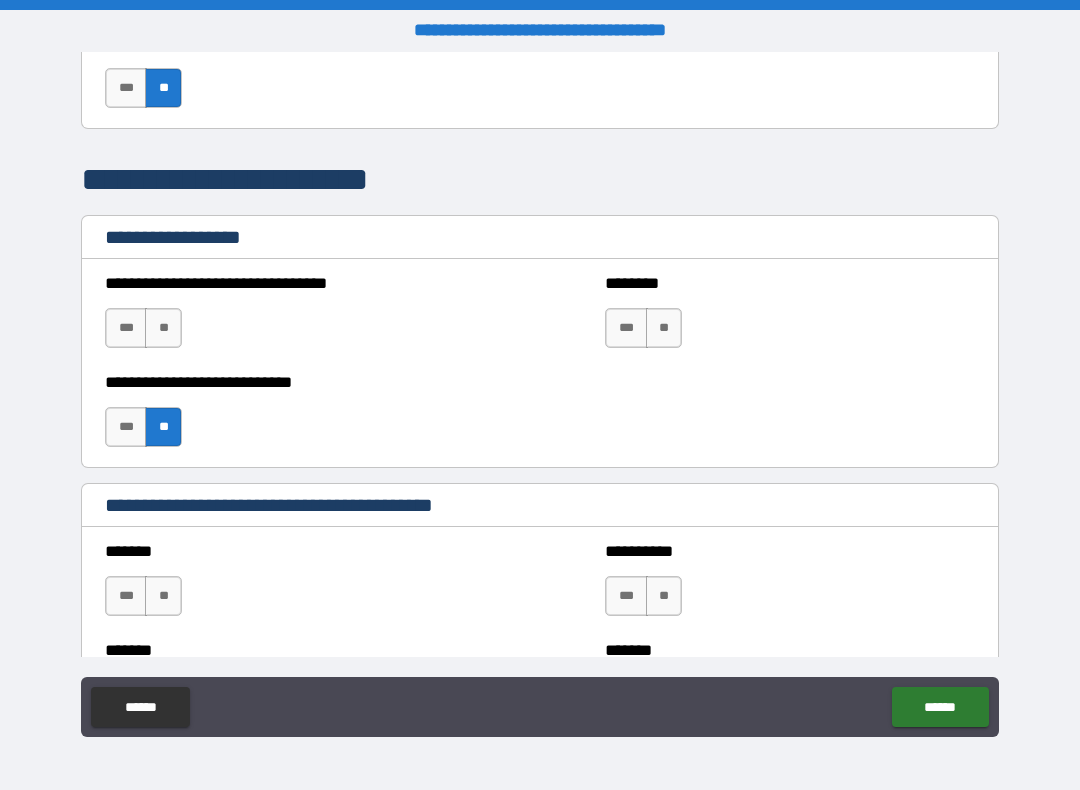 click on "**" at bounding box center (664, 328) 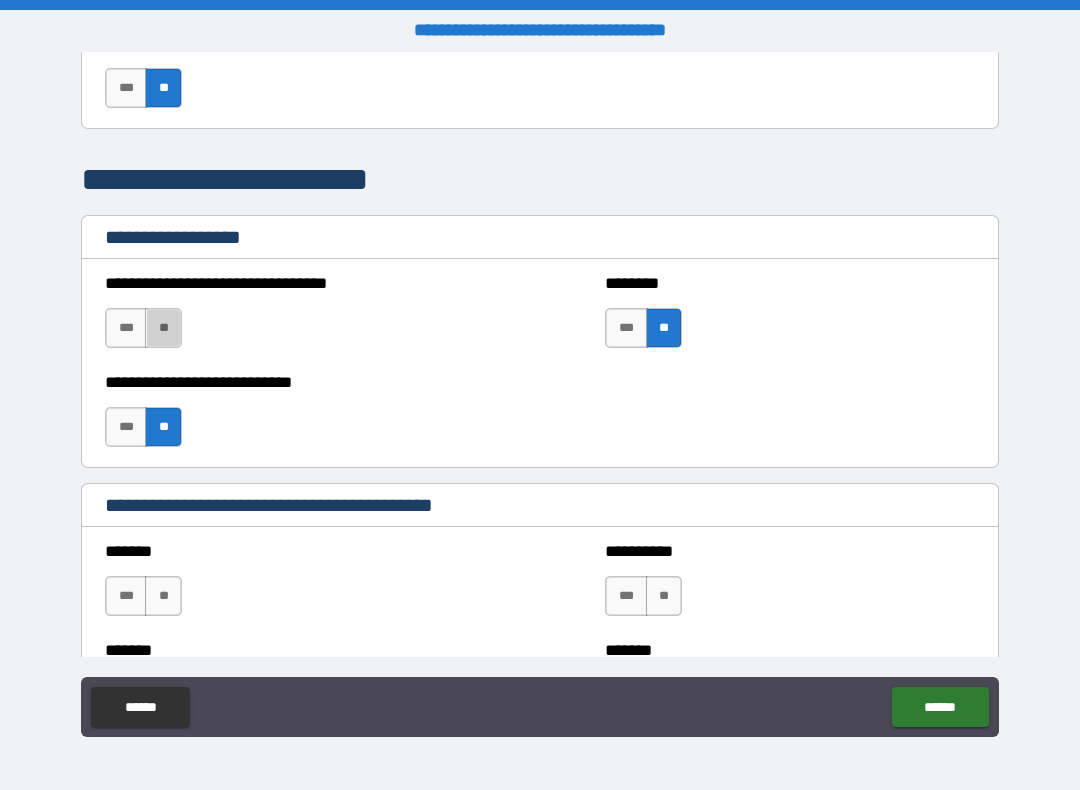 click on "**" at bounding box center [163, 328] 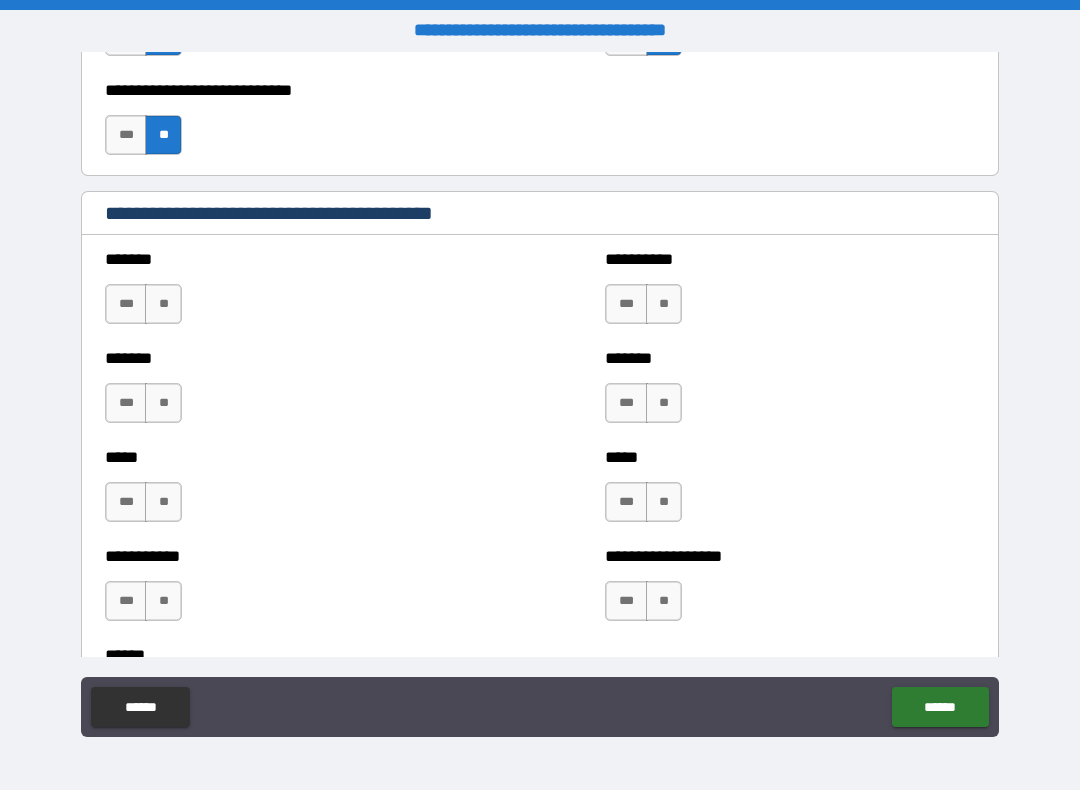 scroll, scrollTop: 1482, scrollLeft: 0, axis: vertical 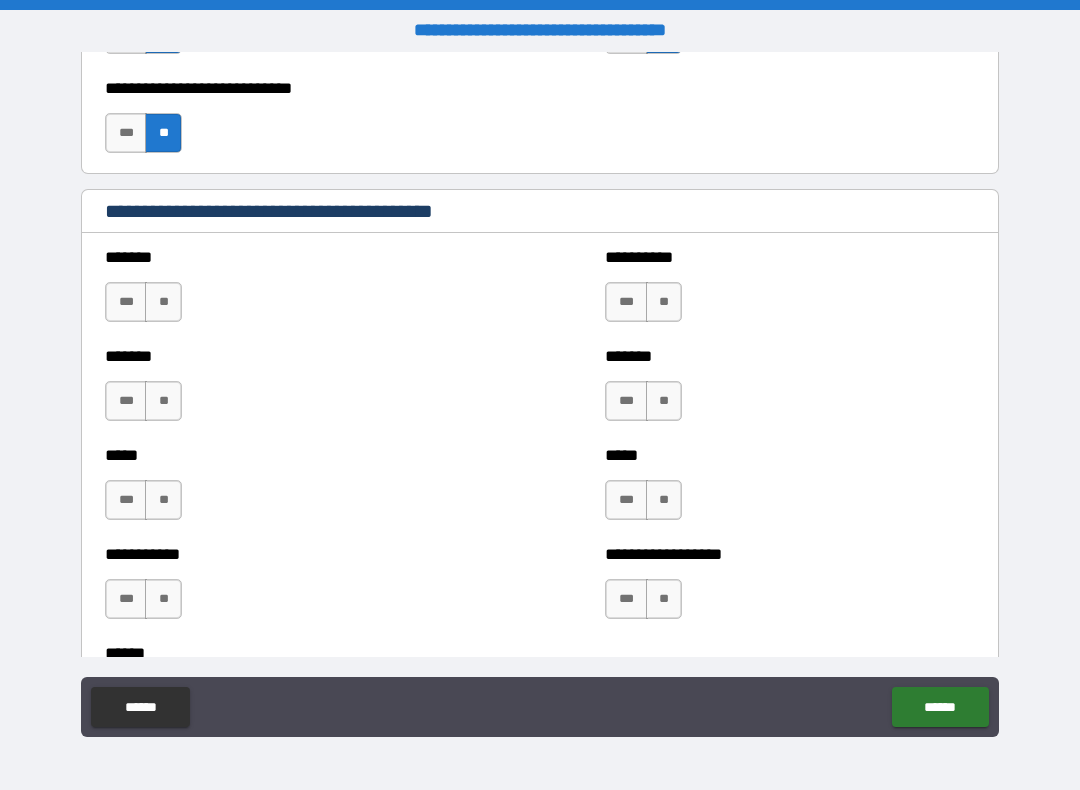click on "**" at bounding box center (163, 302) 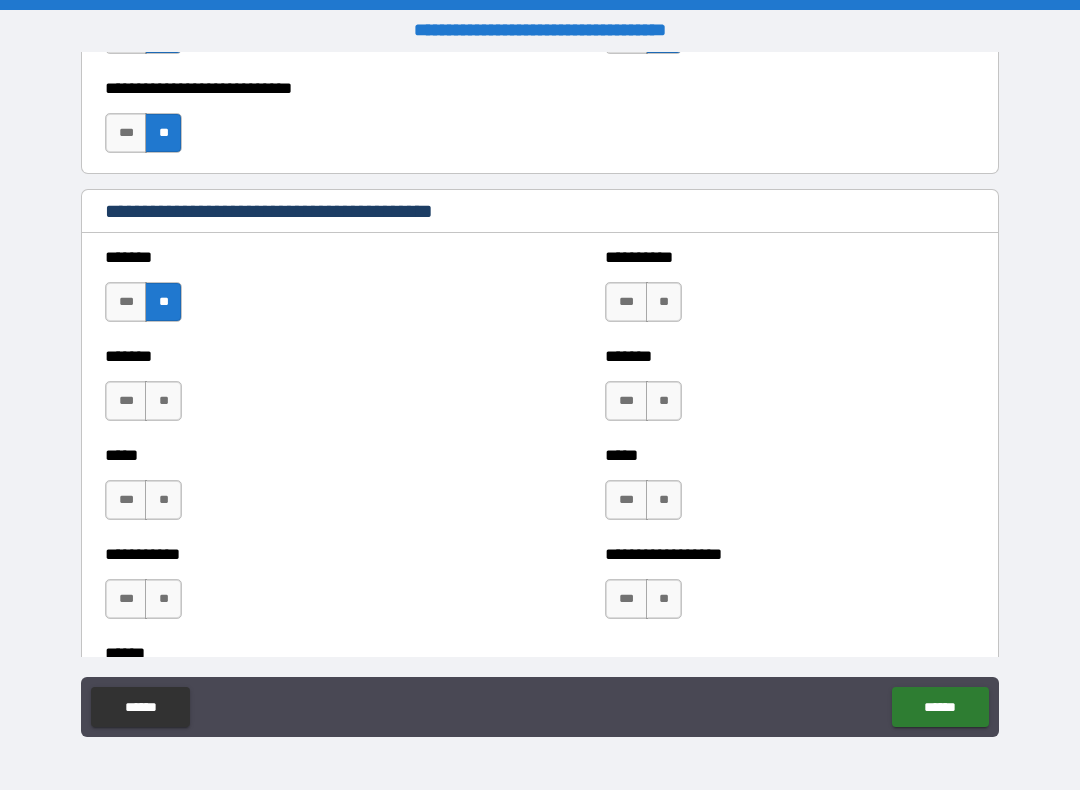 click on "******* *** **" at bounding box center (290, 391) 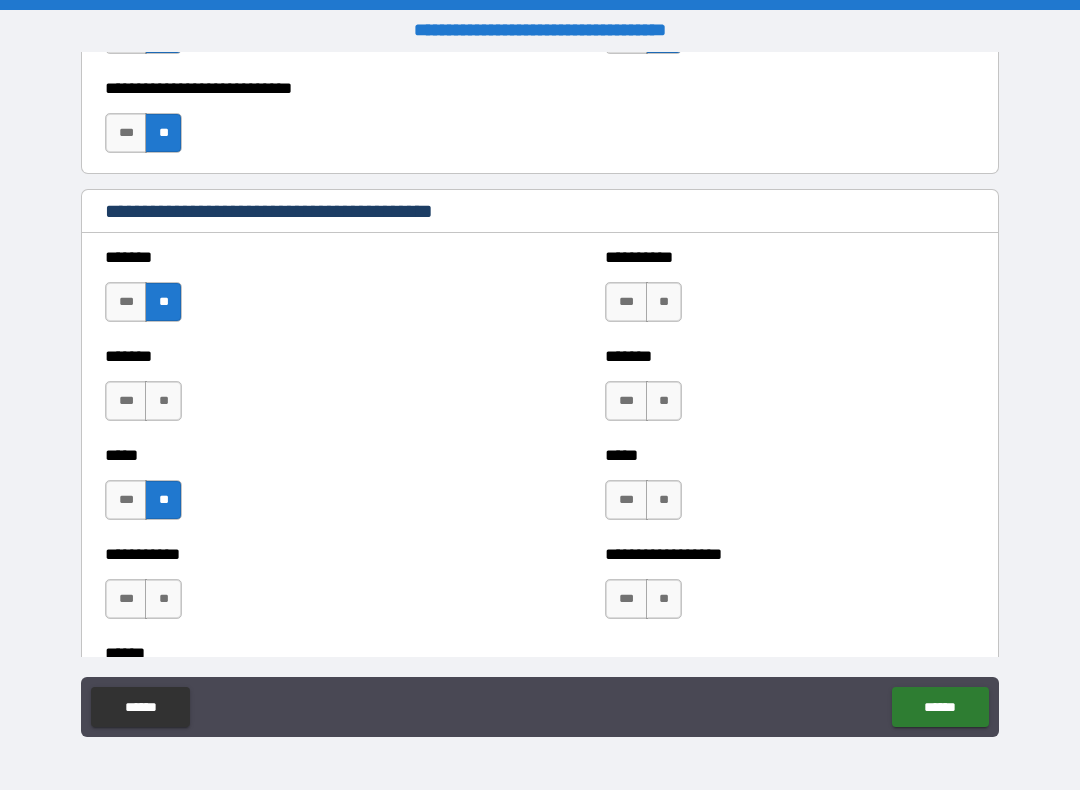 click on "**" at bounding box center [163, 401] 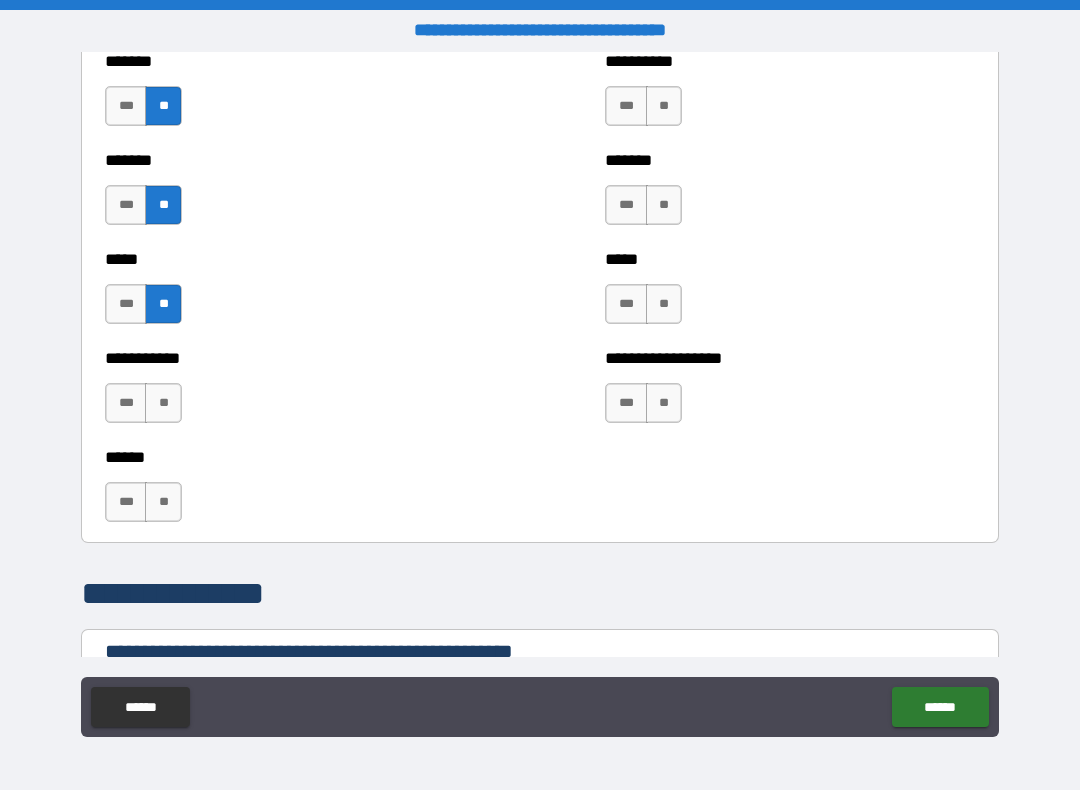 scroll, scrollTop: 1681, scrollLeft: 0, axis: vertical 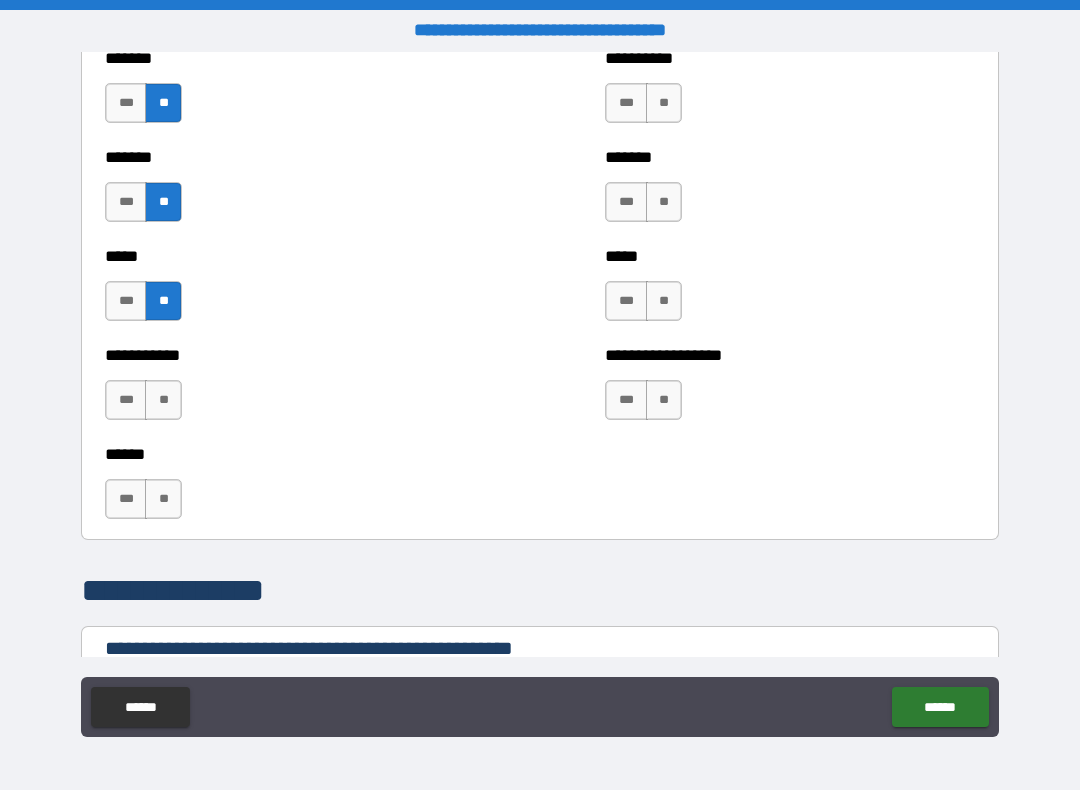 click on "**" at bounding box center [163, 400] 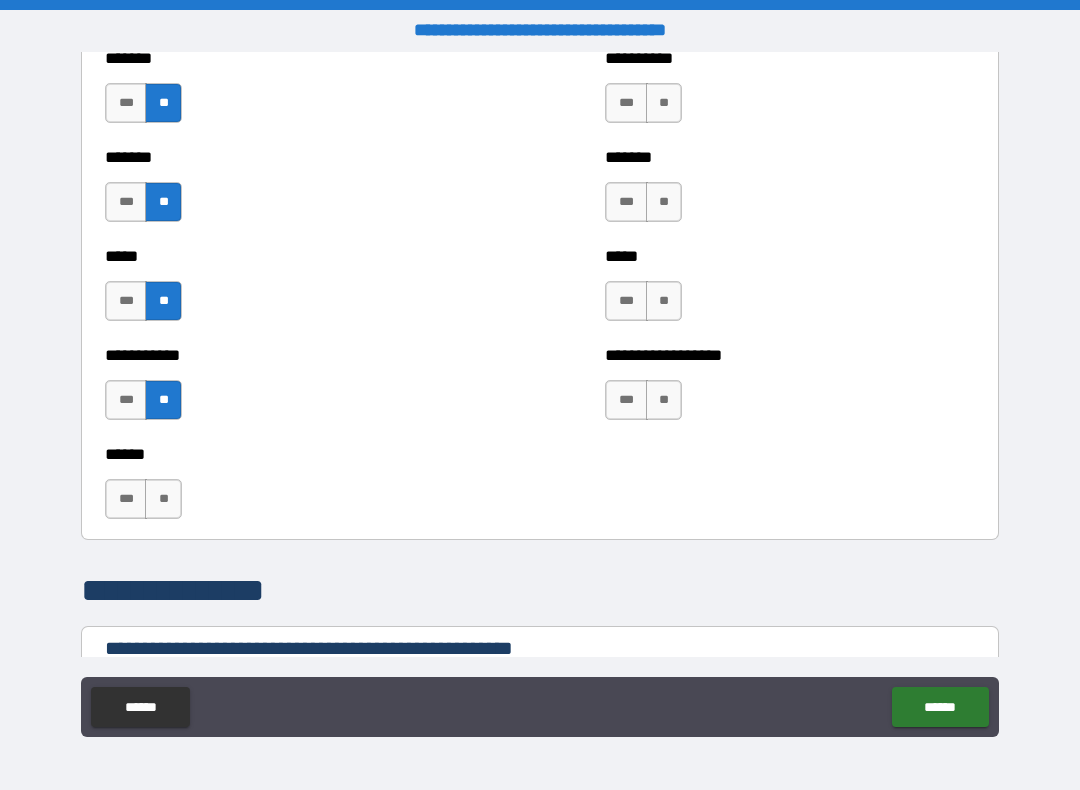click on "**" at bounding box center [163, 499] 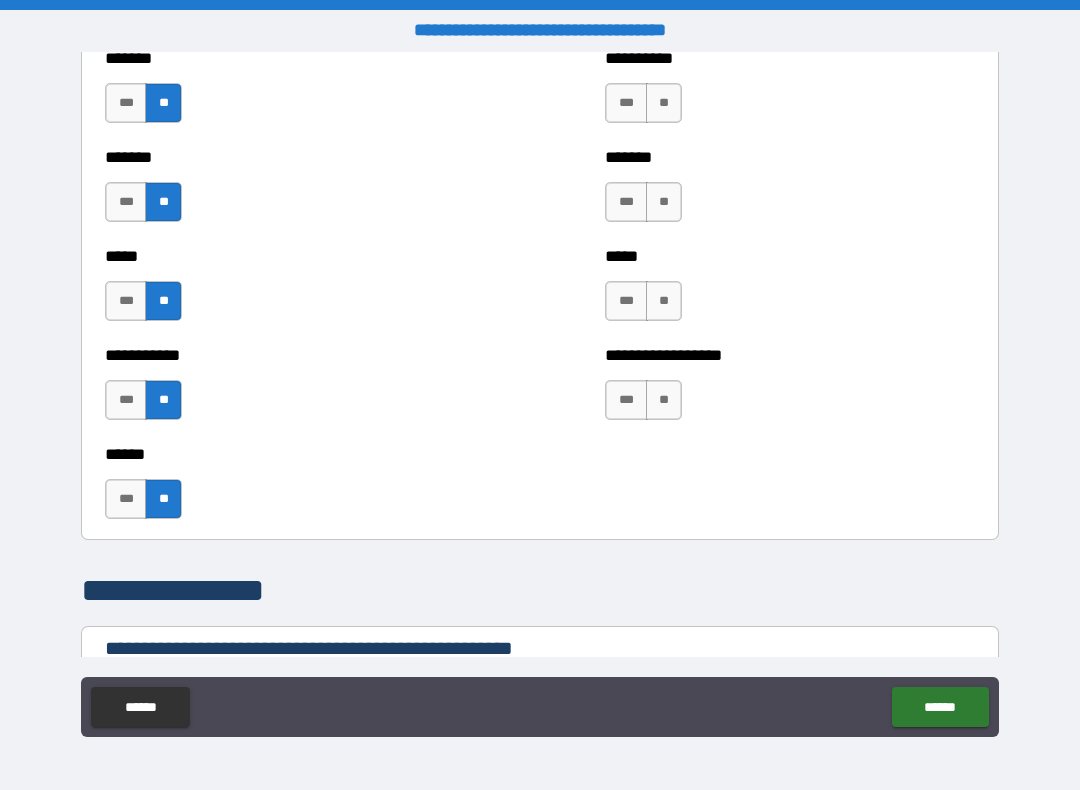 click on "**" at bounding box center [664, 103] 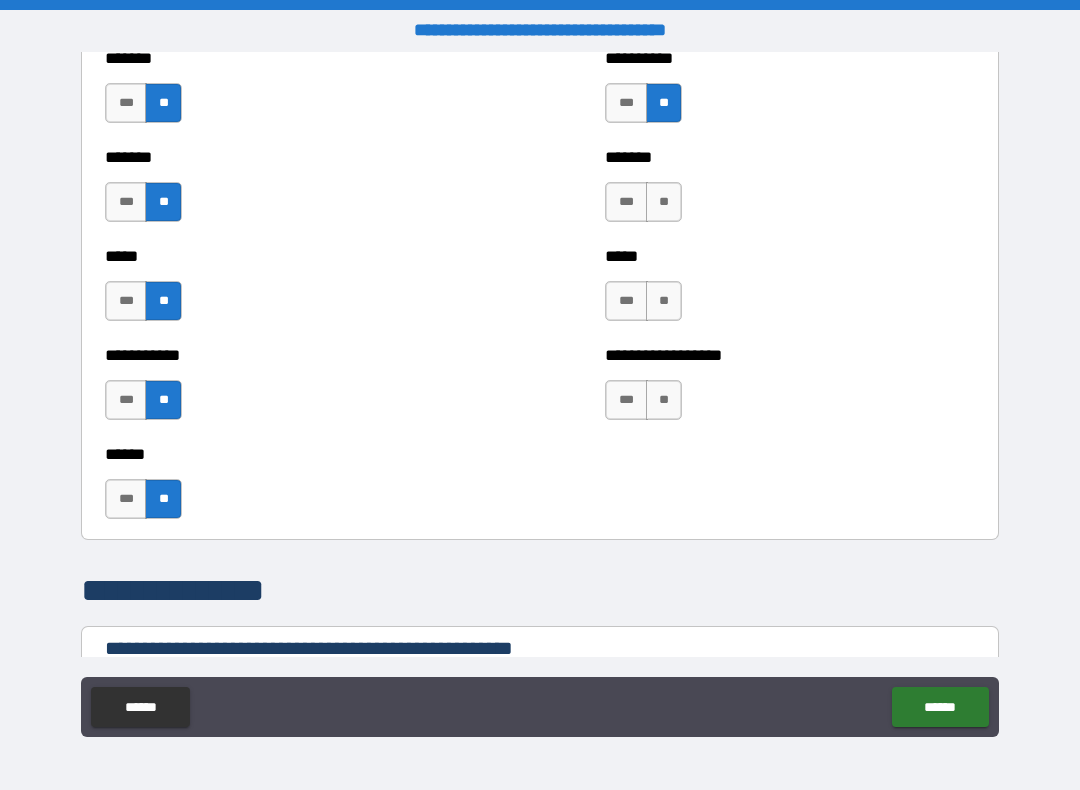 click on "**" at bounding box center (664, 202) 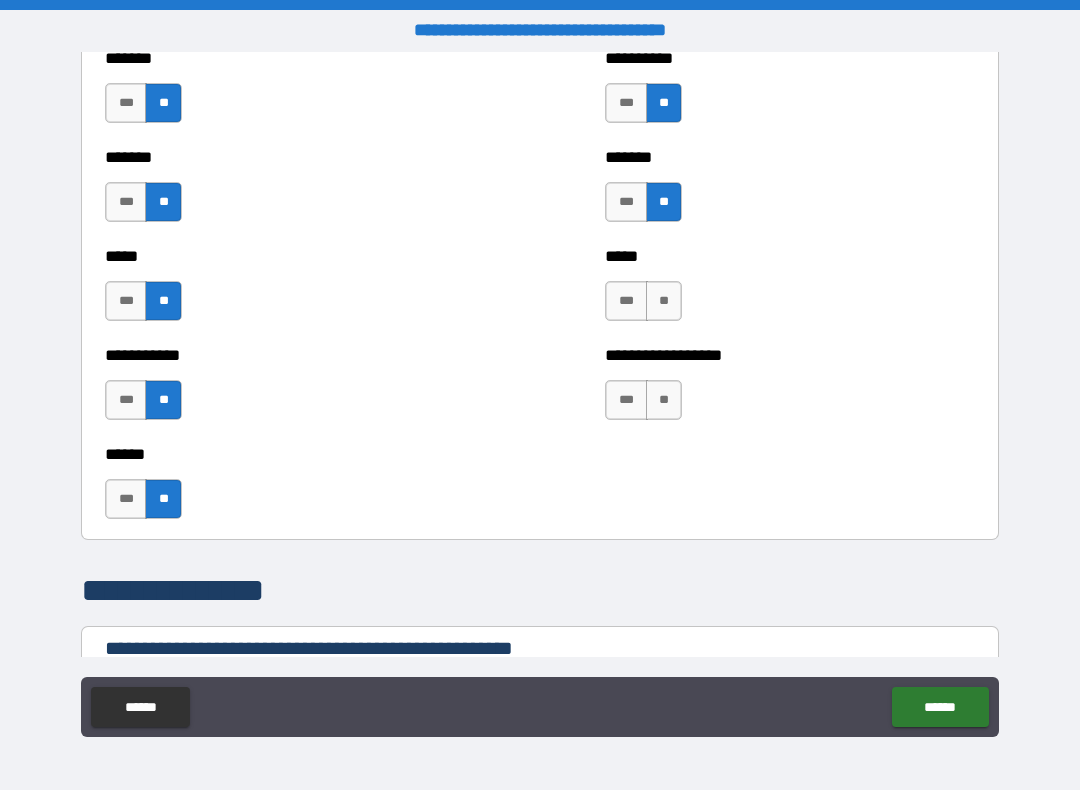 click on "**" at bounding box center [664, 301] 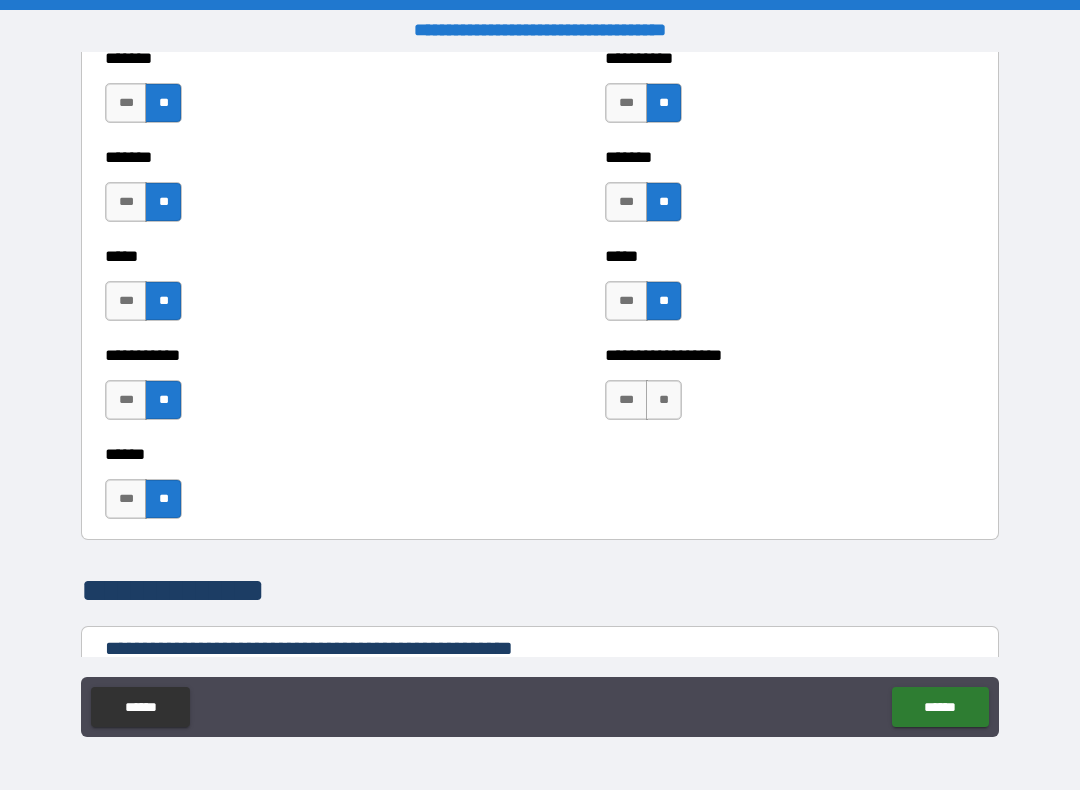 click on "**" at bounding box center [664, 400] 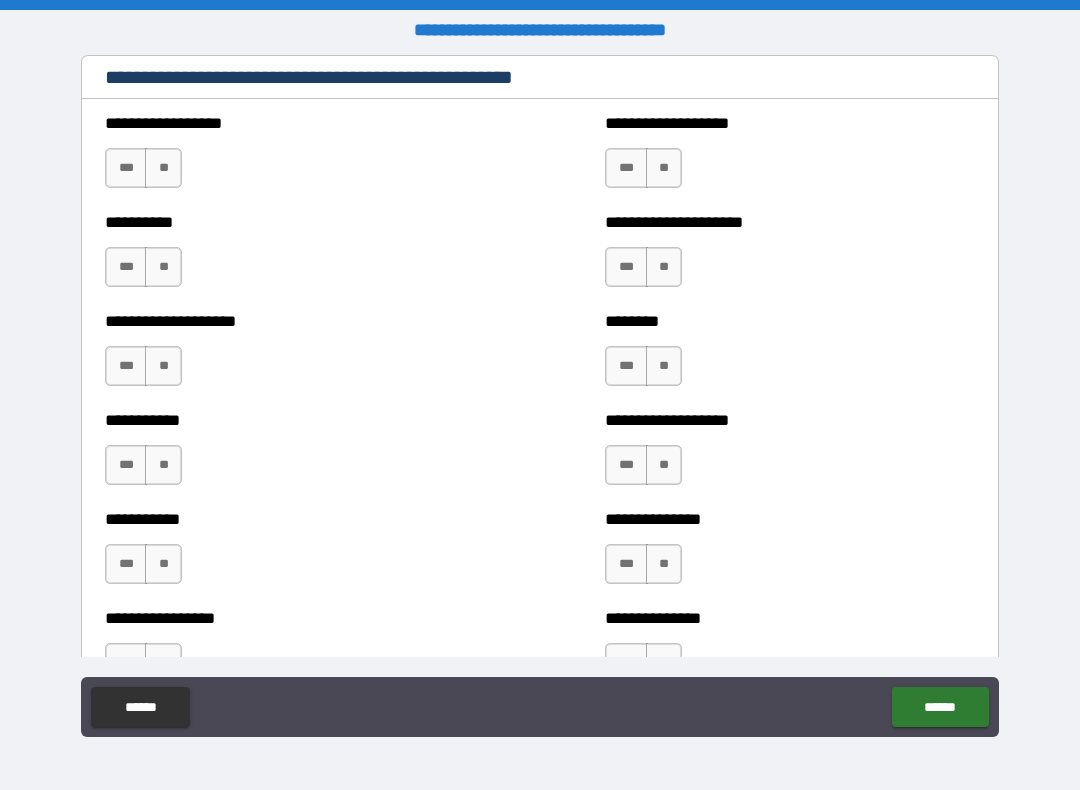 scroll, scrollTop: 2260, scrollLeft: 0, axis: vertical 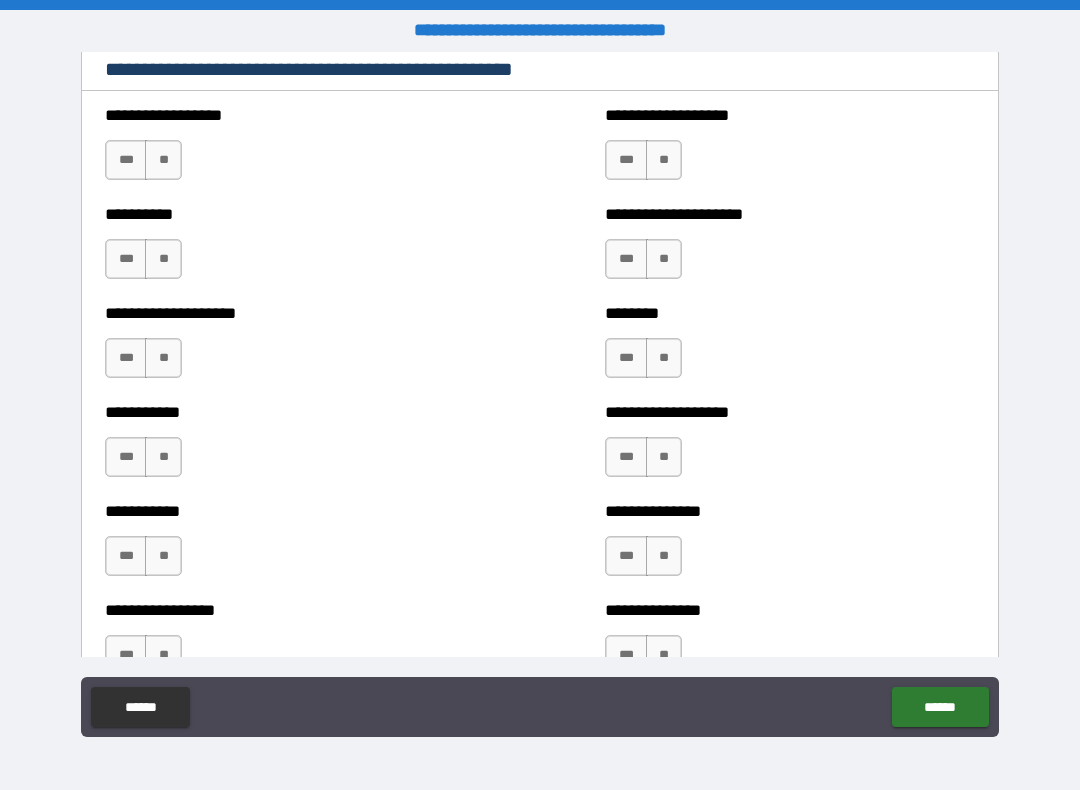 click on "**" at bounding box center [163, 160] 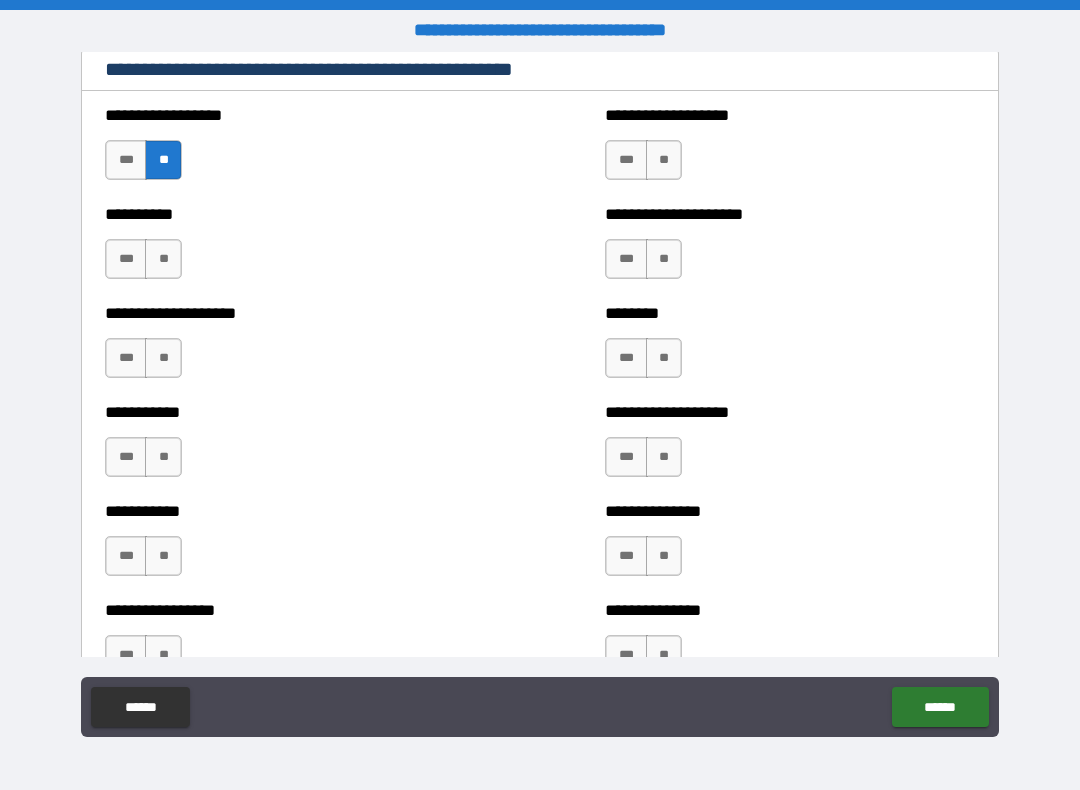 click on "**" at bounding box center [163, 259] 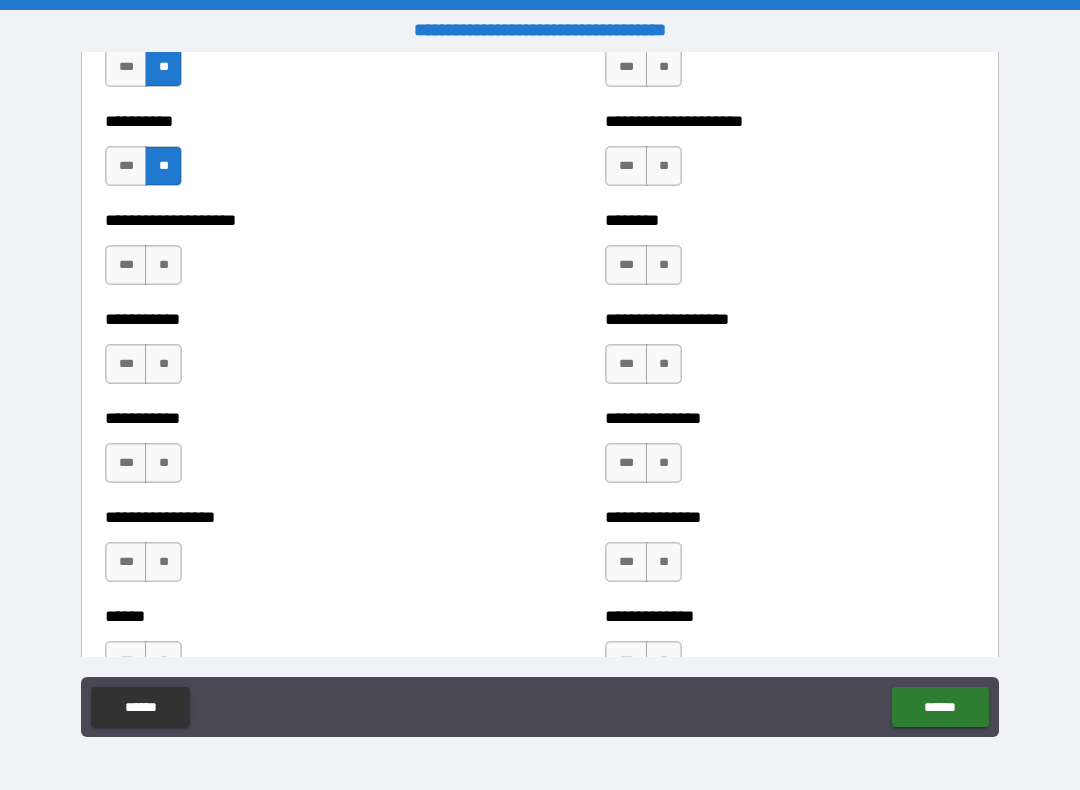 scroll, scrollTop: 2354, scrollLeft: 0, axis: vertical 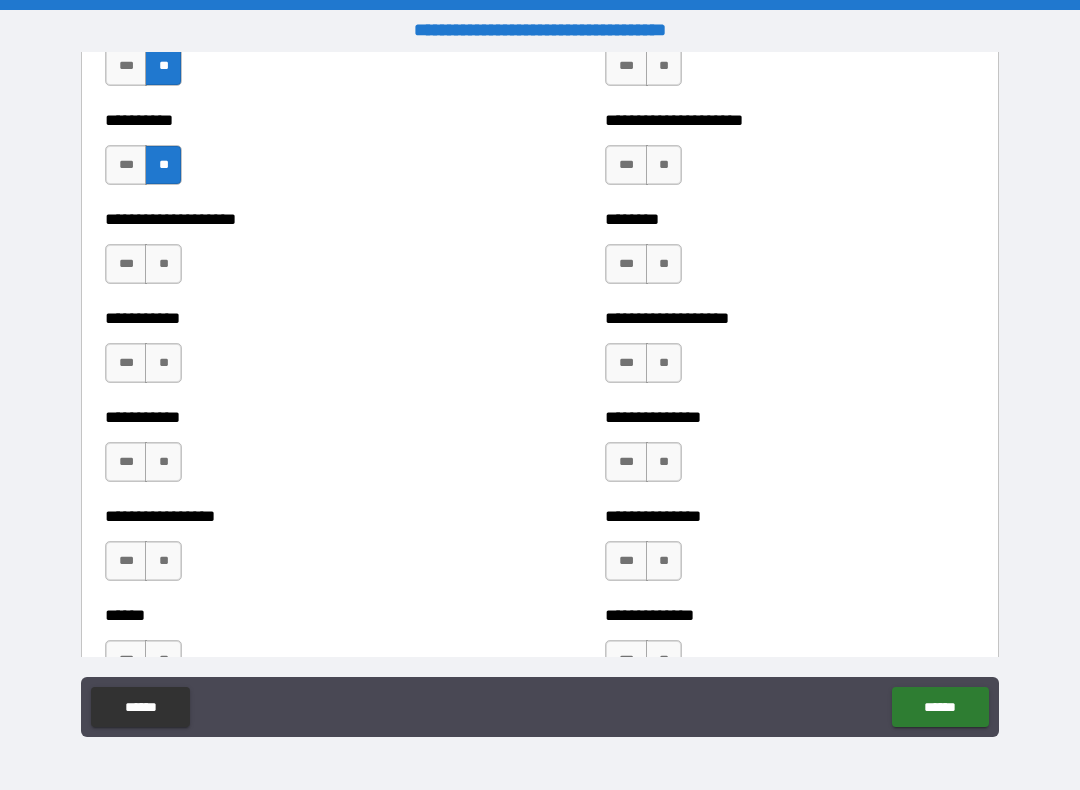 click on "**" at bounding box center [163, 264] 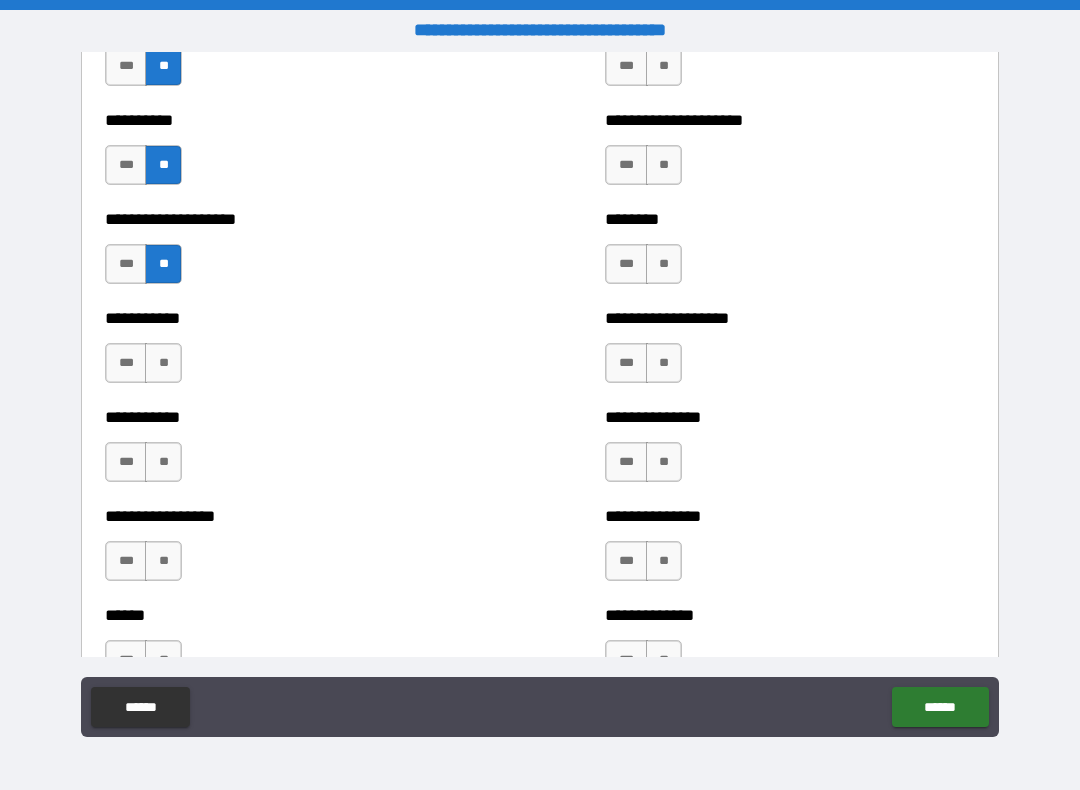 click on "**" at bounding box center (163, 363) 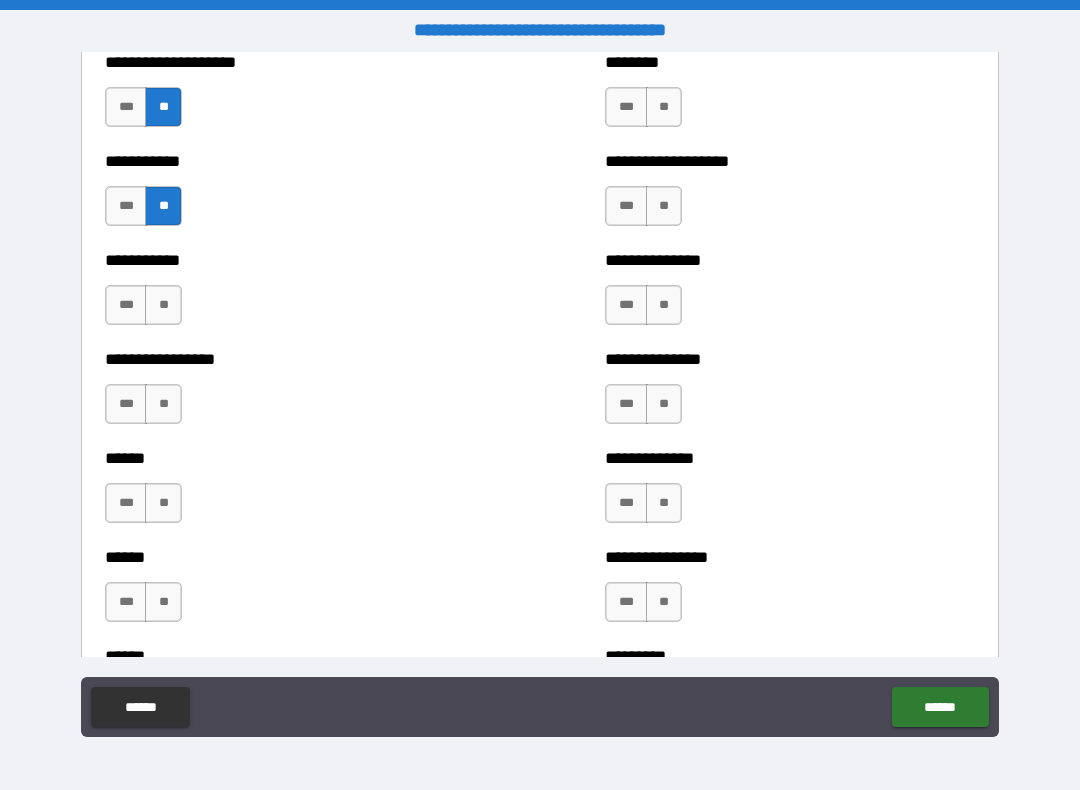 scroll, scrollTop: 2512, scrollLeft: 0, axis: vertical 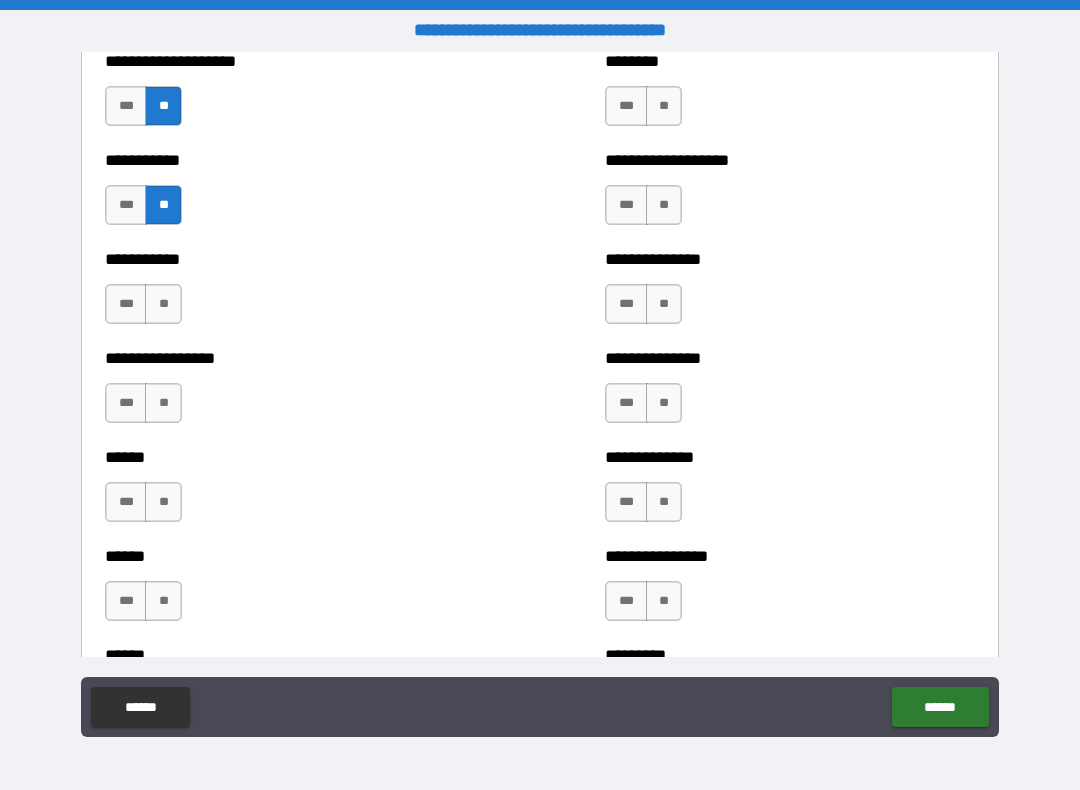 click on "**" at bounding box center [163, 304] 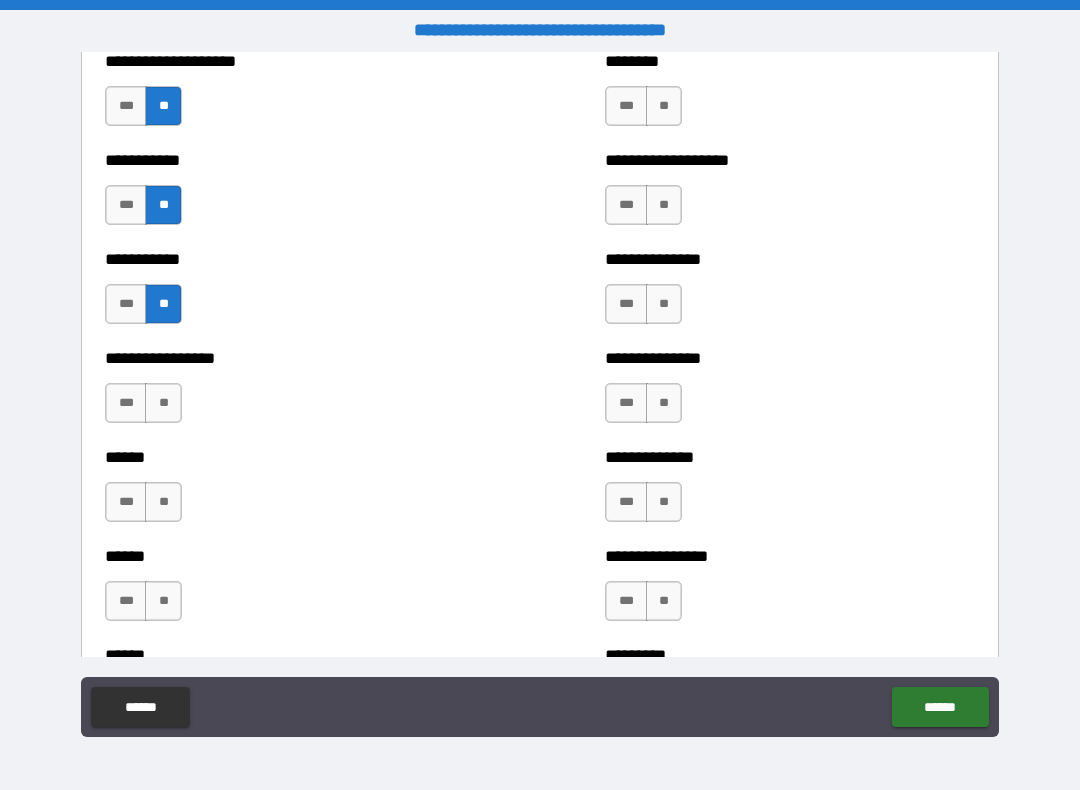 click on "**" at bounding box center [163, 403] 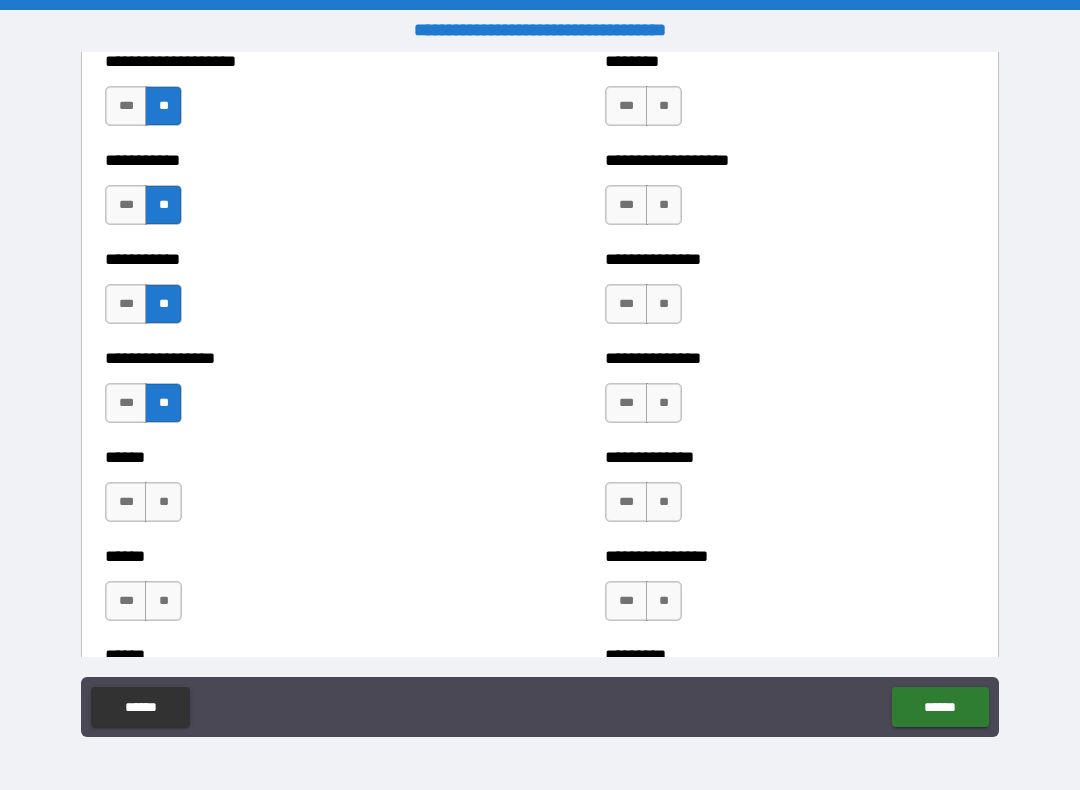 click on "**" at bounding box center [163, 502] 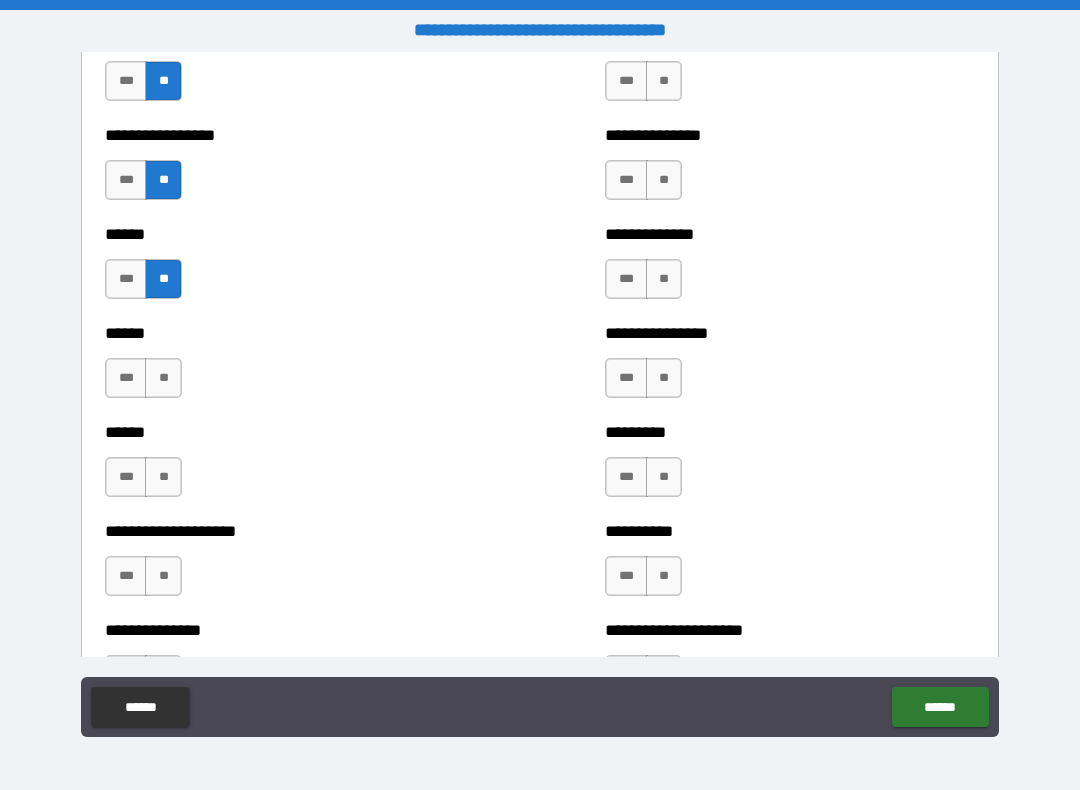 scroll, scrollTop: 2736, scrollLeft: 0, axis: vertical 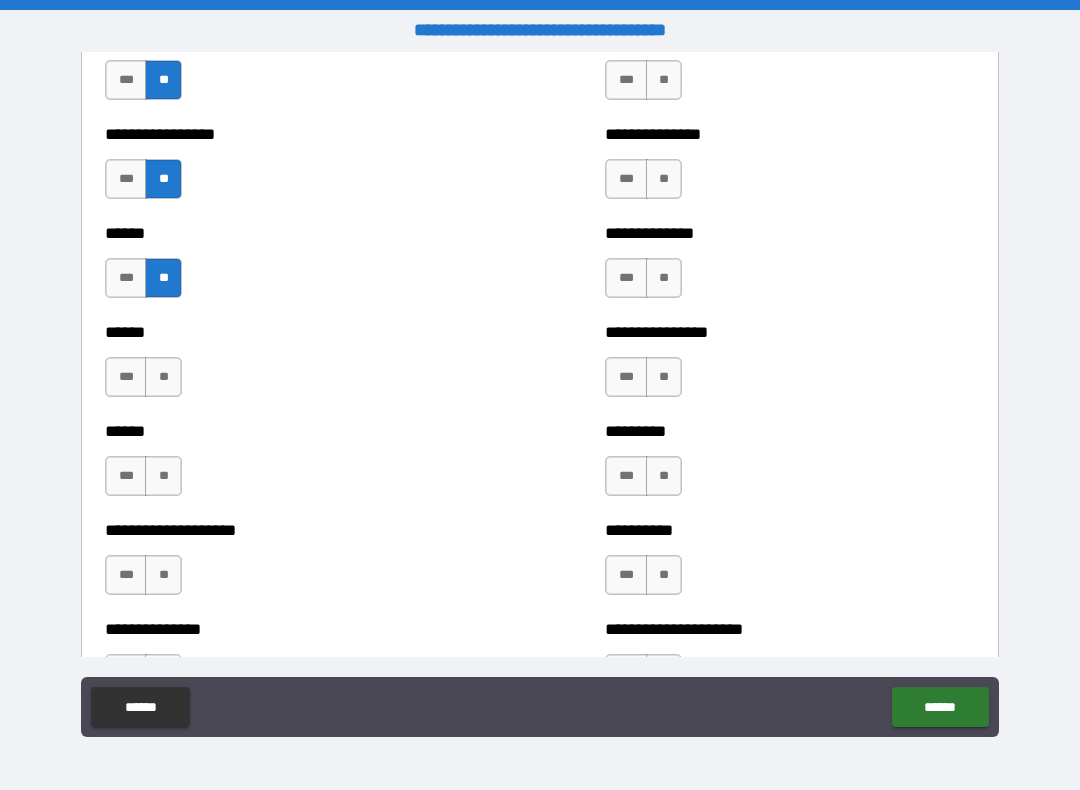 click on "**" at bounding box center [163, 377] 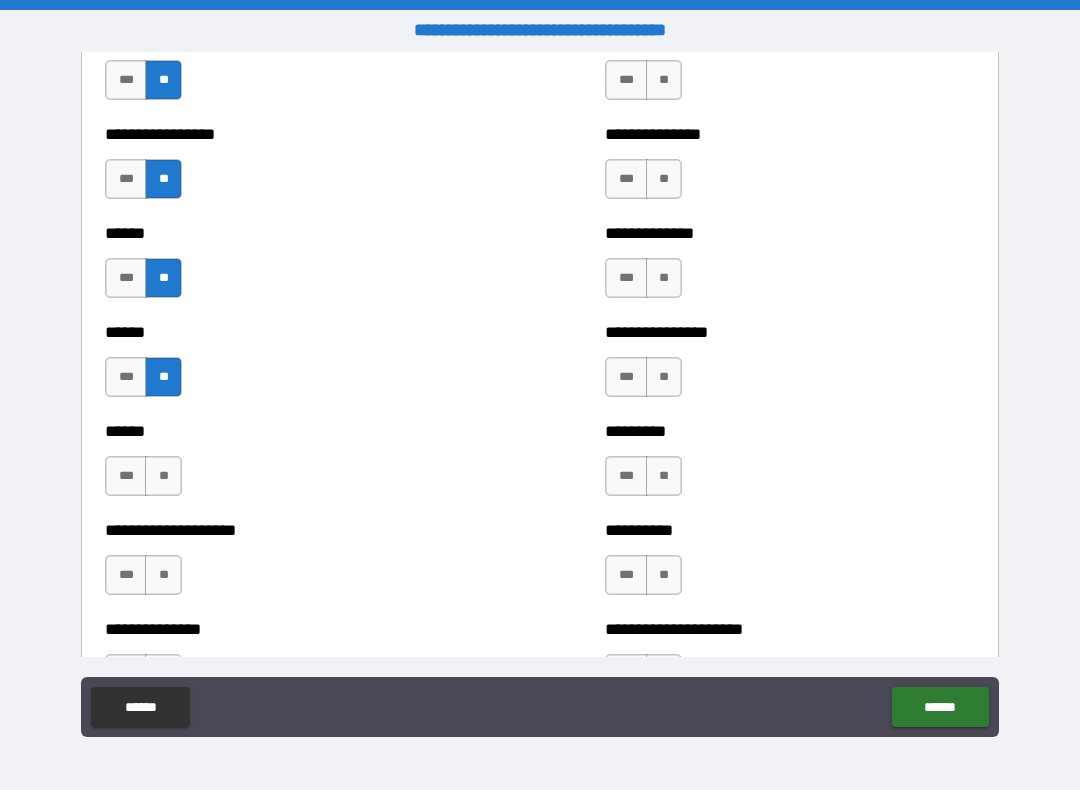 click on "**" at bounding box center [163, 476] 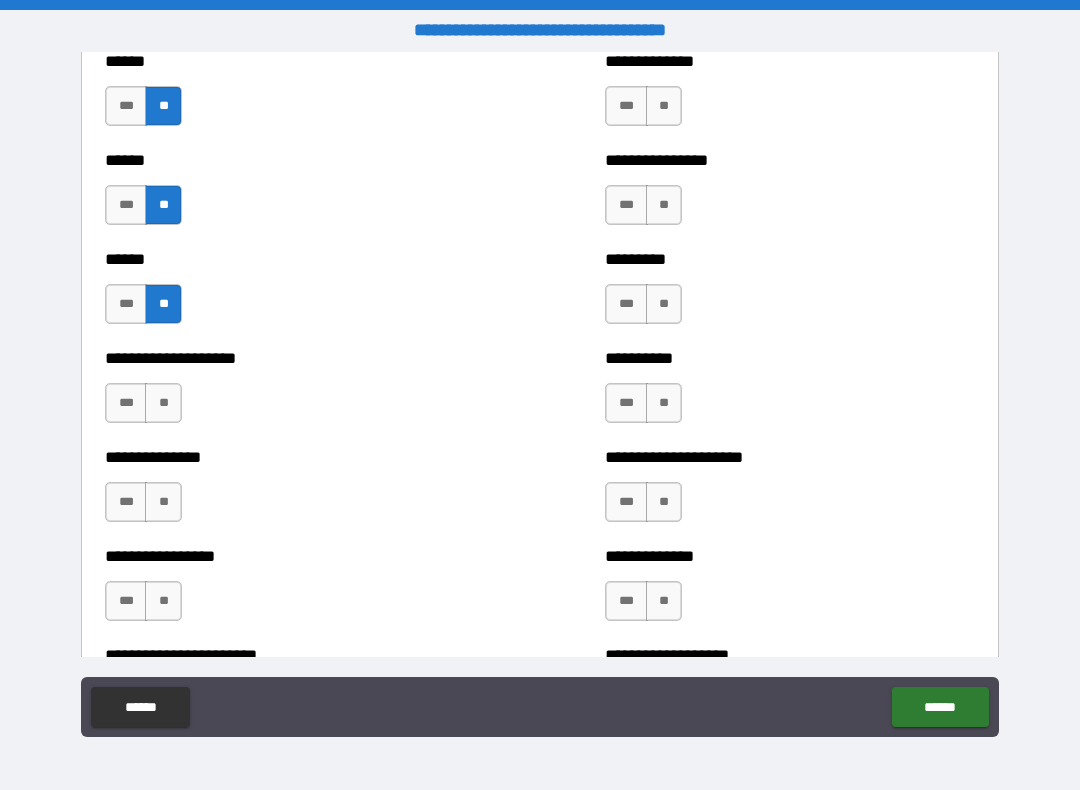 scroll, scrollTop: 2919, scrollLeft: 0, axis: vertical 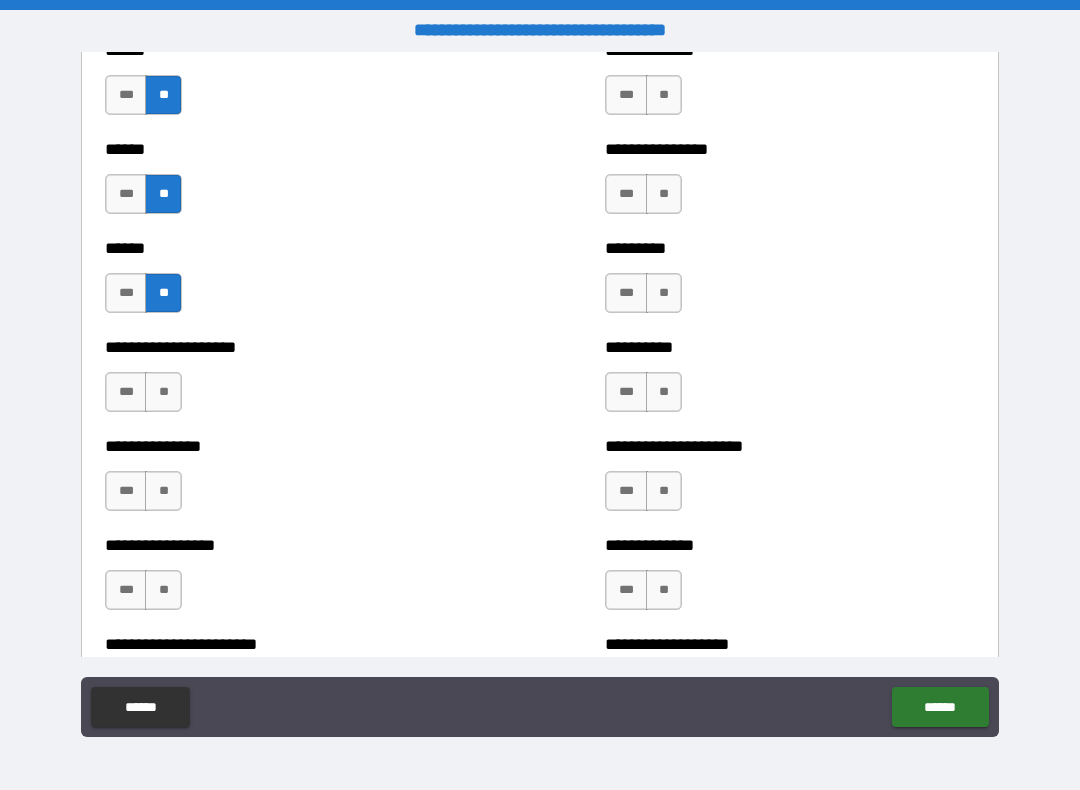 click on "**" at bounding box center [163, 392] 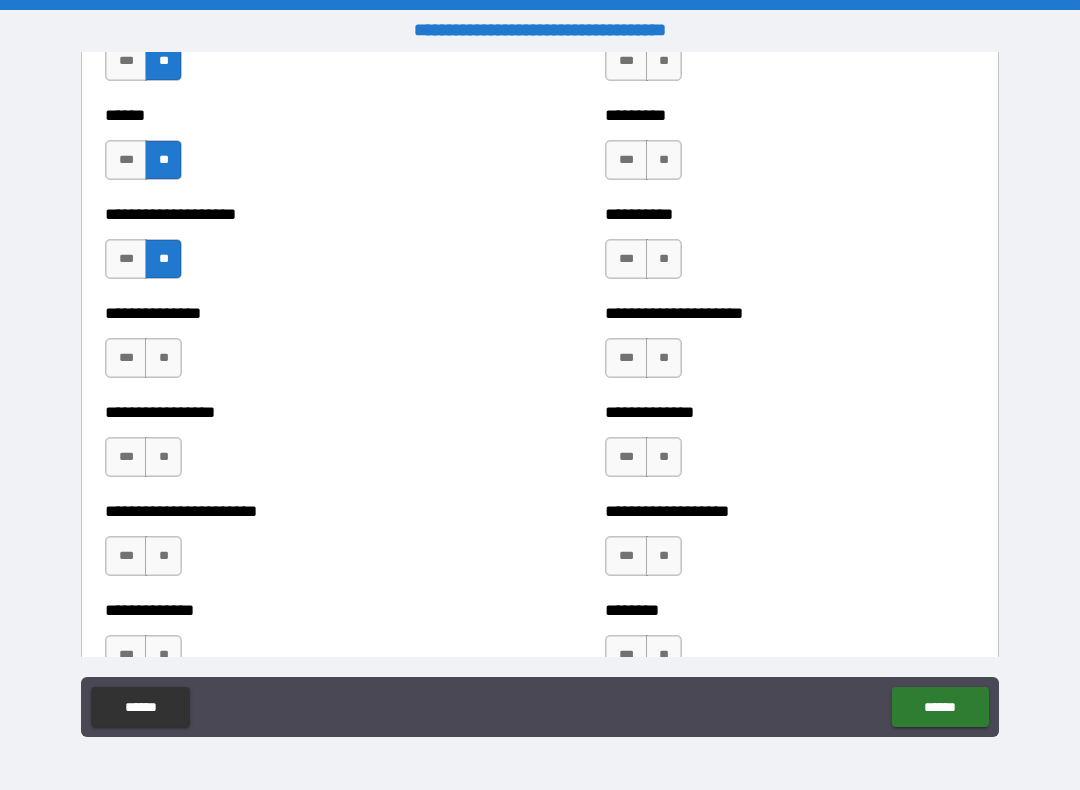 scroll, scrollTop: 3071, scrollLeft: 0, axis: vertical 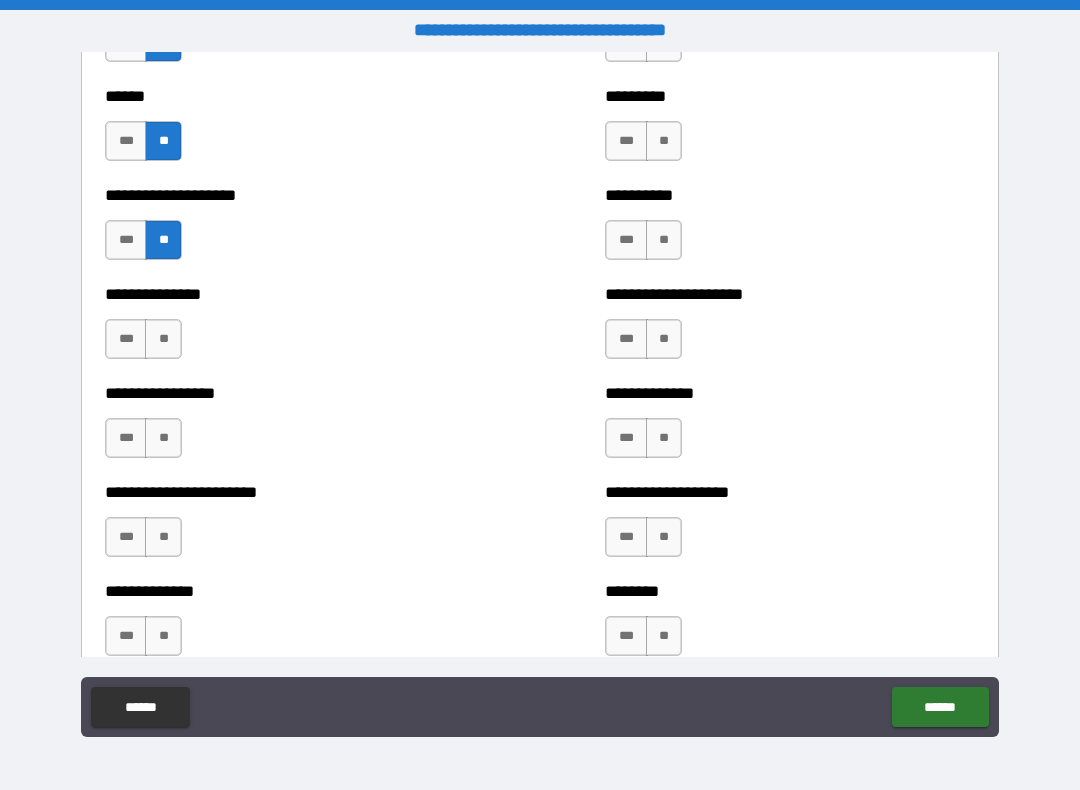click on "**" at bounding box center (163, 339) 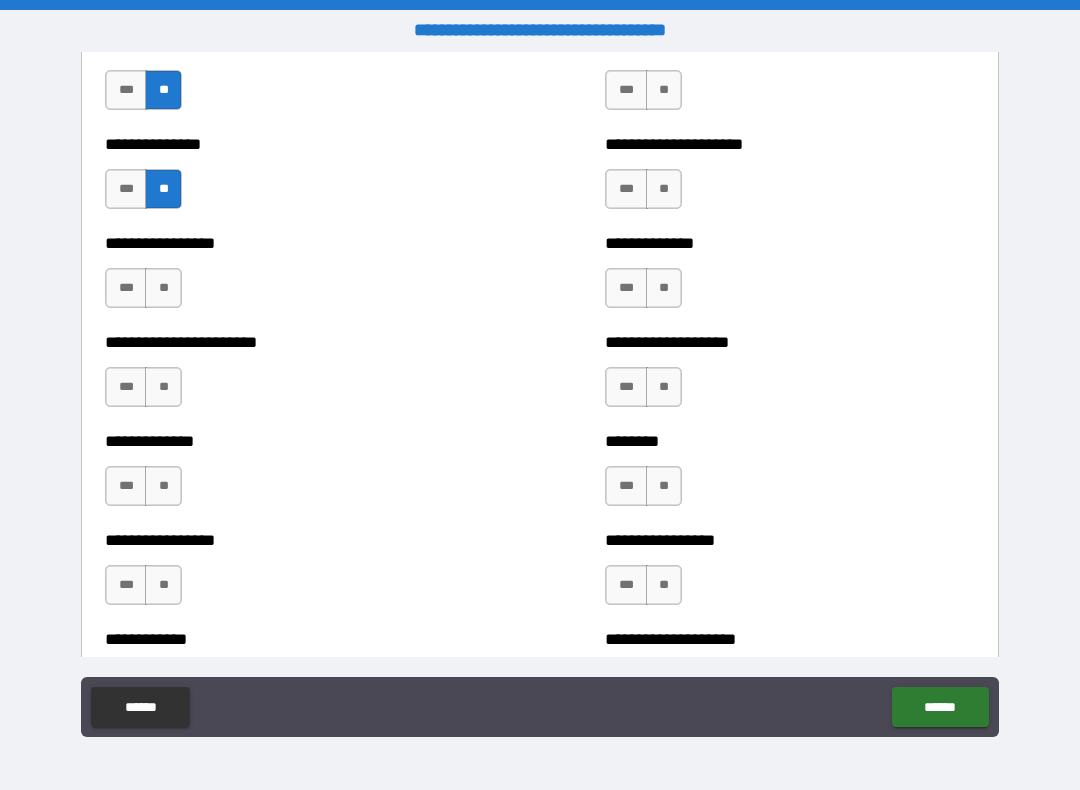 scroll, scrollTop: 3223, scrollLeft: 0, axis: vertical 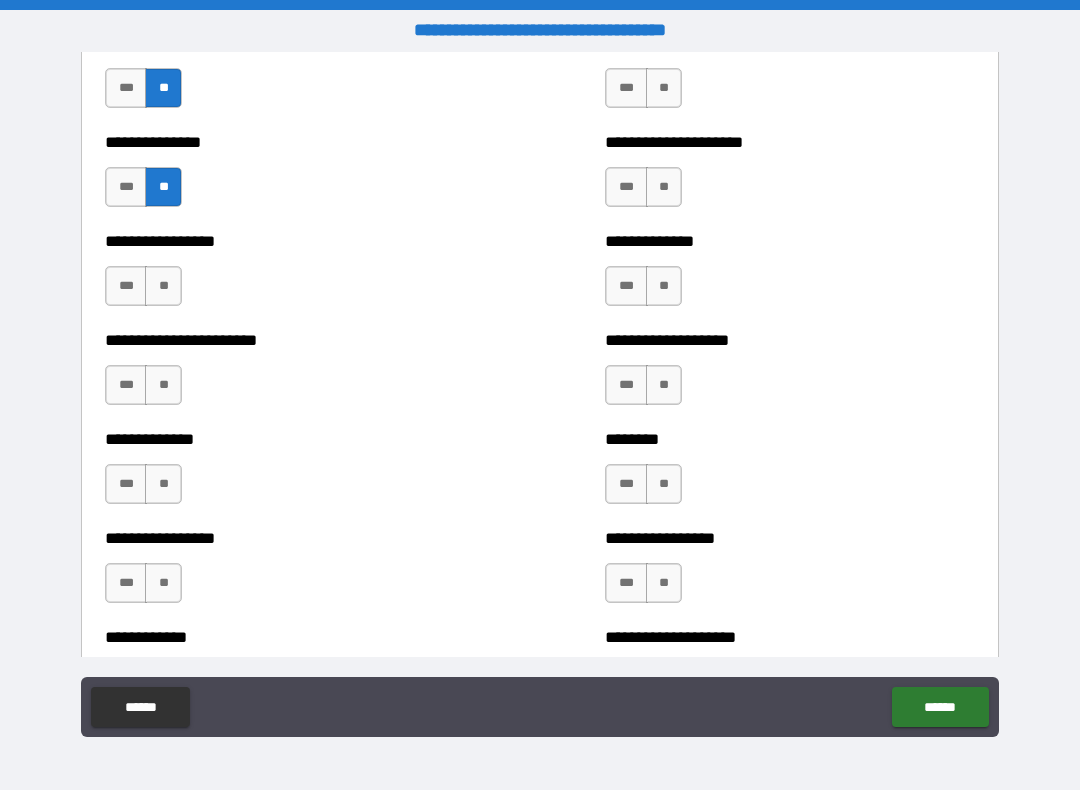 click on "**" at bounding box center [163, 286] 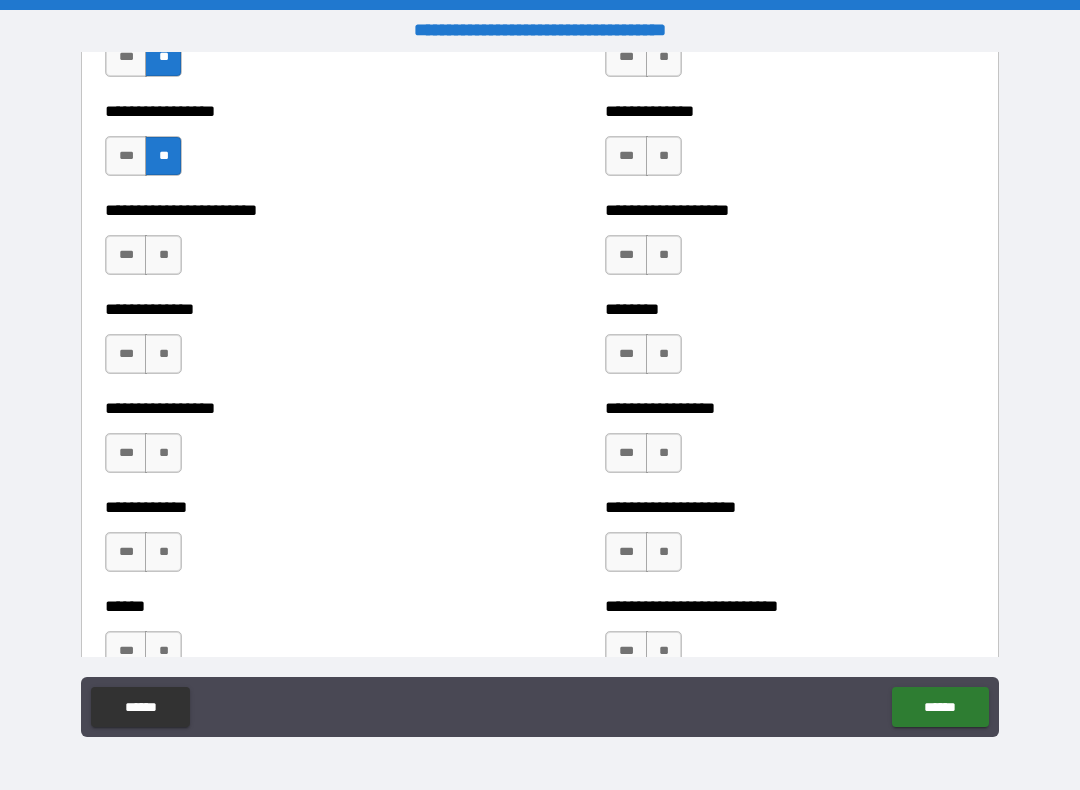 scroll, scrollTop: 3356, scrollLeft: 0, axis: vertical 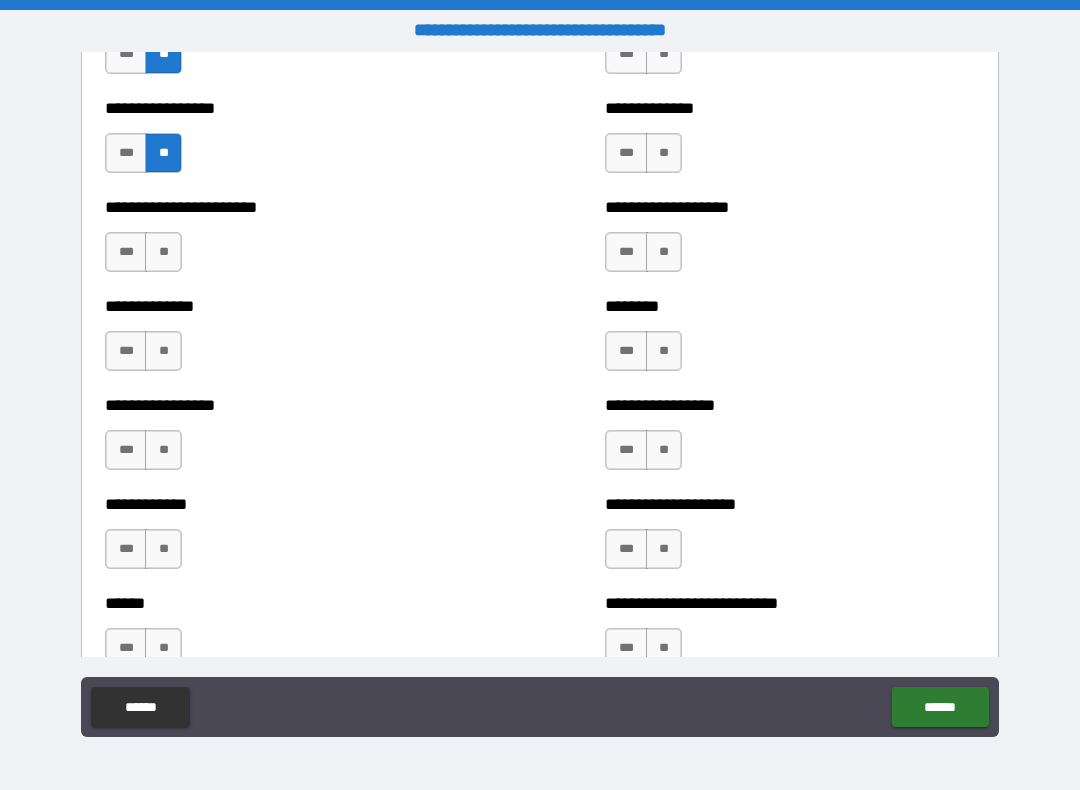 click on "**" at bounding box center (163, 252) 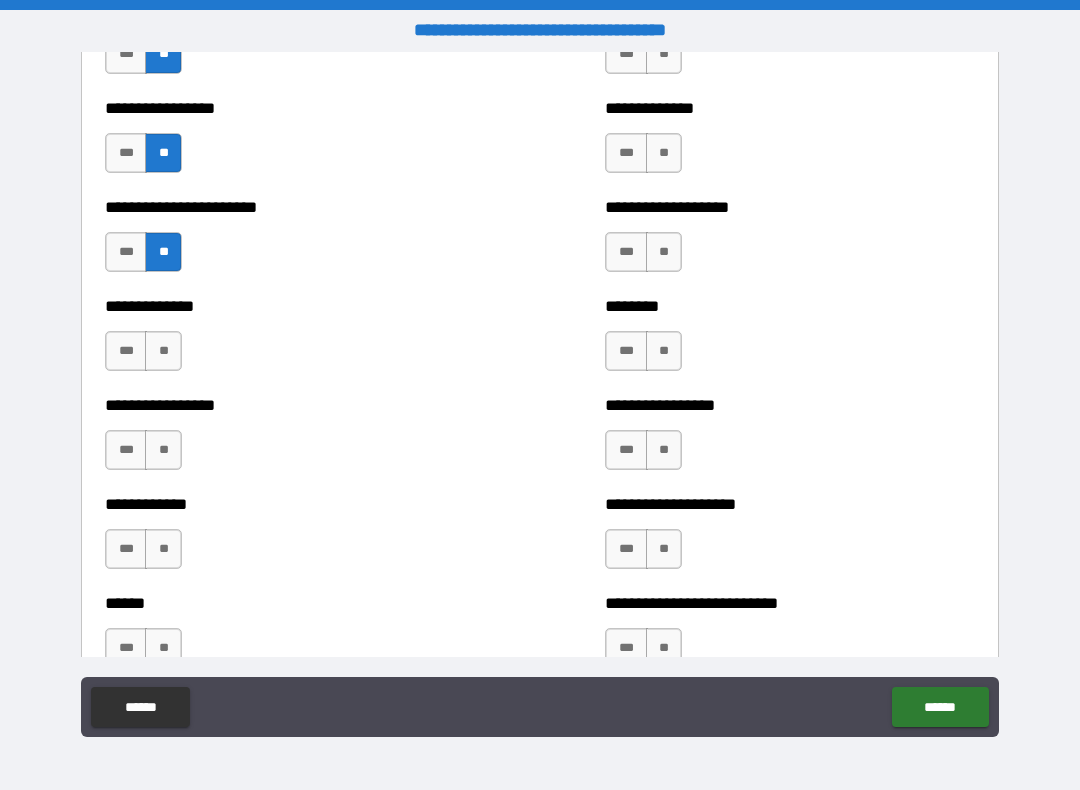 click on "**" at bounding box center (163, 351) 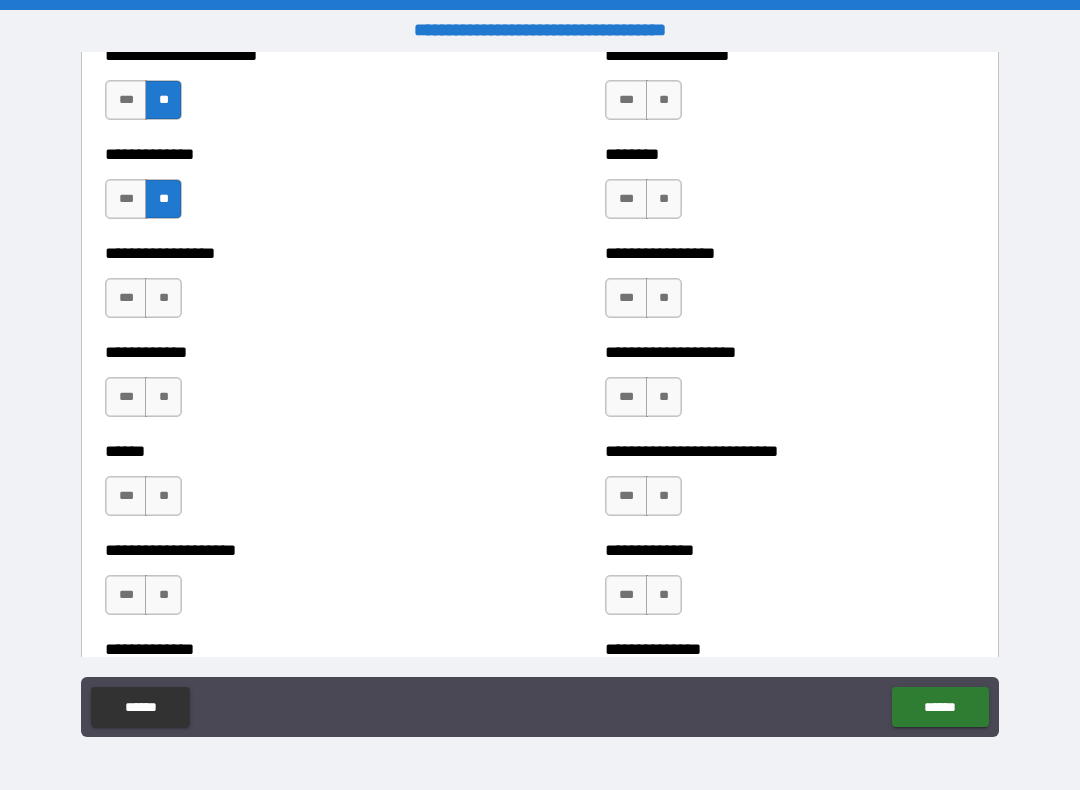 scroll, scrollTop: 3509, scrollLeft: 0, axis: vertical 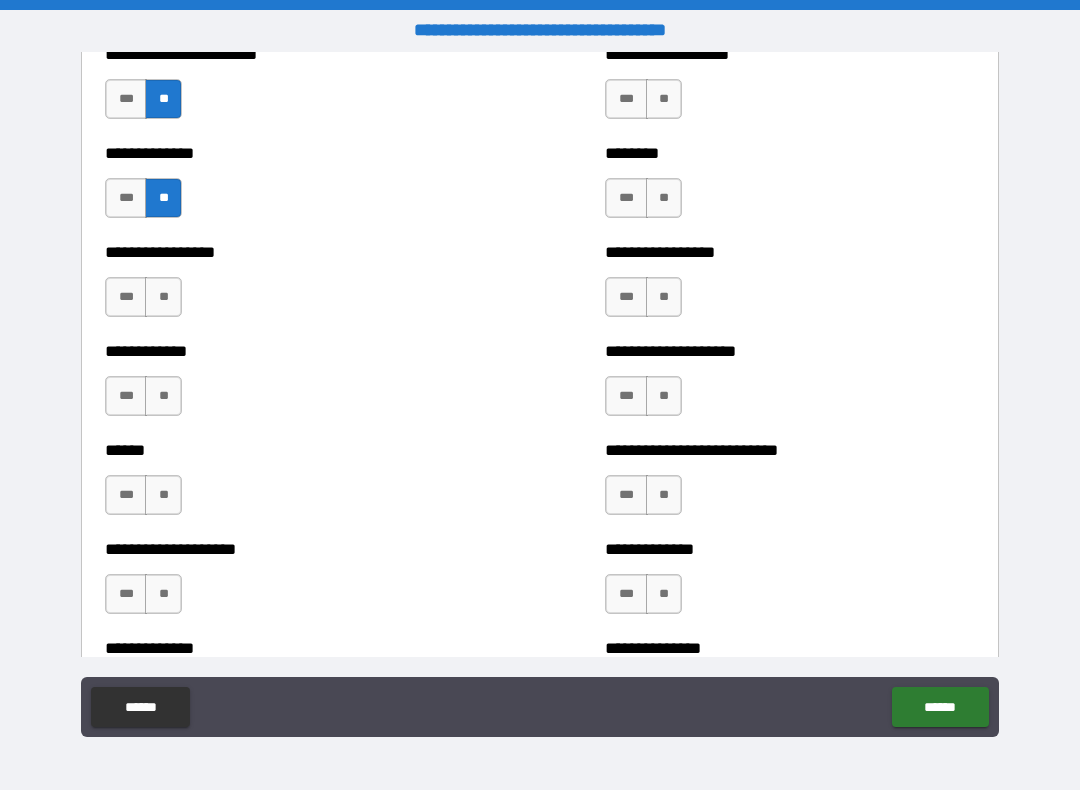 click on "**" at bounding box center (163, 297) 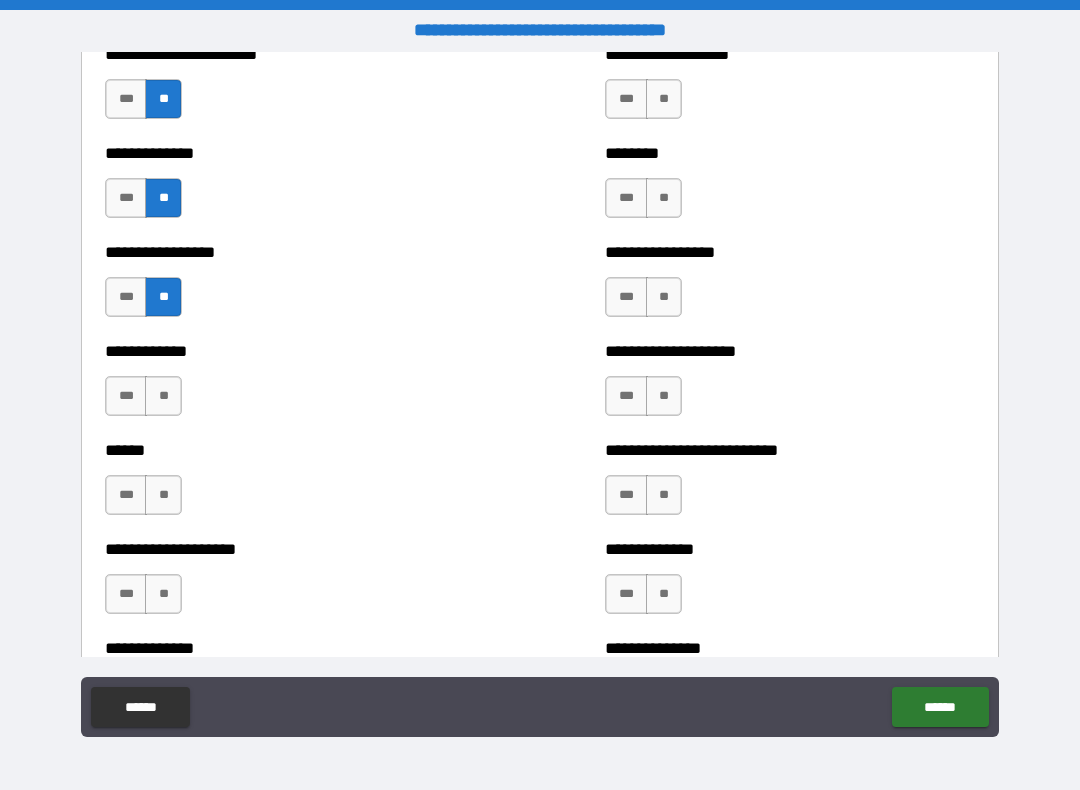 click on "**" at bounding box center [163, 396] 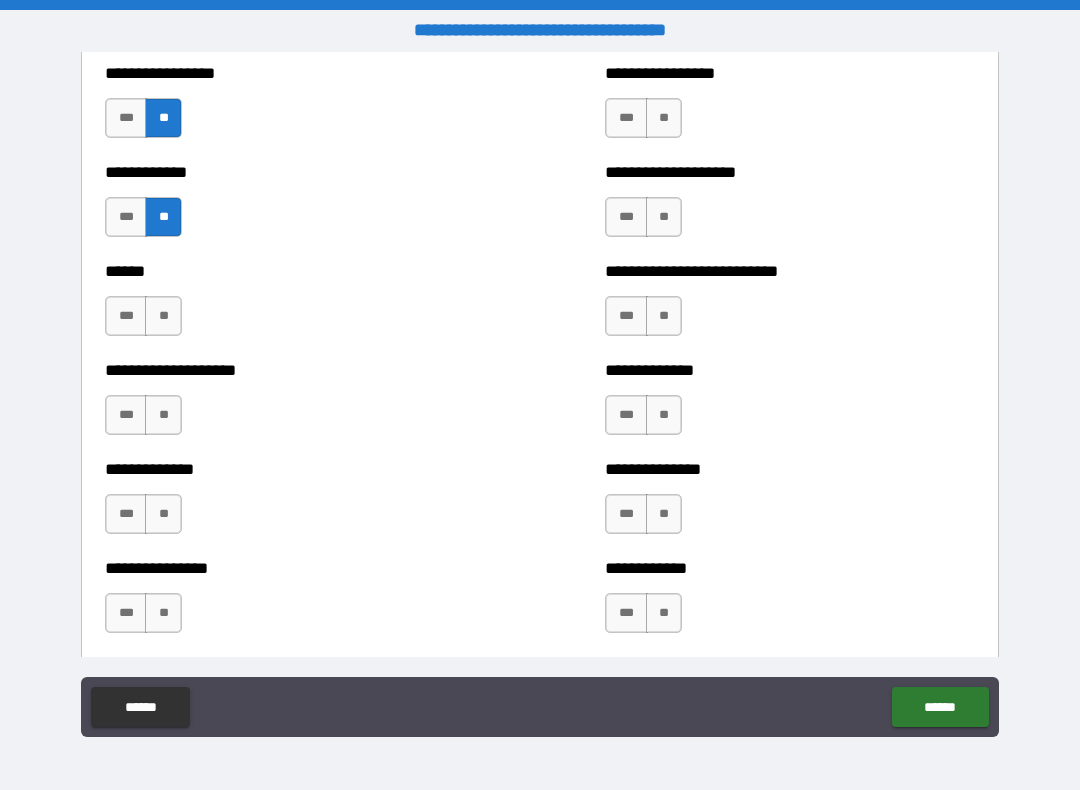 scroll, scrollTop: 3700, scrollLeft: 0, axis: vertical 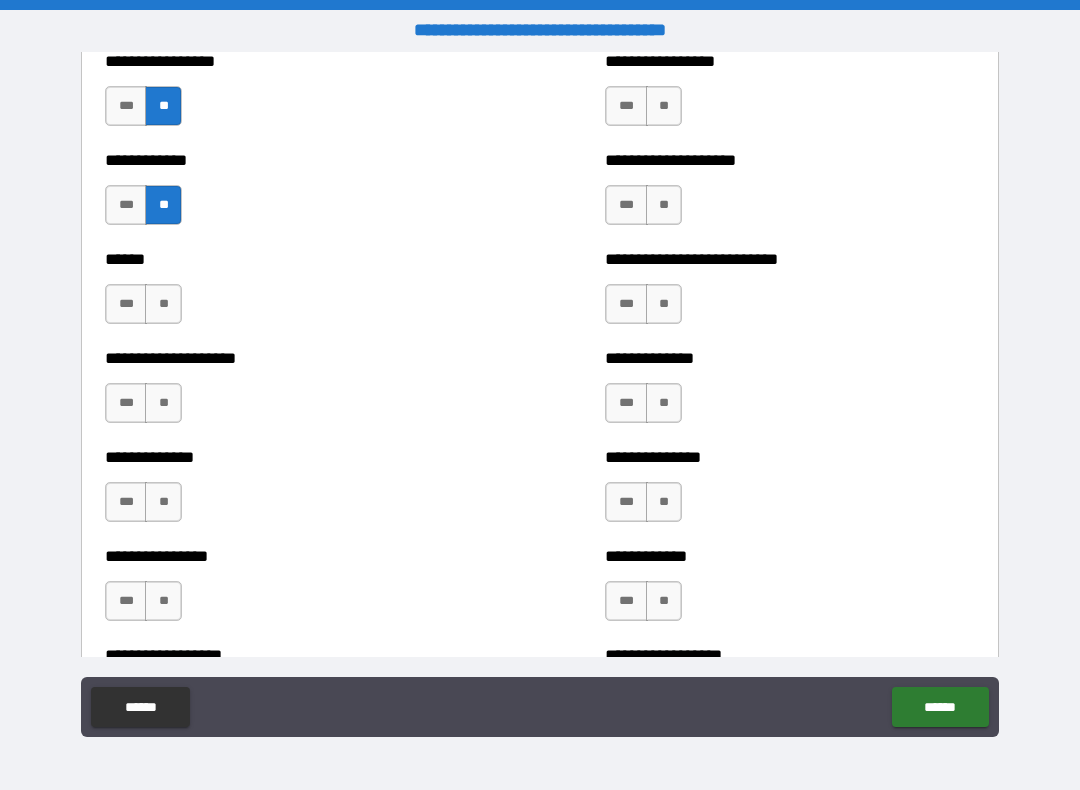 click on "**" at bounding box center (163, 304) 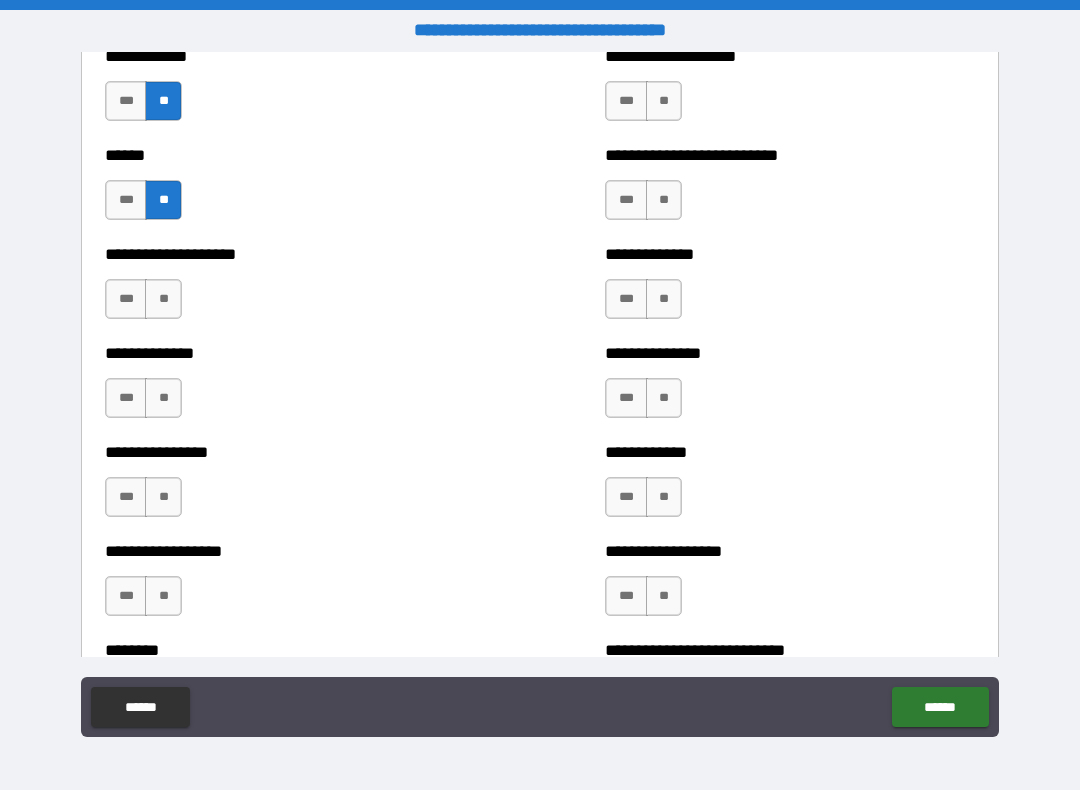 scroll, scrollTop: 3807, scrollLeft: 0, axis: vertical 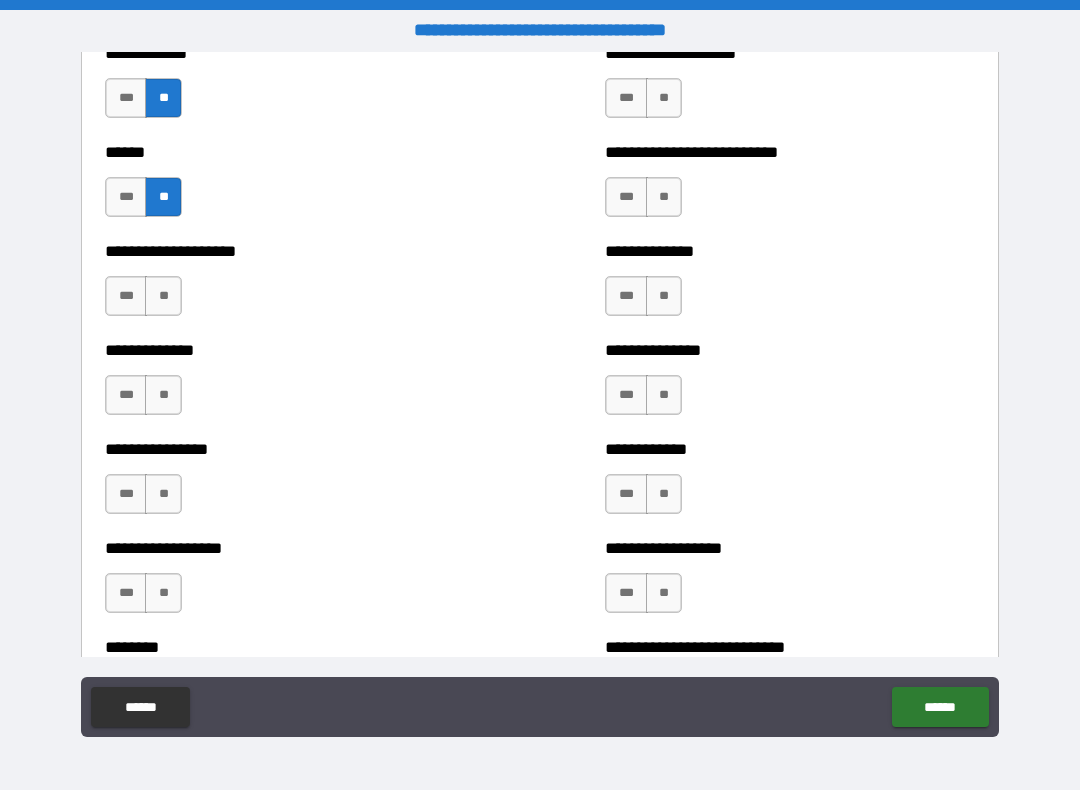 click on "**" at bounding box center [163, 296] 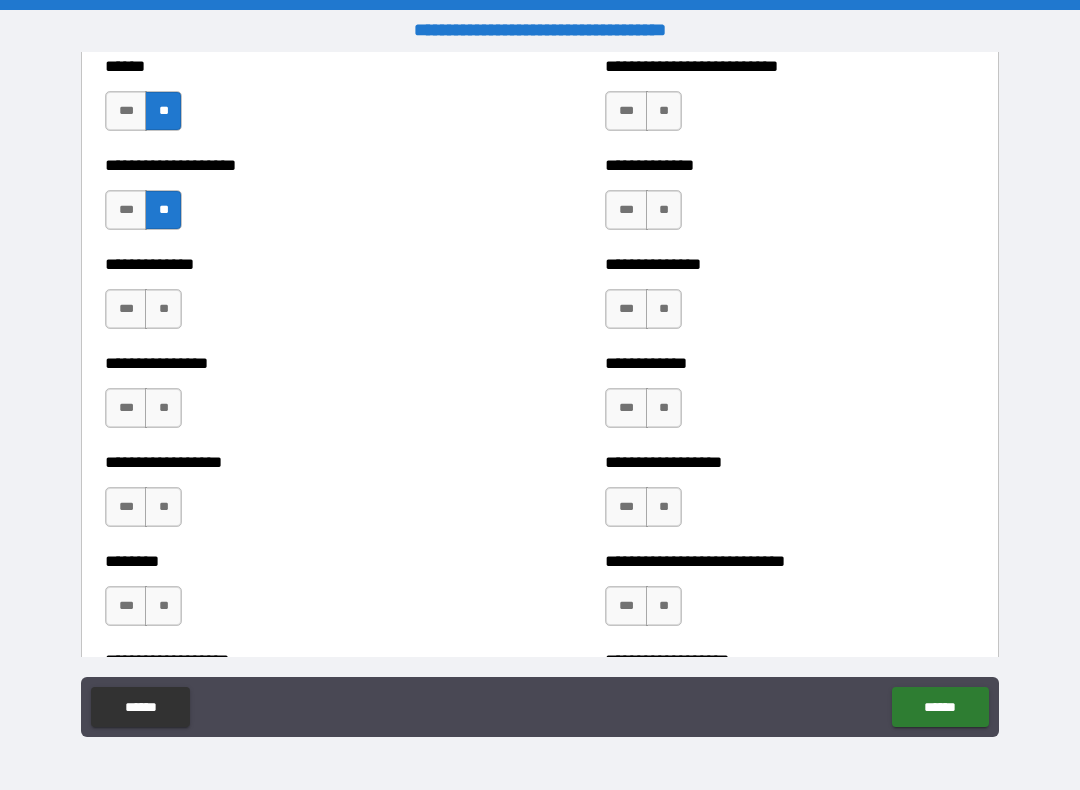 scroll, scrollTop: 3898, scrollLeft: 0, axis: vertical 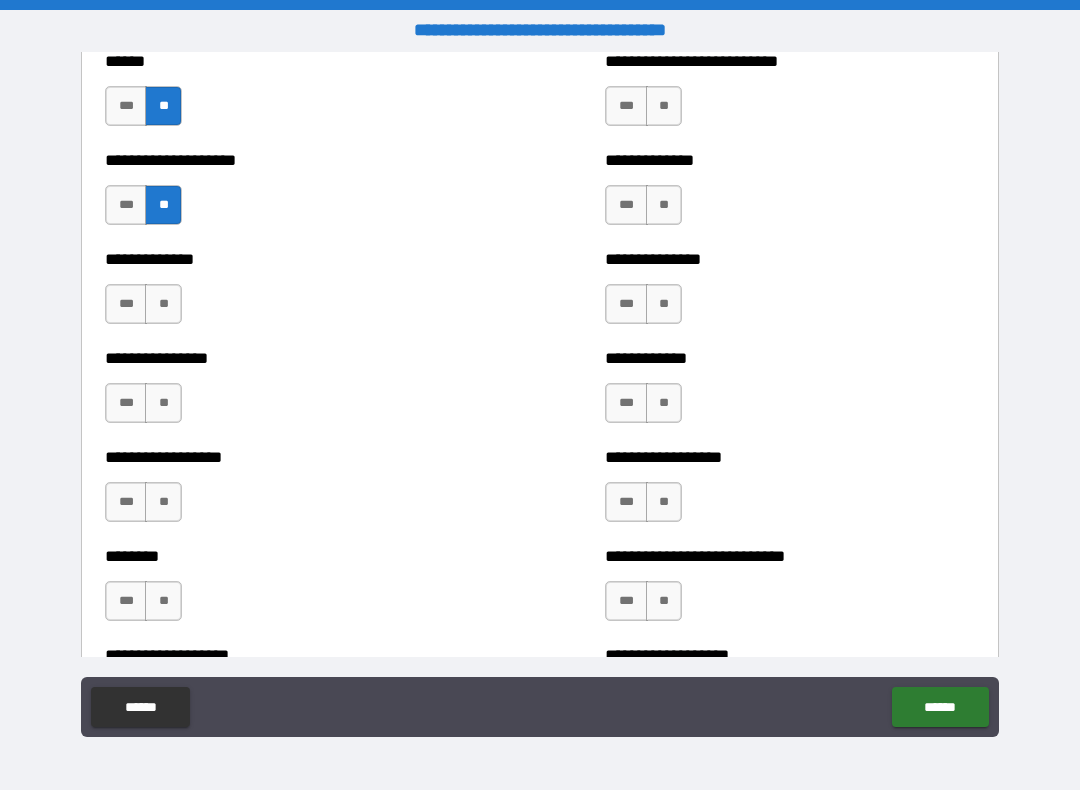 click on "**" at bounding box center (163, 304) 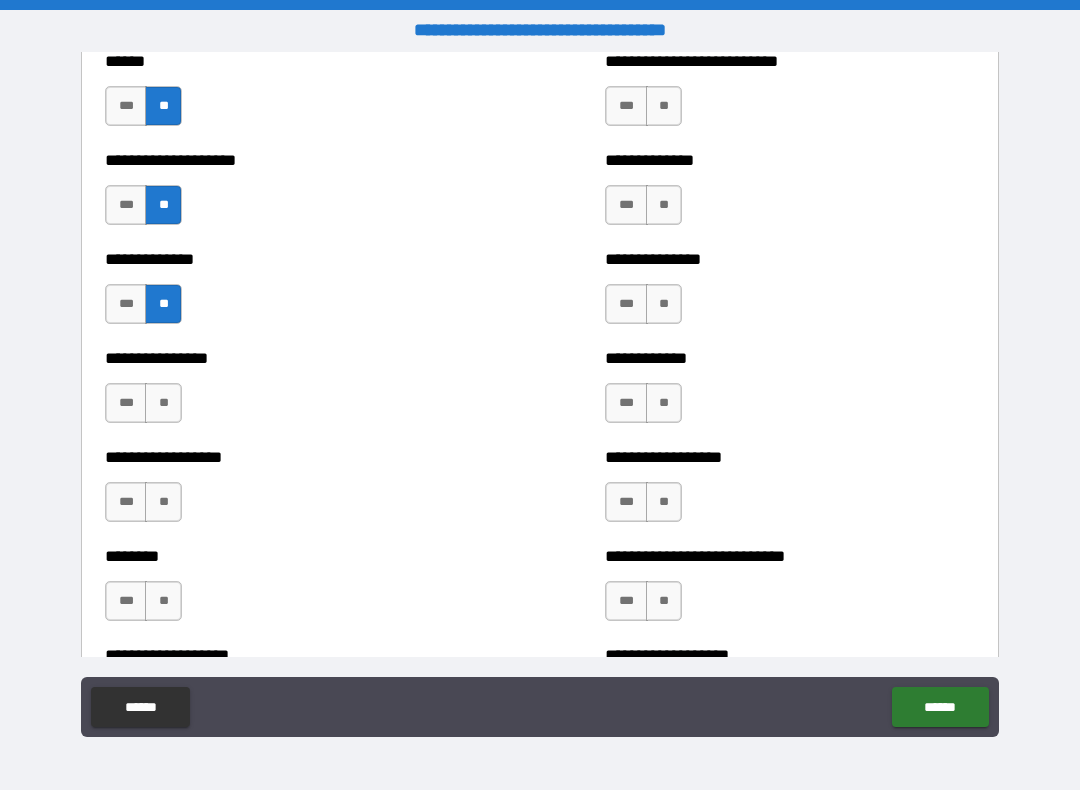click on "**" at bounding box center [163, 403] 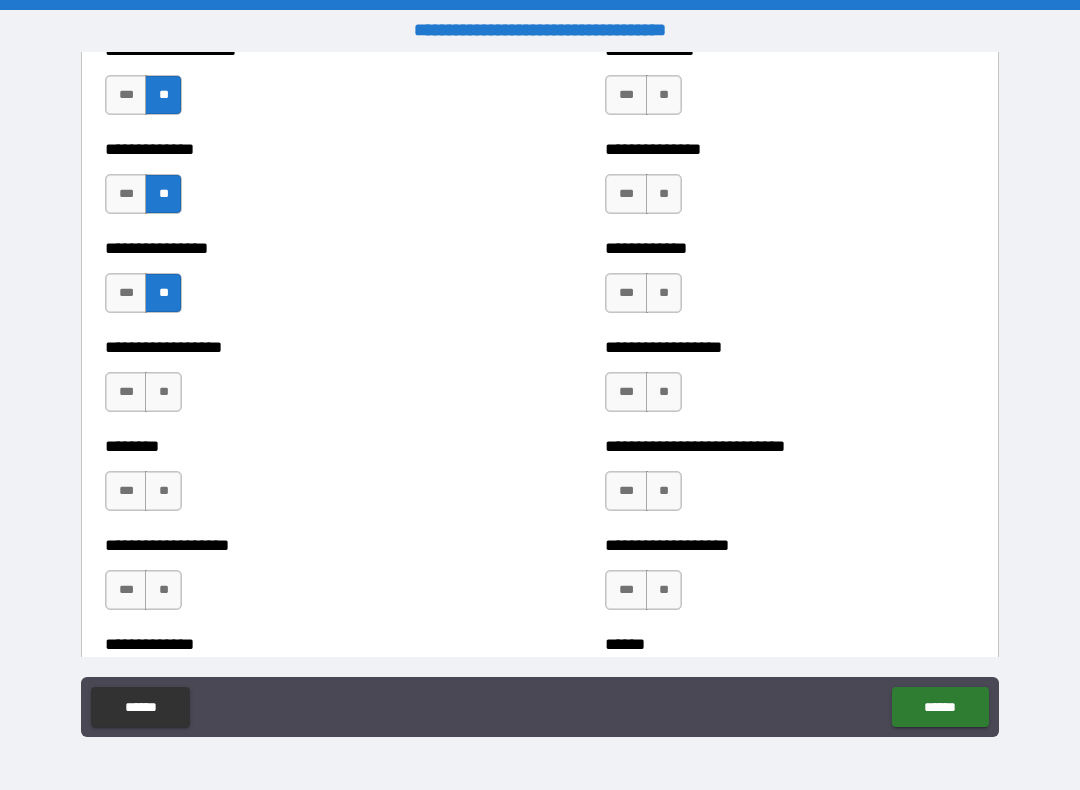 scroll, scrollTop: 4010, scrollLeft: 0, axis: vertical 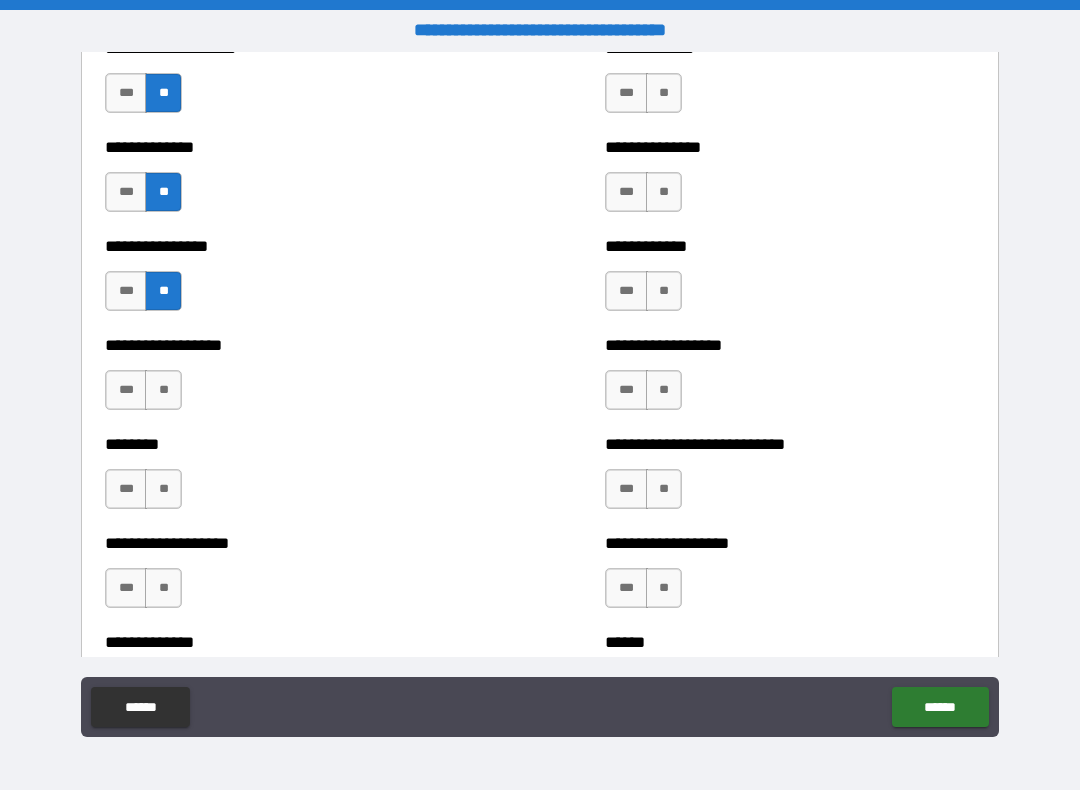 click on "**" at bounding box center [163, 390] 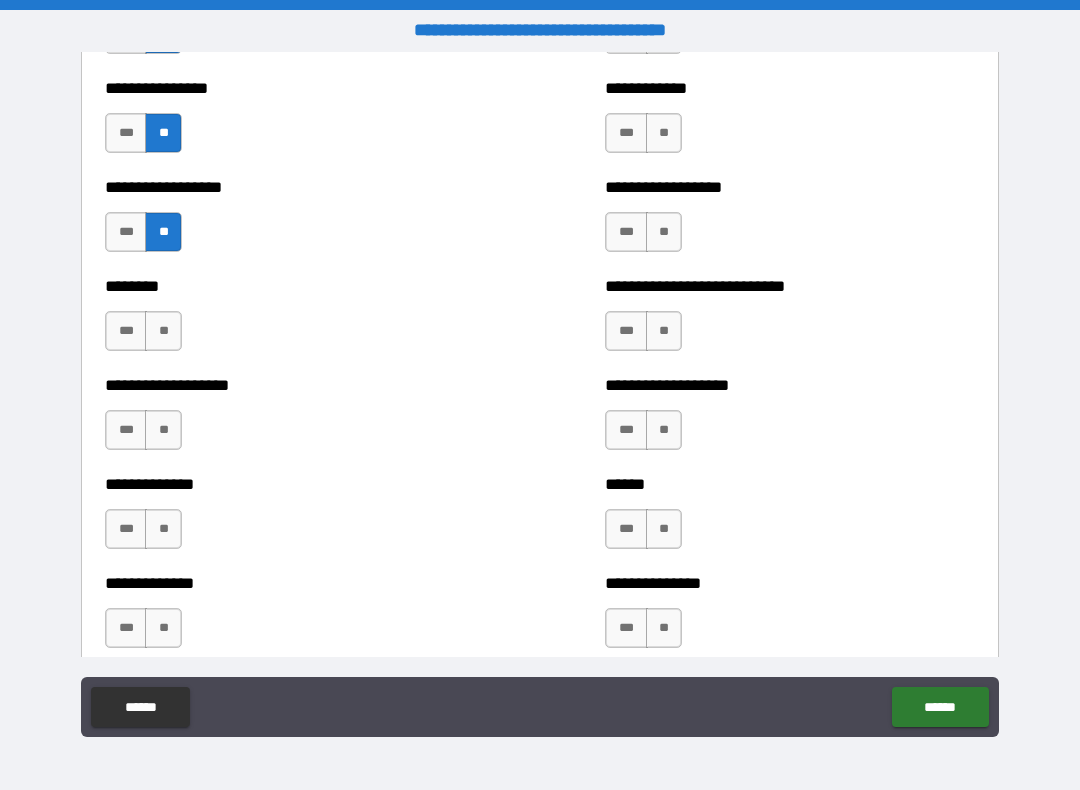 scroll, scrollTop: 4170, scrollLeft: 0, axis: vertical 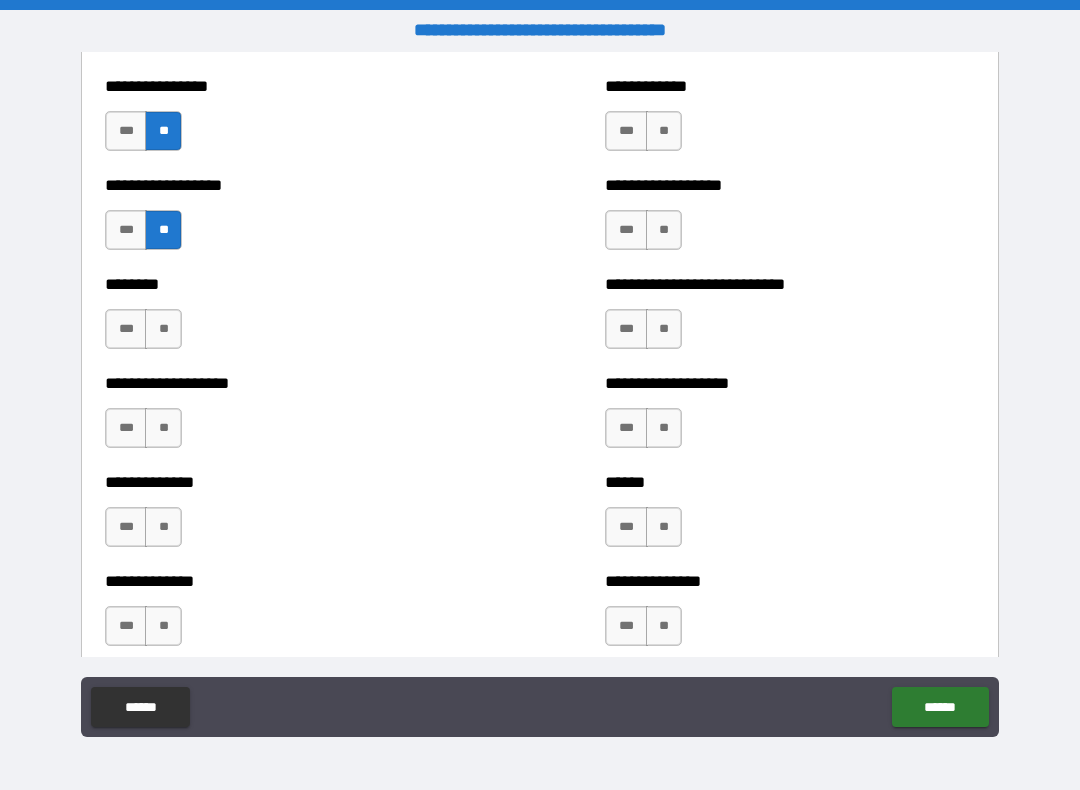 click on "**" at bounding box center (163, 329) 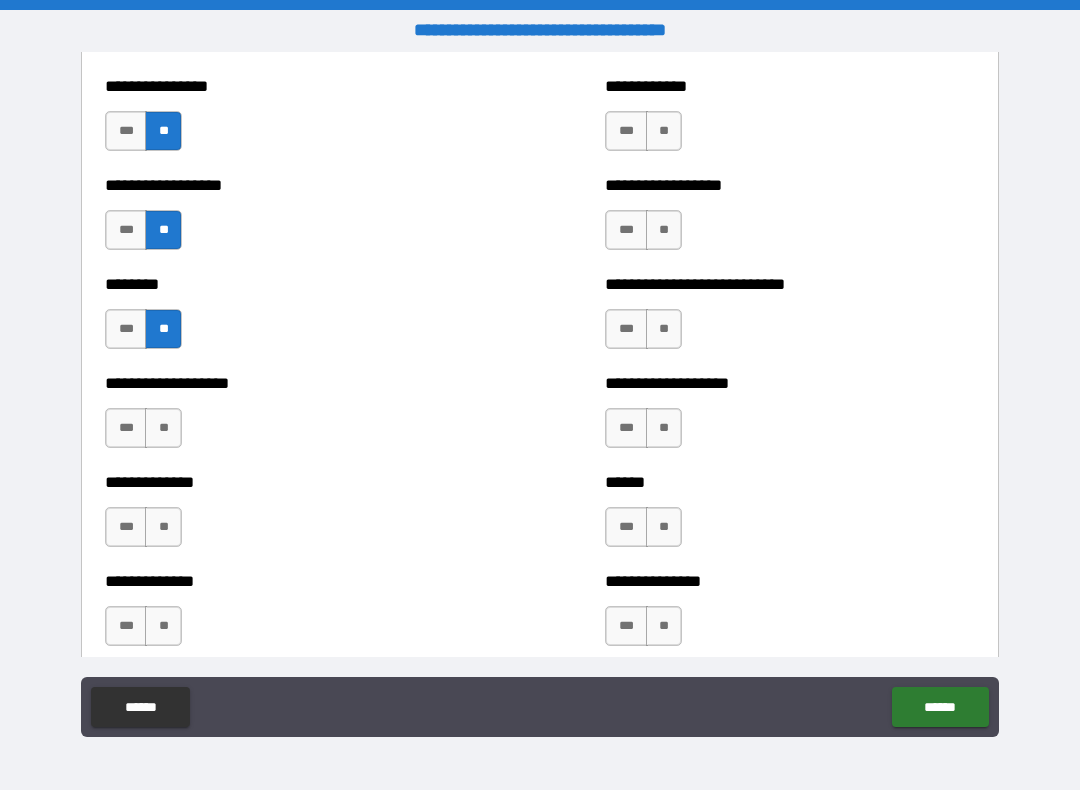click on "**" at bounding box center (163, 428) 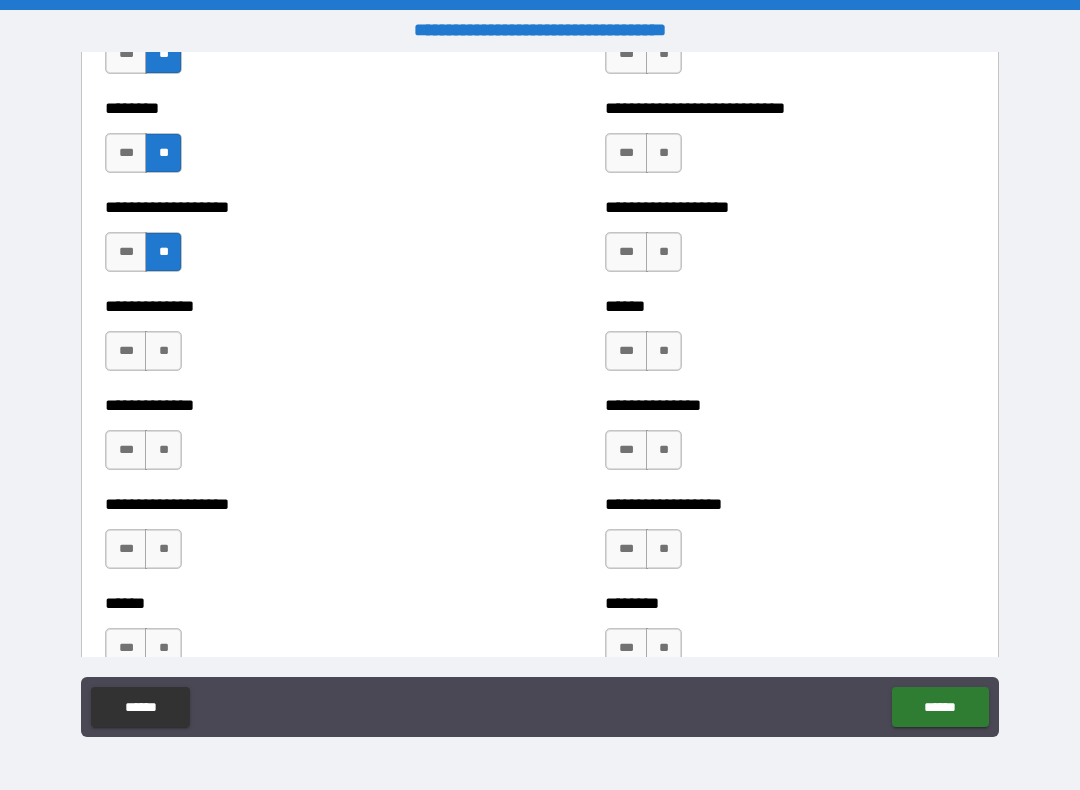 scroll, scrollTop: 4384, scrollLeft: 0, axis: vertical 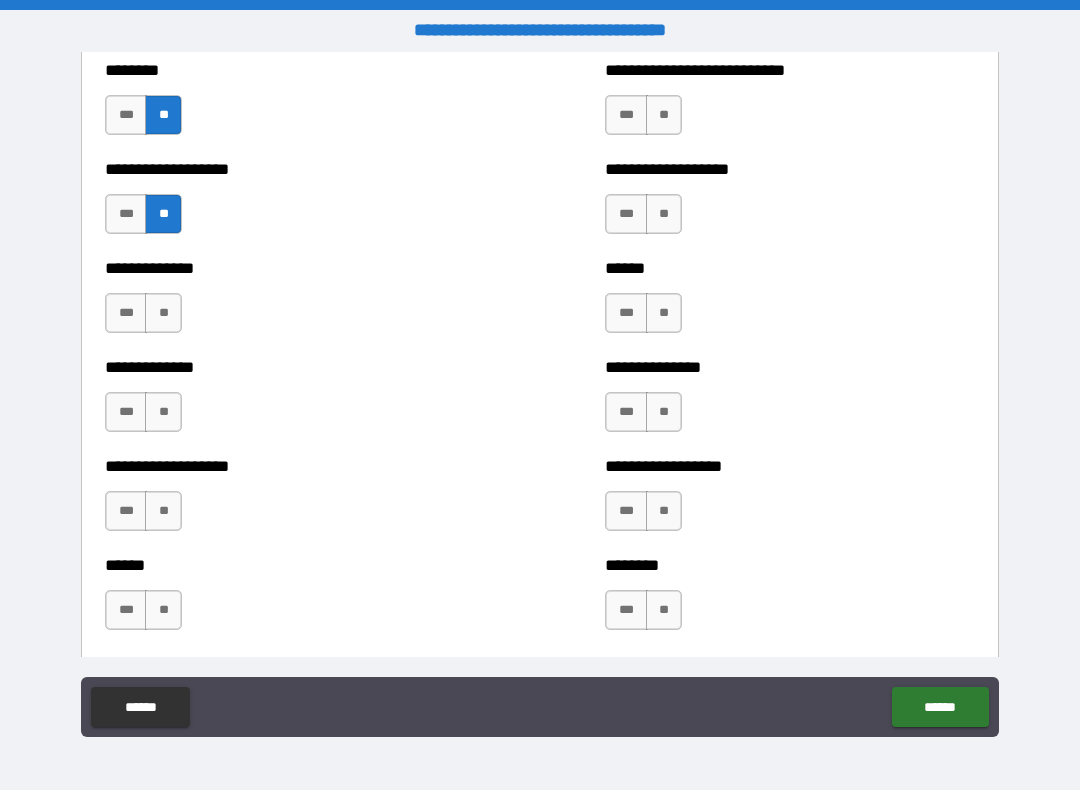click on "**" at bounding box center [163, 313] 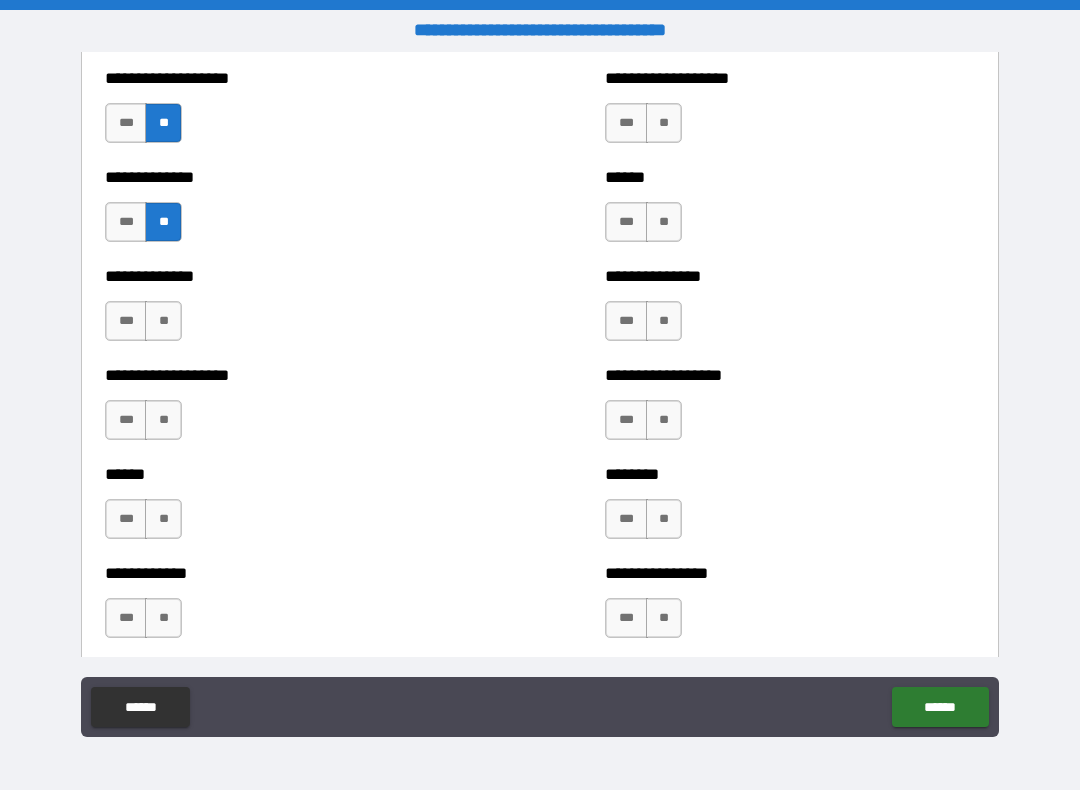 scroll, scrollTop: 4500, scrollLeft: 0, axis: vertical 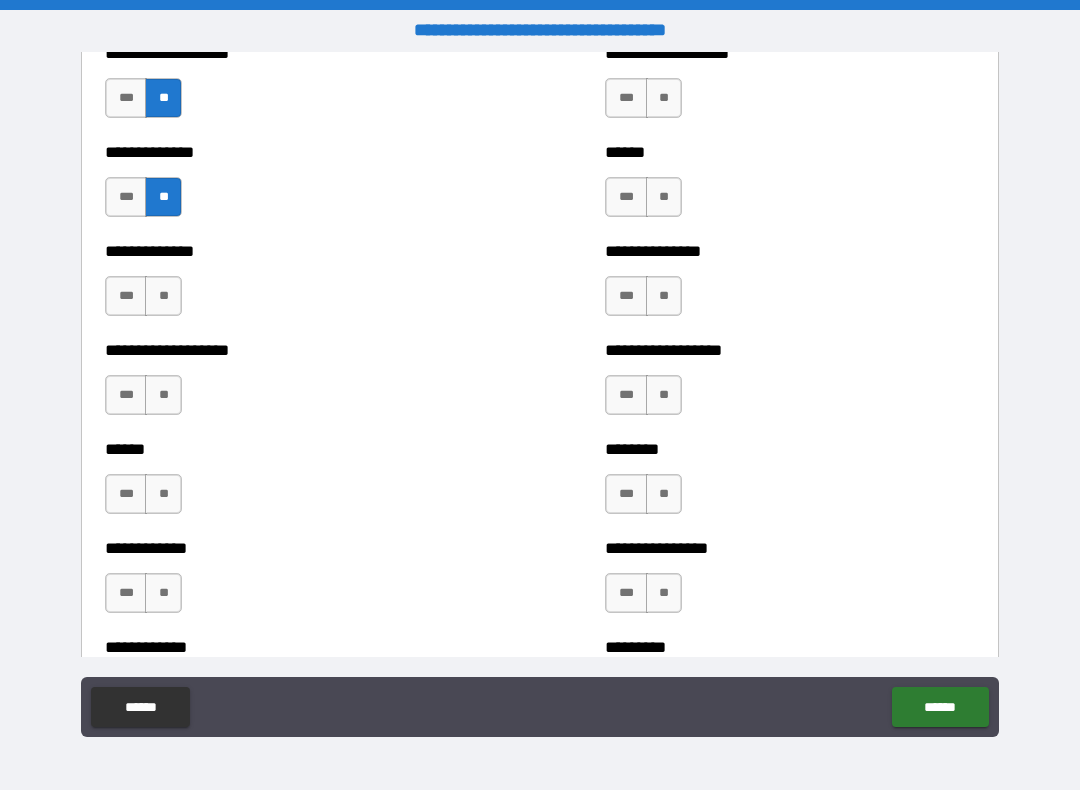 click on "**" at bounding box center (163, 296) 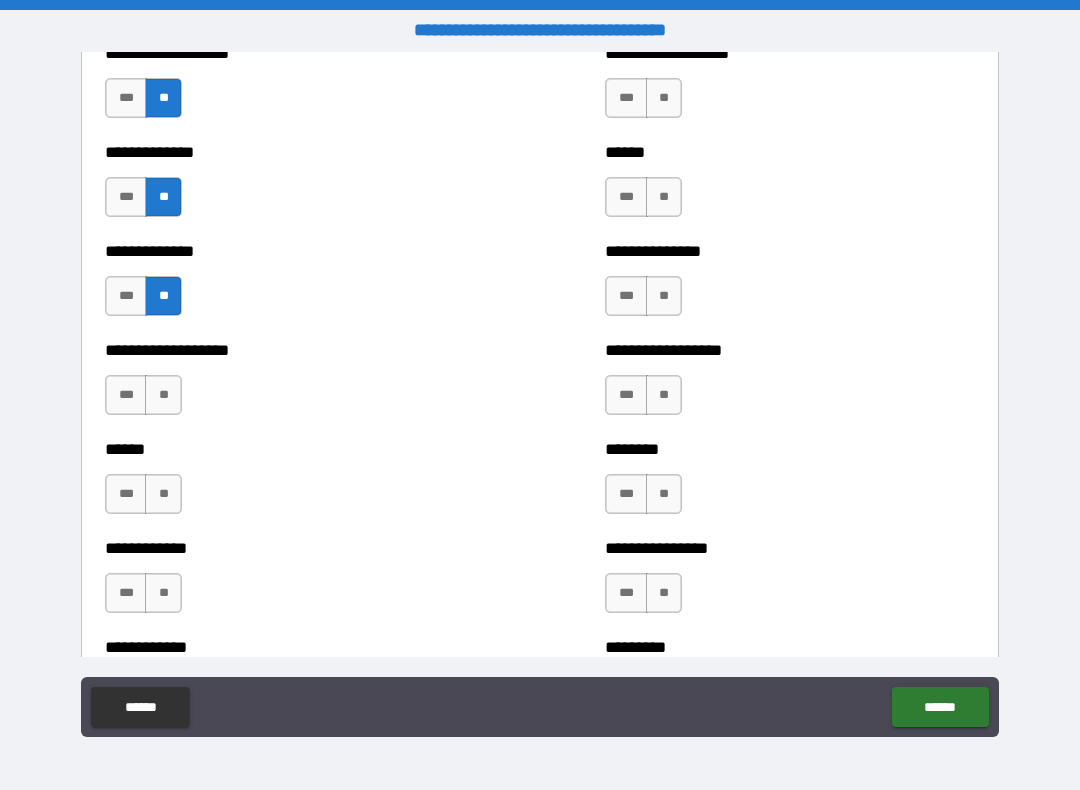 click on "**" at bounding box center [163, 395] 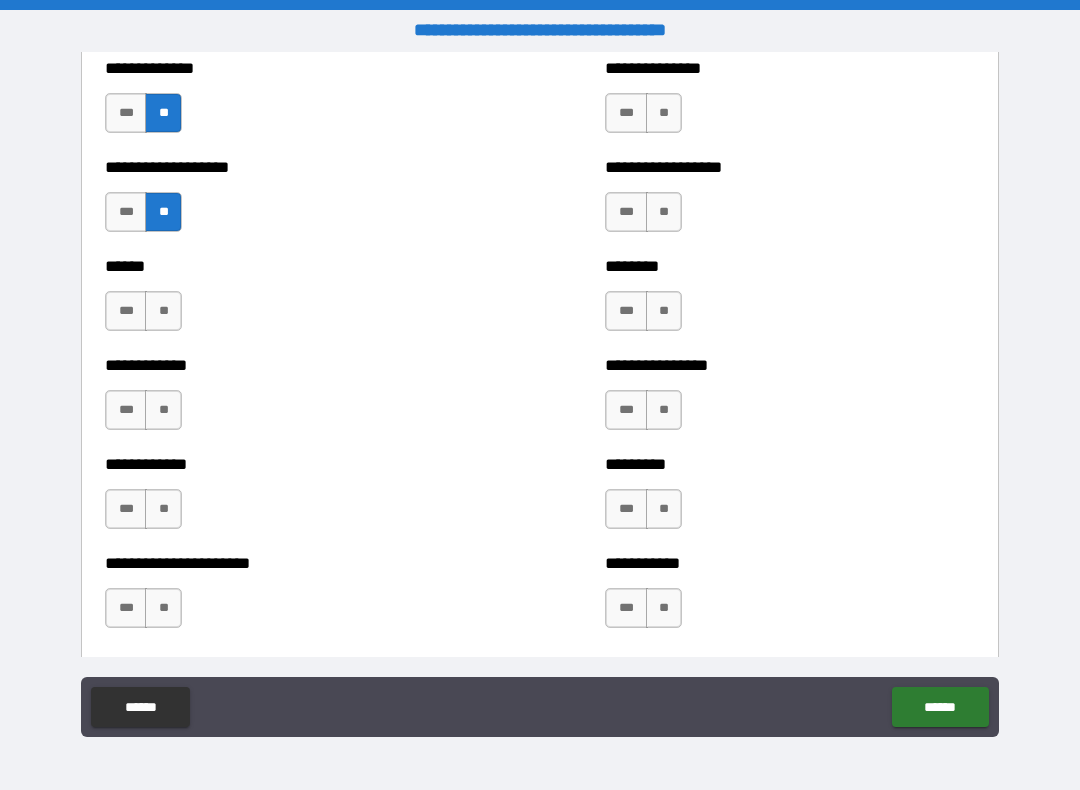 scroll, scrollTop: 4688, scrollLeft: 0, axis: vertical 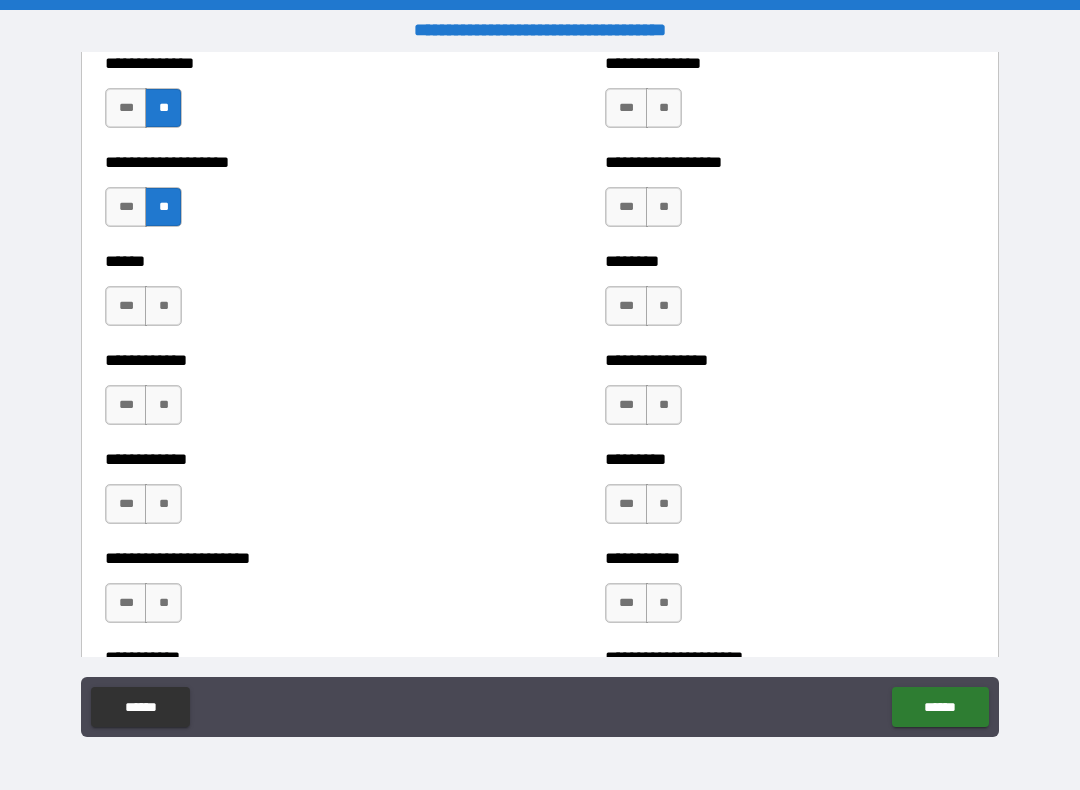 click on "**" at bounding box center (163, 306) 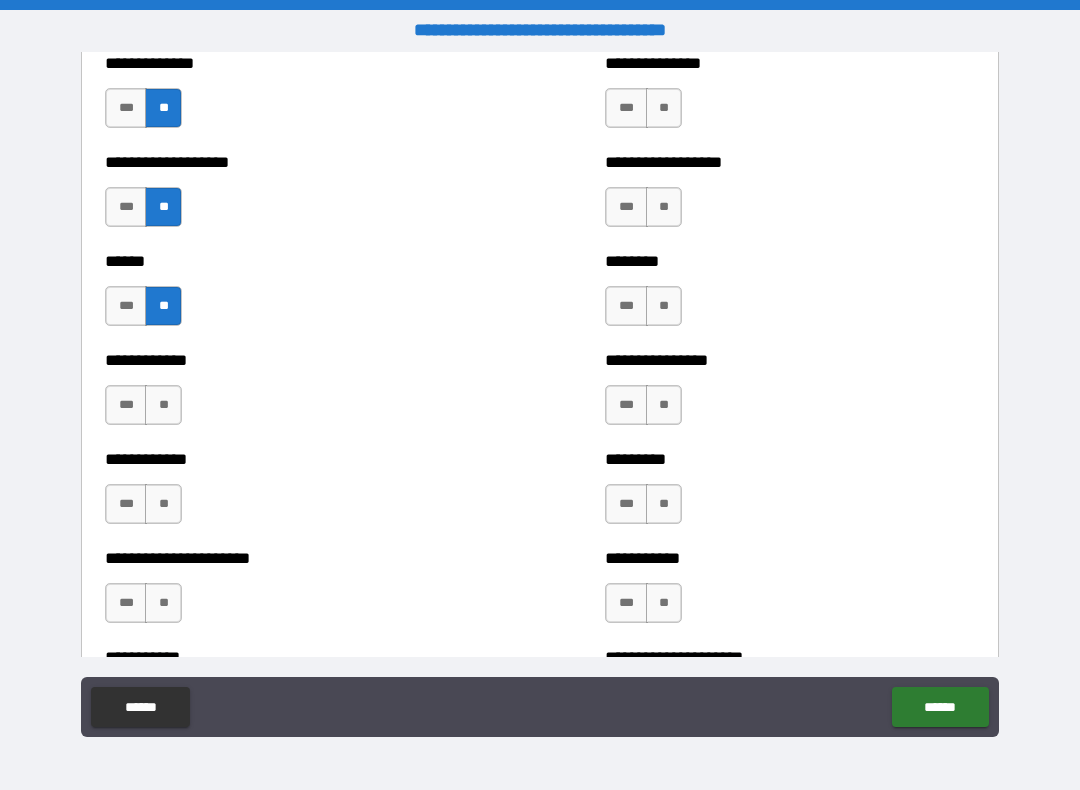 click on "**" at bounding box center (163, 405) 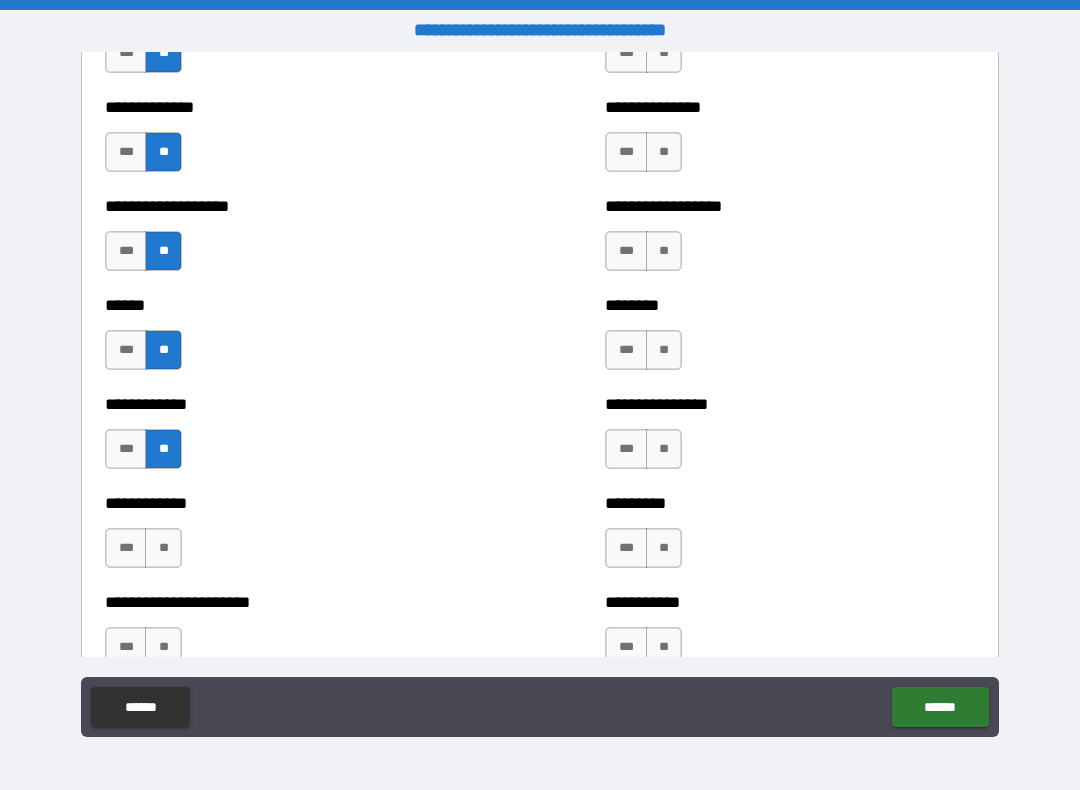 scroll, scrollTop: 4631, scrollLeft: 0, axis: vertical 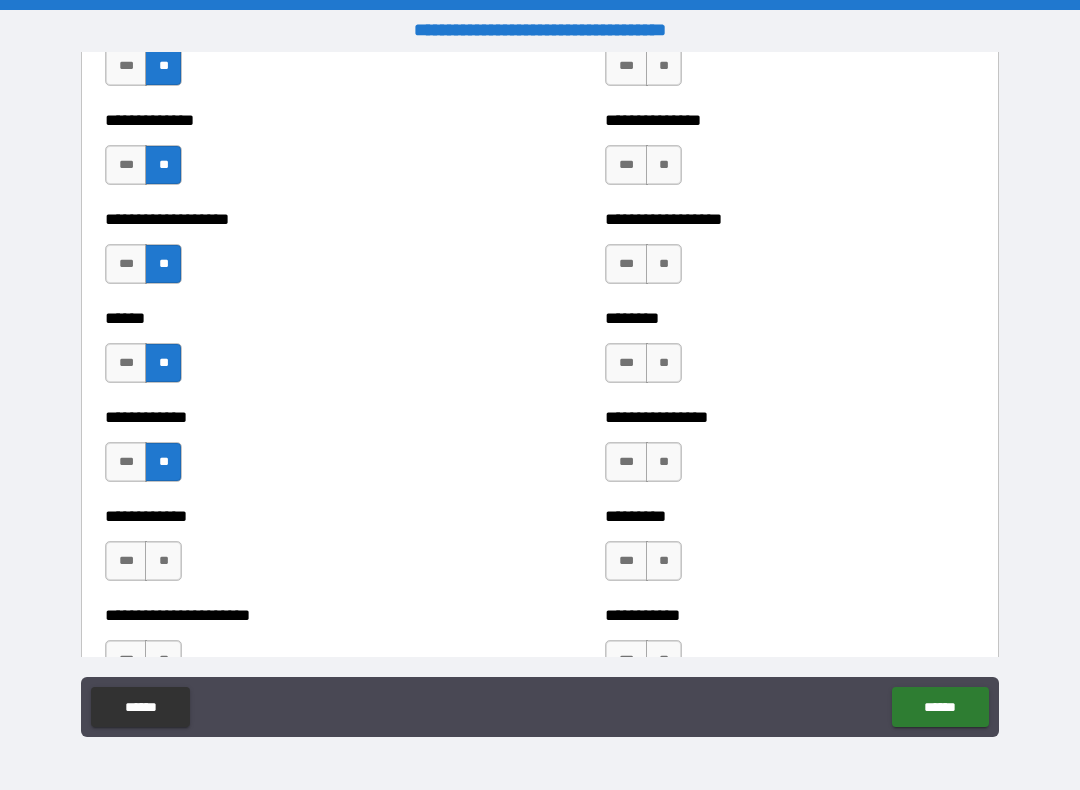 click on "***" at bounding box center [126, 264] 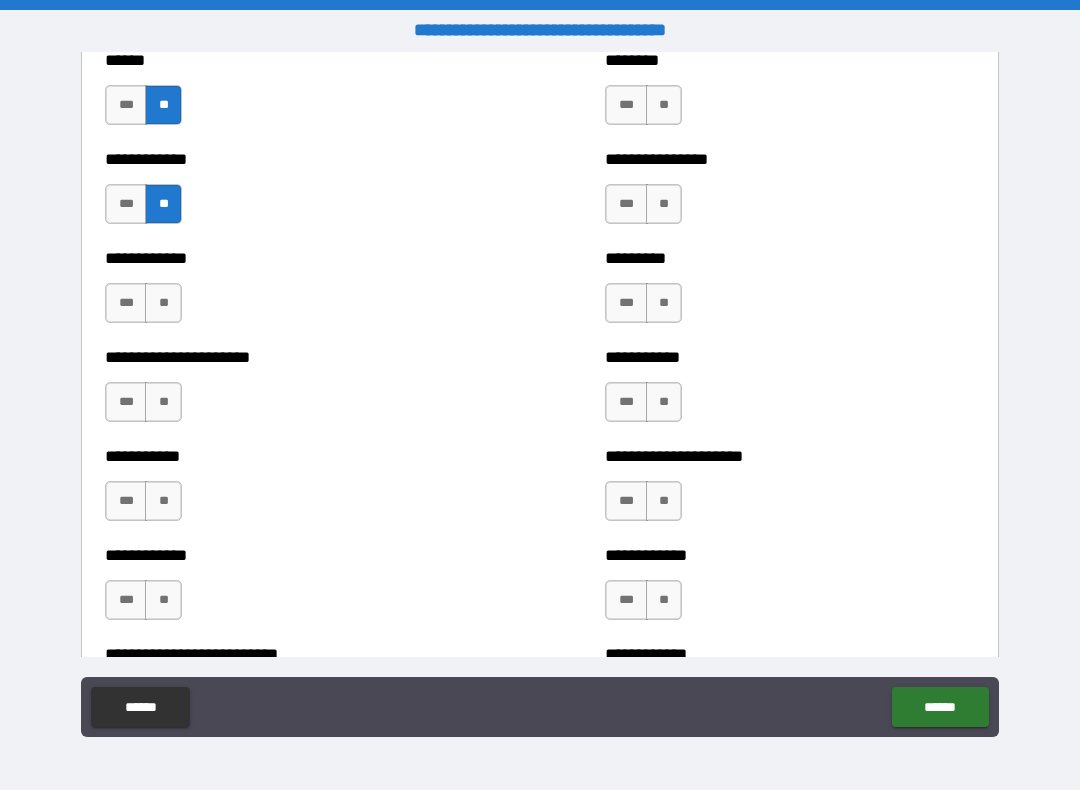 scroll, scrollTop: 4892, scrollLeft: 0, axis: vertical 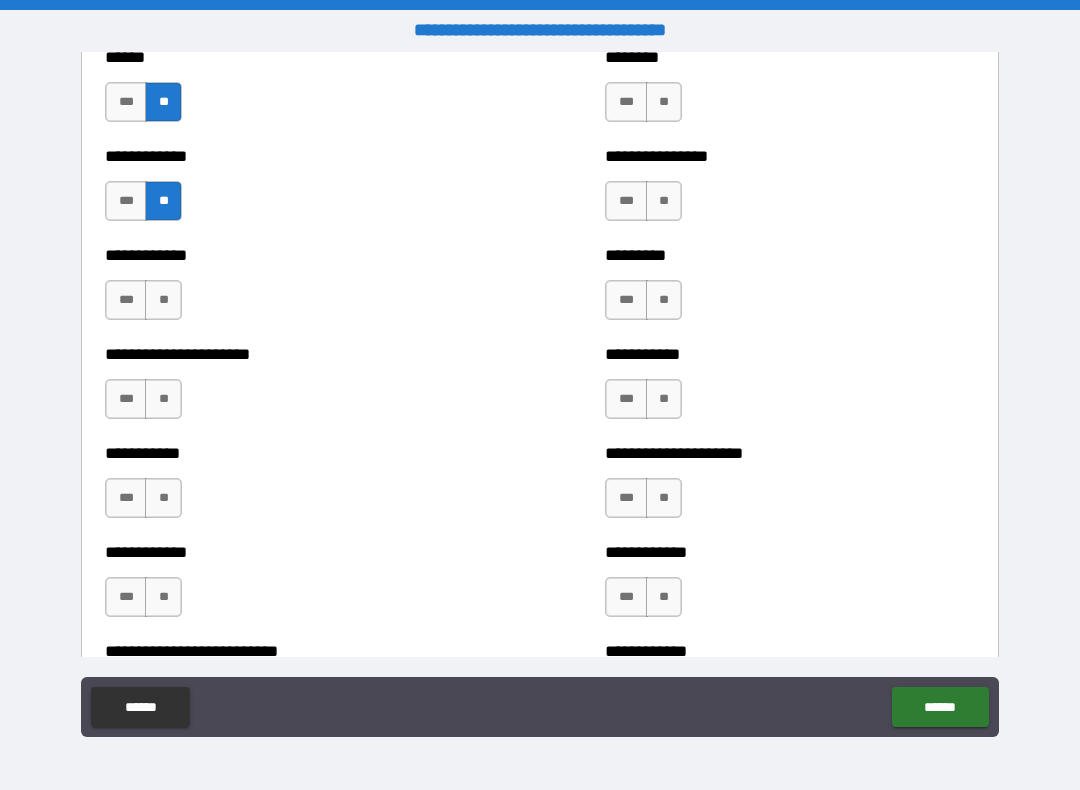 click on "**" at bounding box center (163, 300) 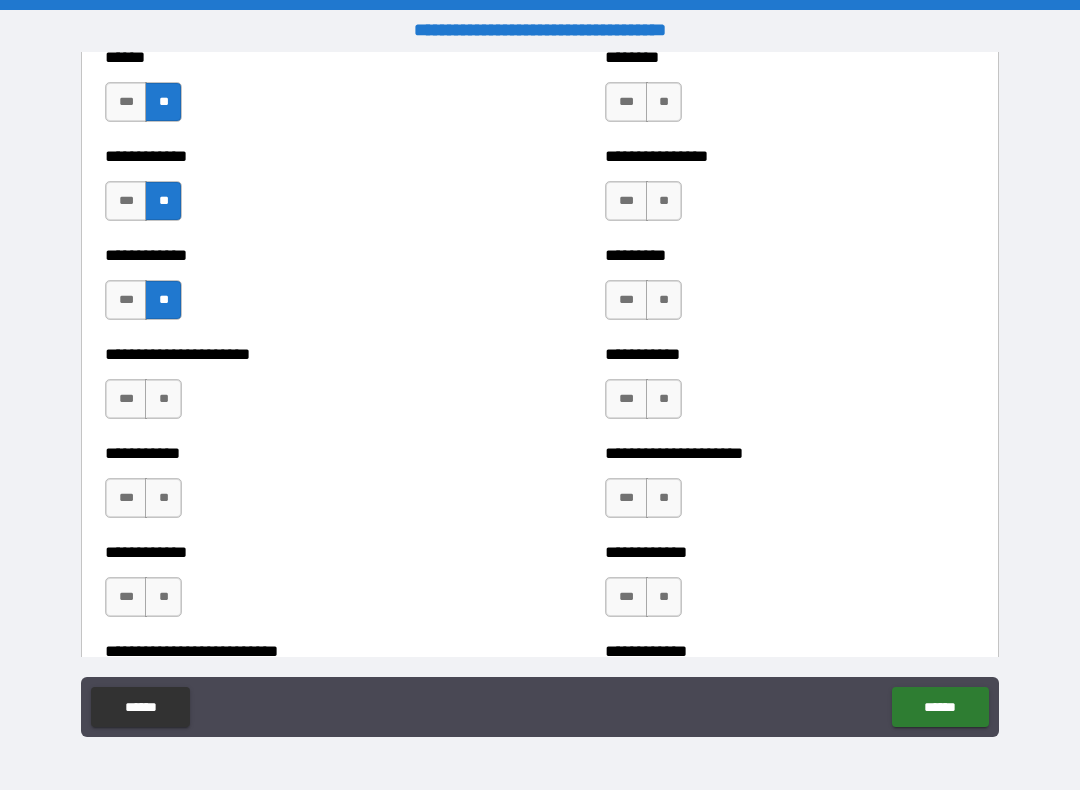 click on "**" at bounding box center [163, 399] 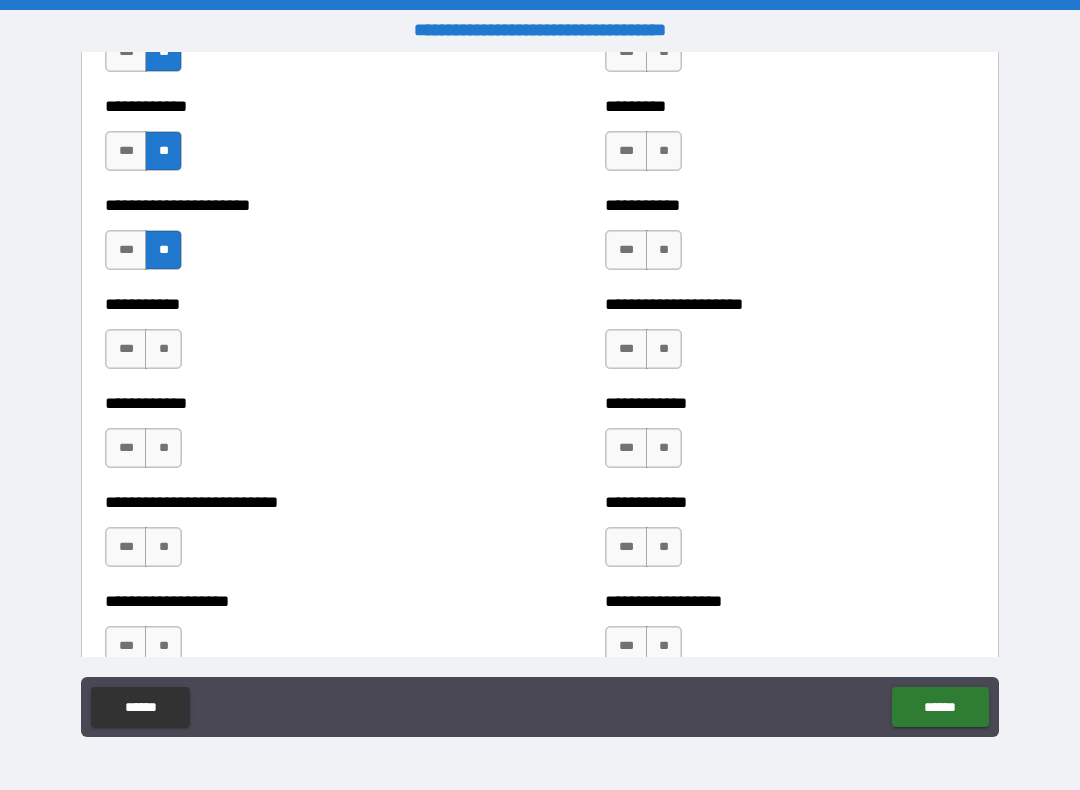 scroll, scrollTop: 5042, scrollLeft: 0, axis: vertical 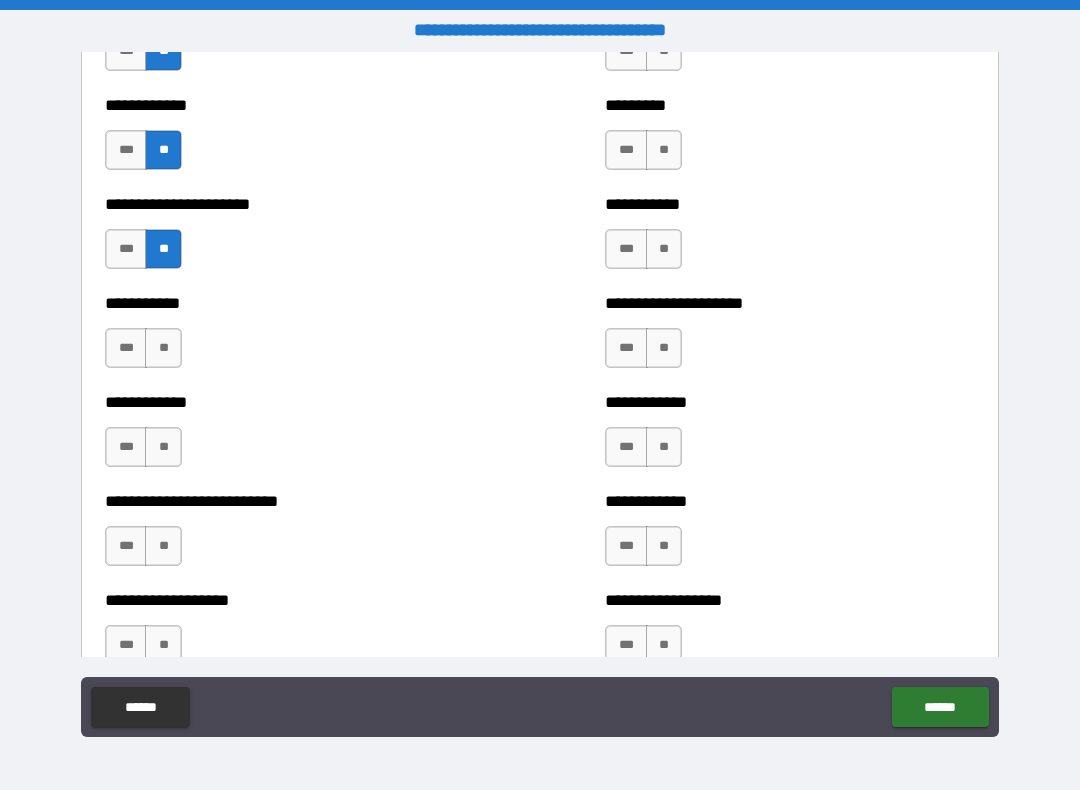 click on "**" at bounding box center [163, 348] 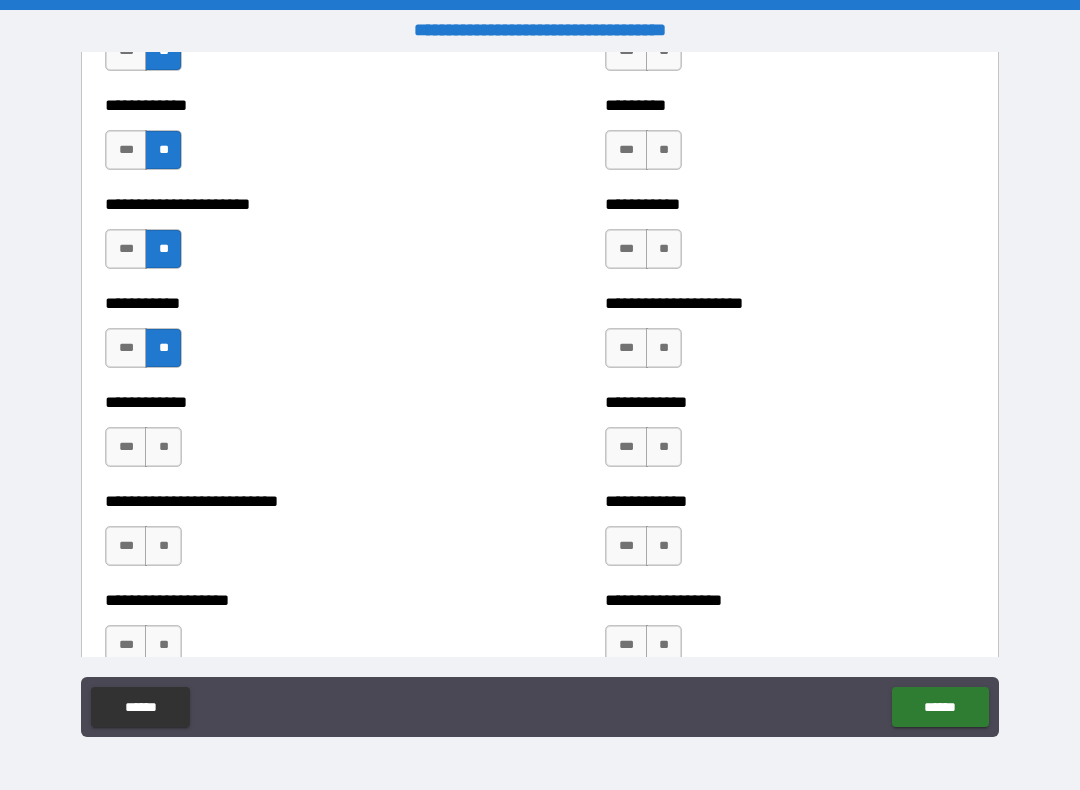 click on "**" at bounding box center [163, 447] 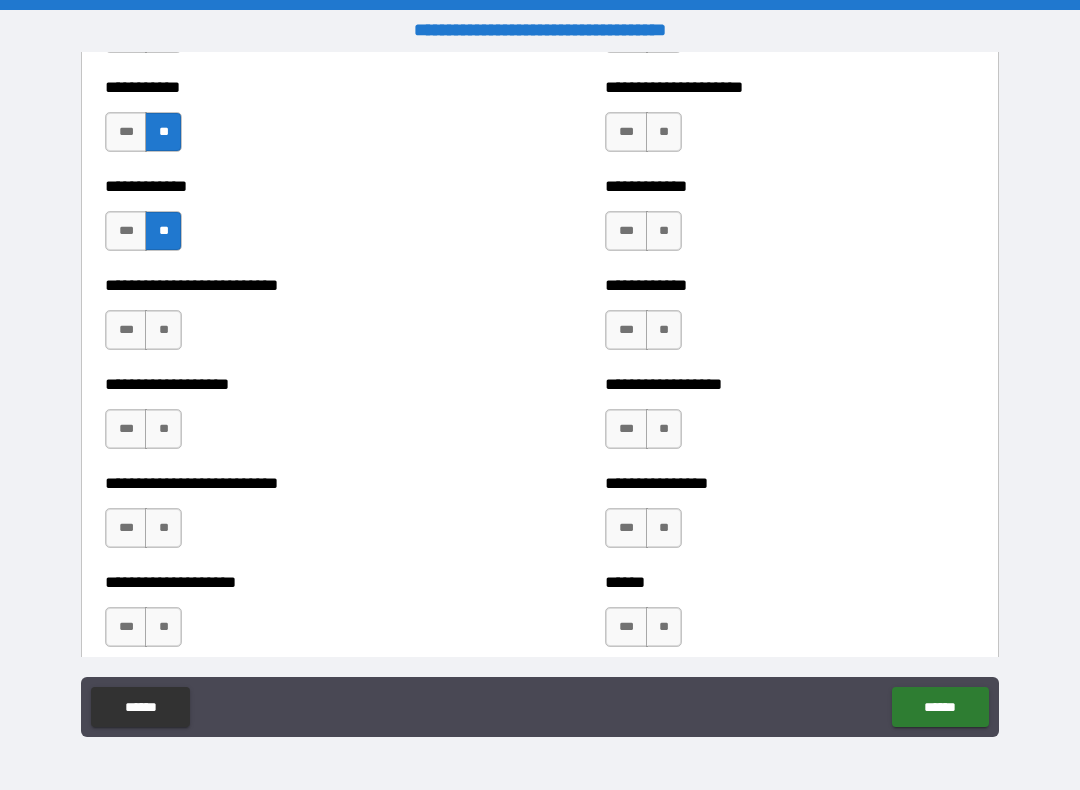 scroll, scrollTop: 5259, scrollLeft: 0, axis: vertical 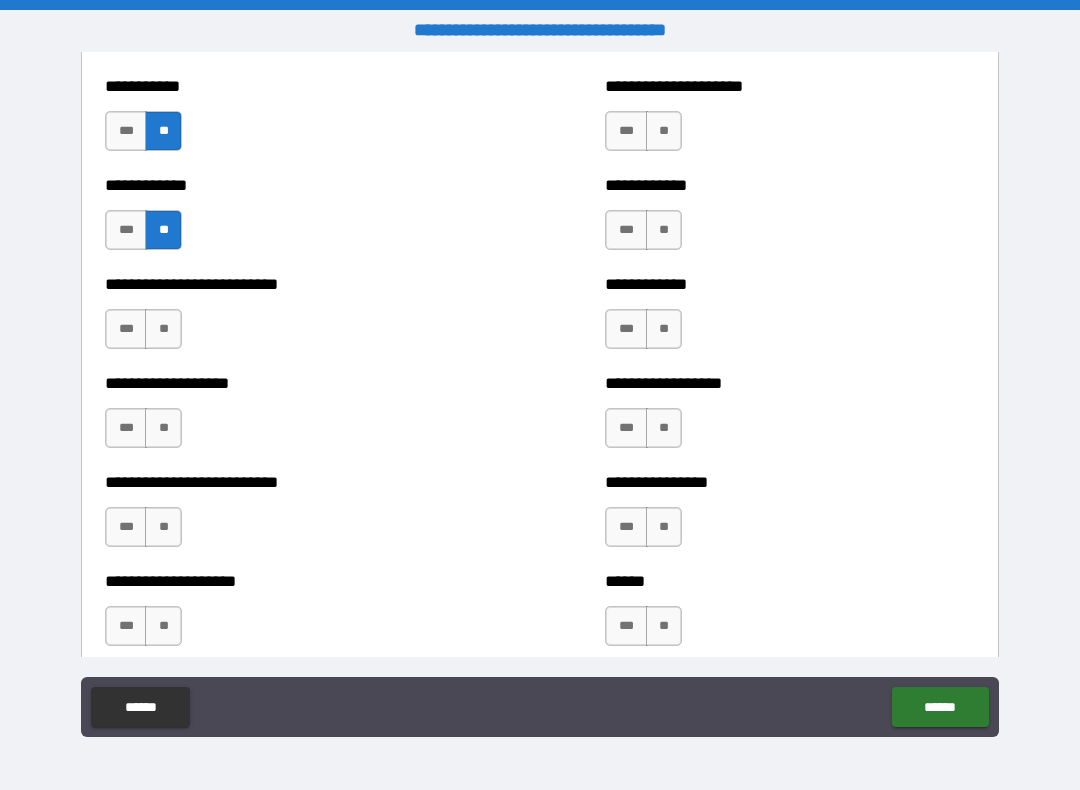 click on "**" at bounding box center (163, 329) 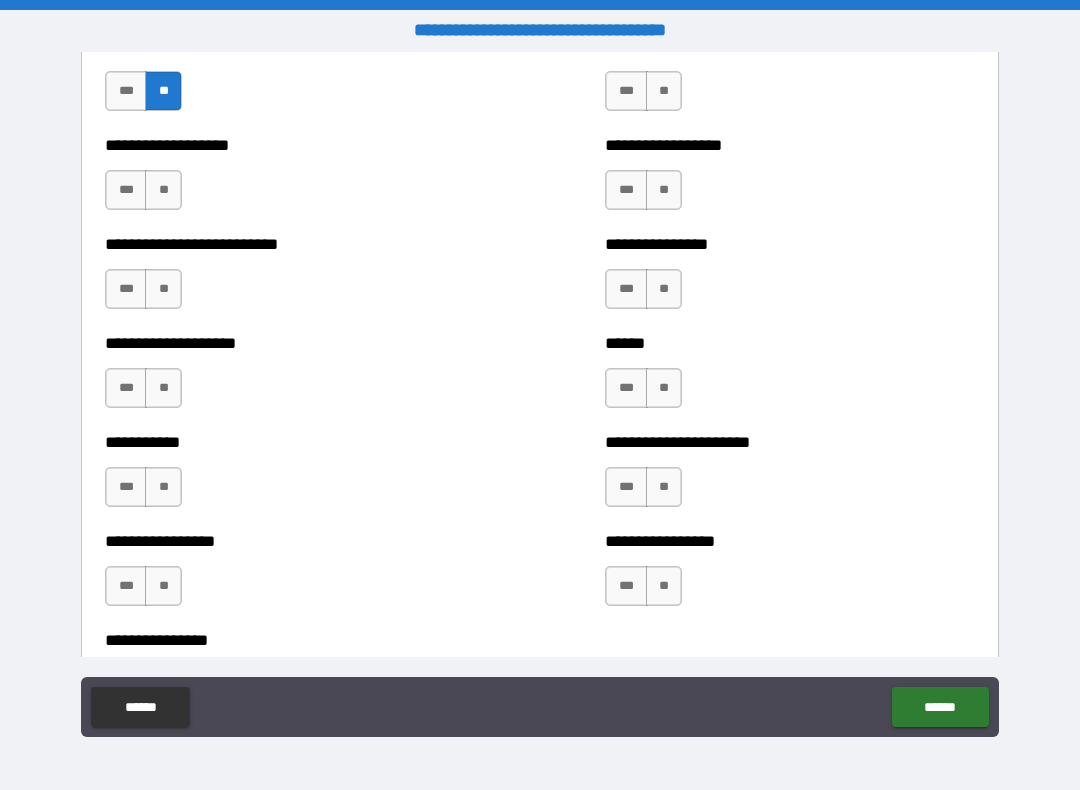 scroll, scrollTop: 5517, scrollLeft: 0, axis: vertical 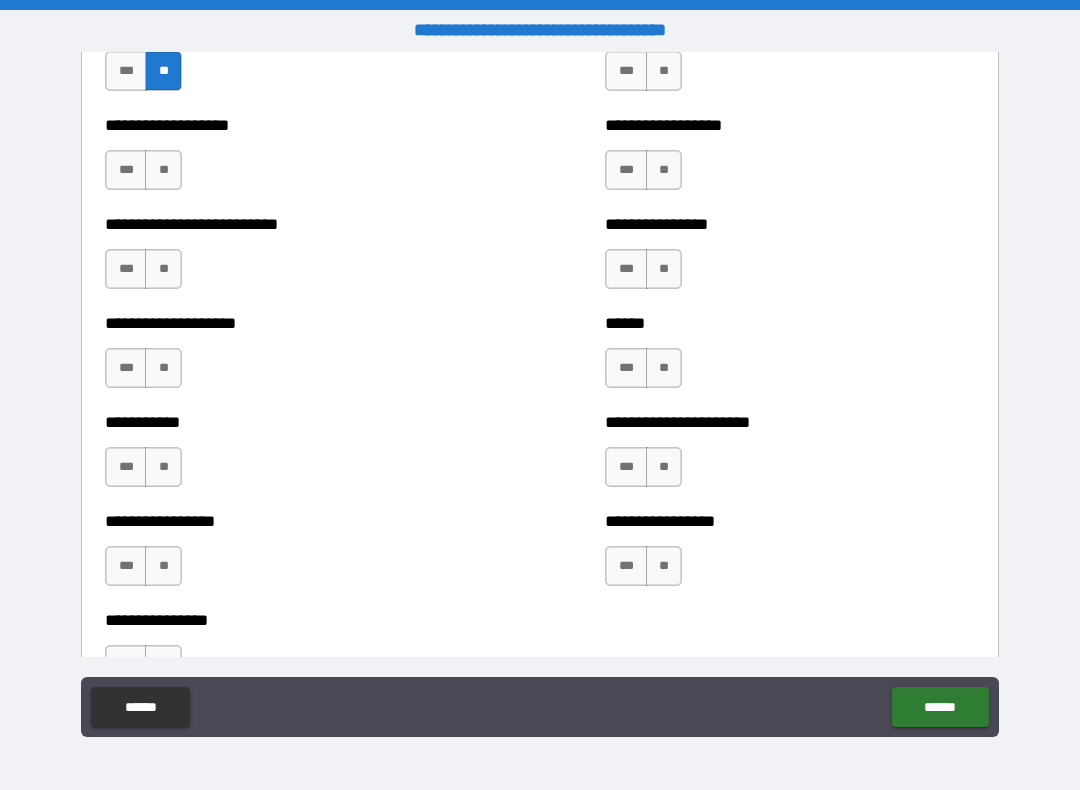 click on "**" at bounding box center (163, 269) 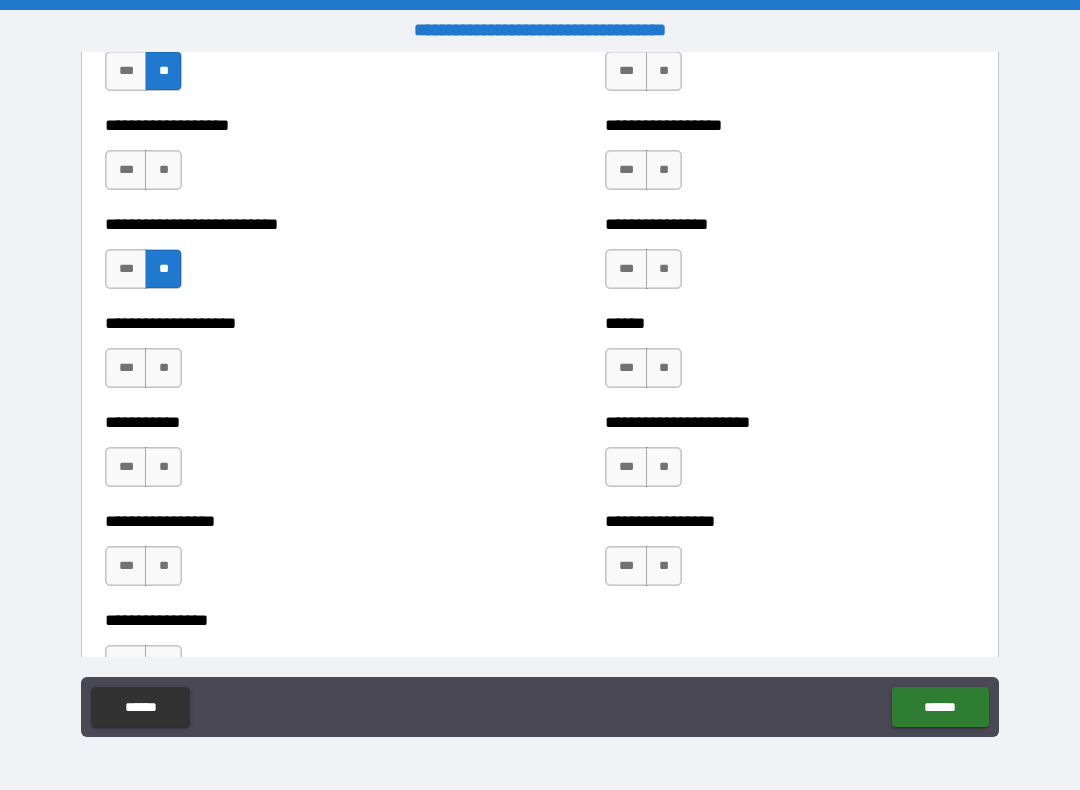click on "**" at bounding box center (163, 368) 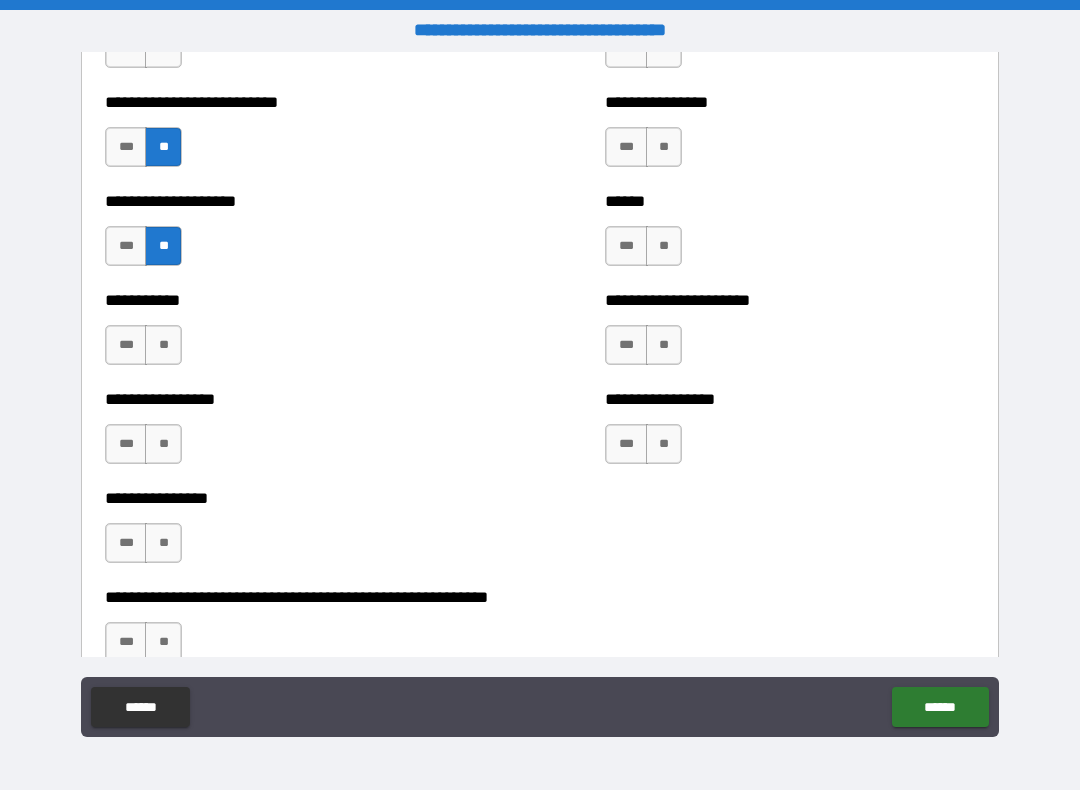scroll, scrollTop: 5640, scrollLeft: 0, axis: vertical 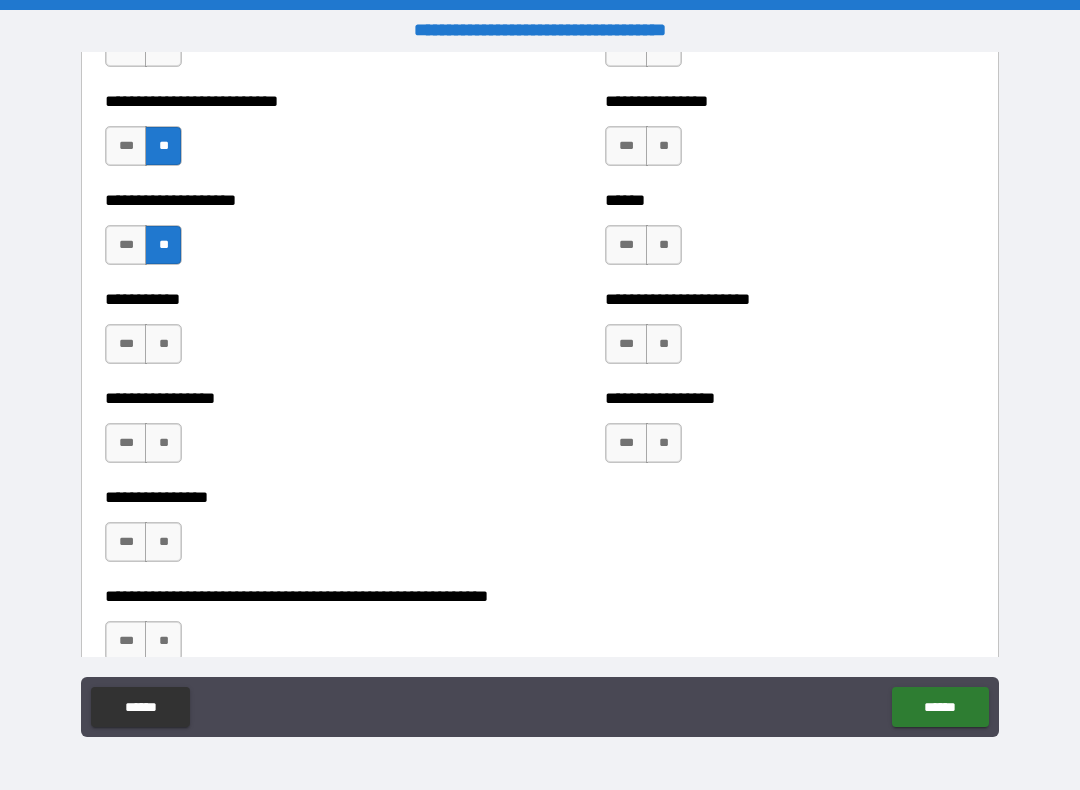 click on "**" at bounding box center (163, 344) 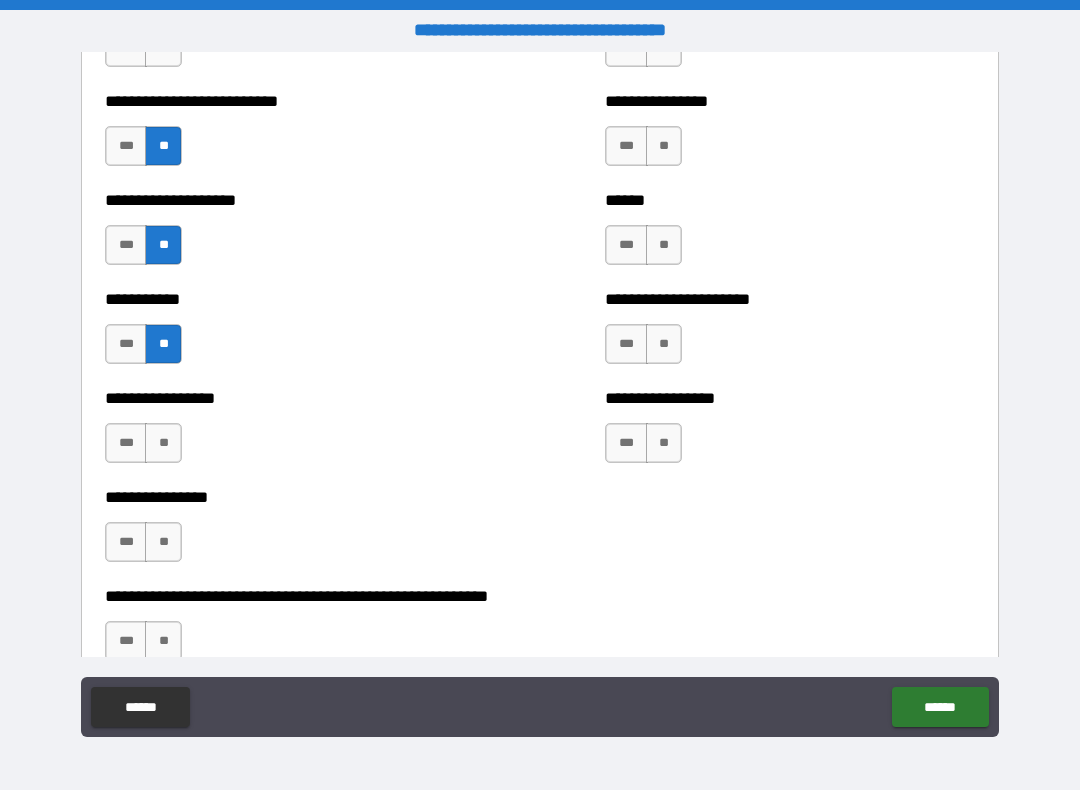 click on "**" at bounding box center [163, 443] 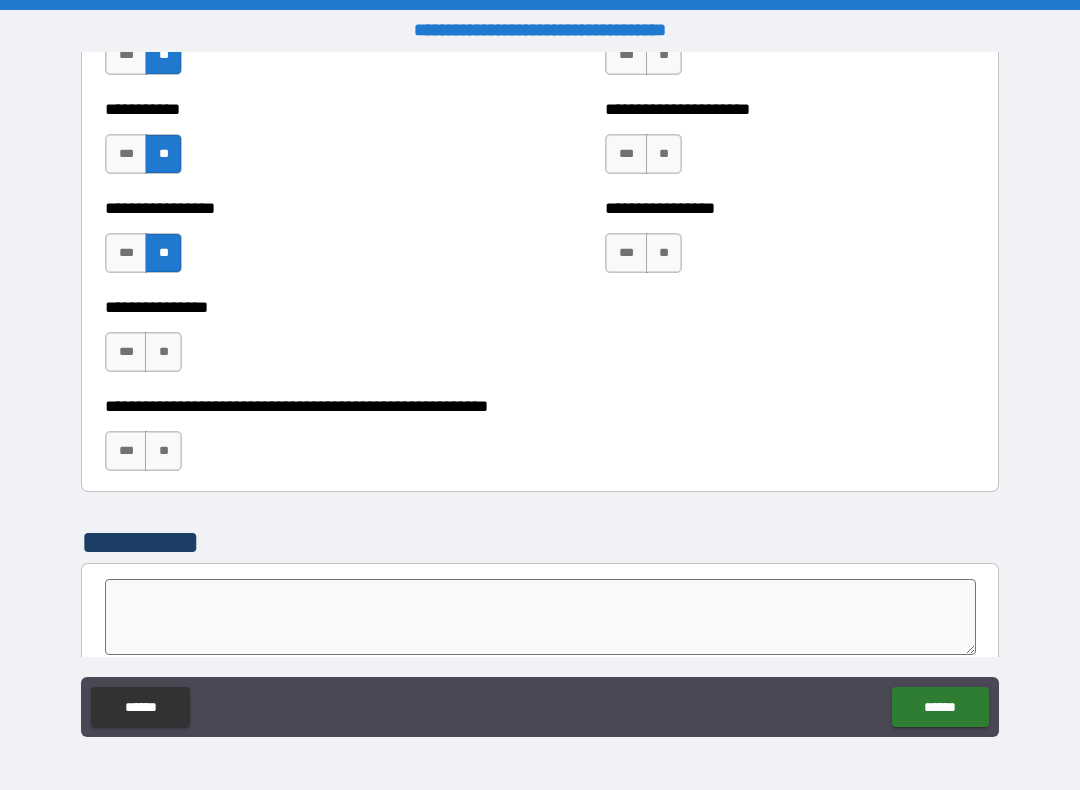 scroll, scrollTop: 5832, scrollLeft: 0, axis: vertical 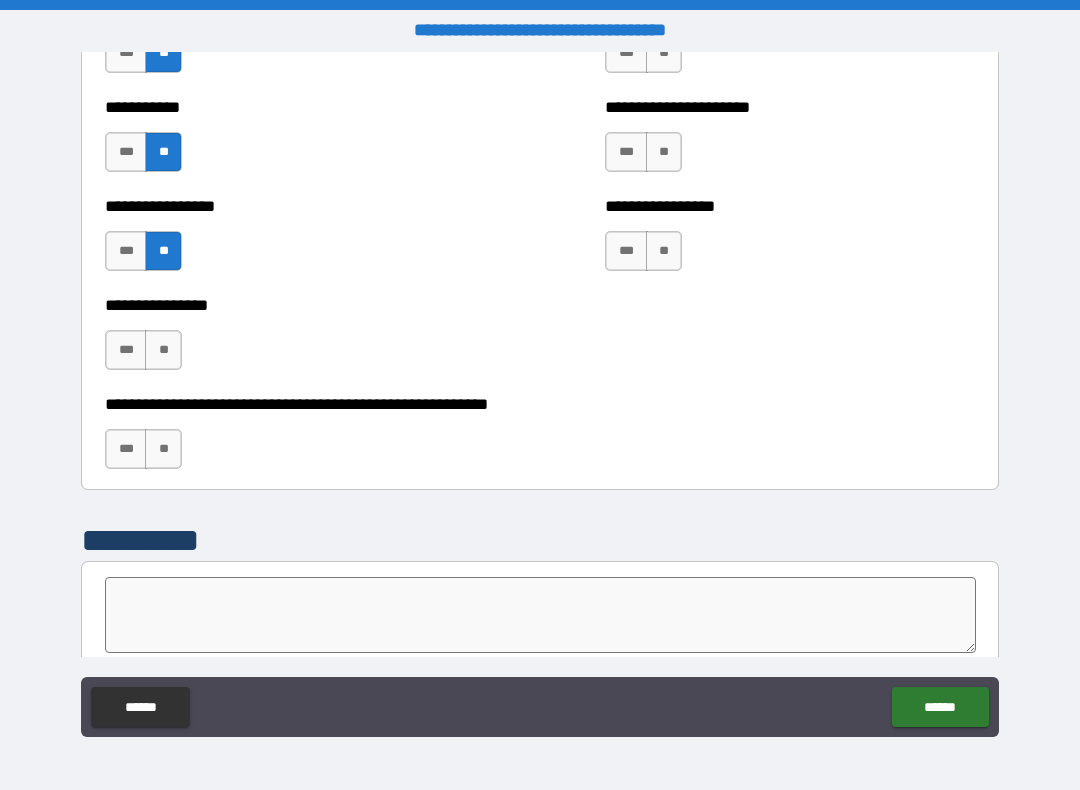 click on "**" at bounding box center (163, 350) 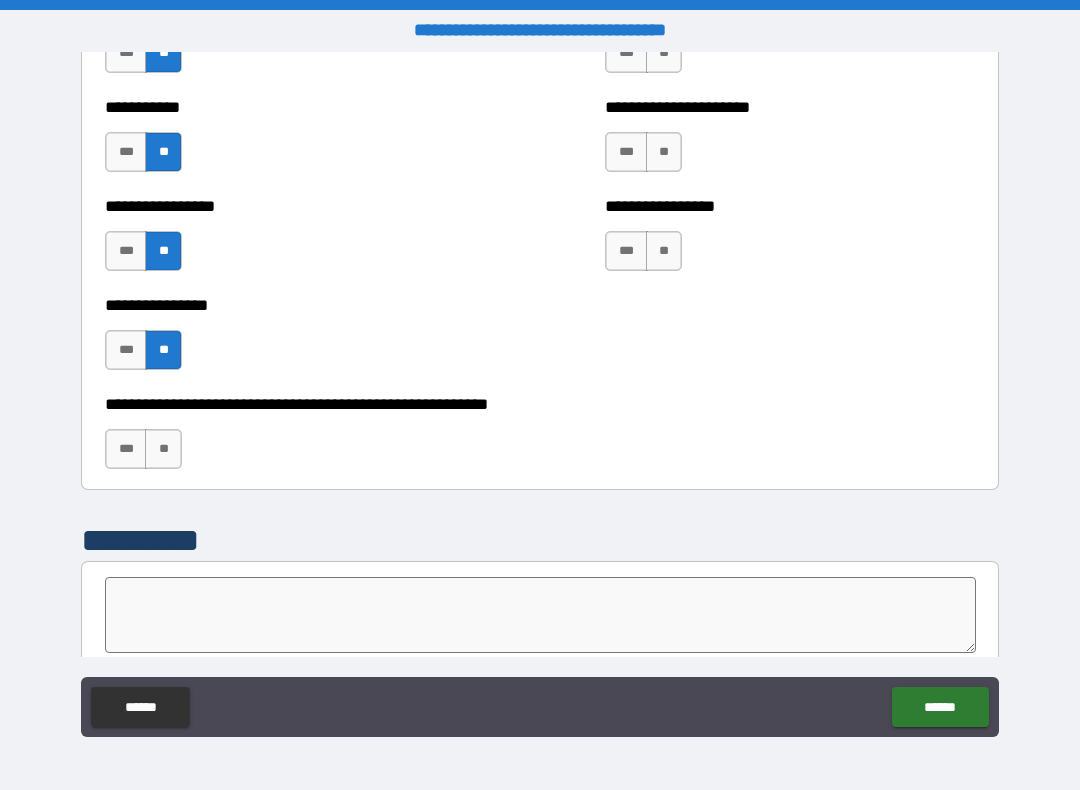 click on "**" at bounding box center (163, 449) 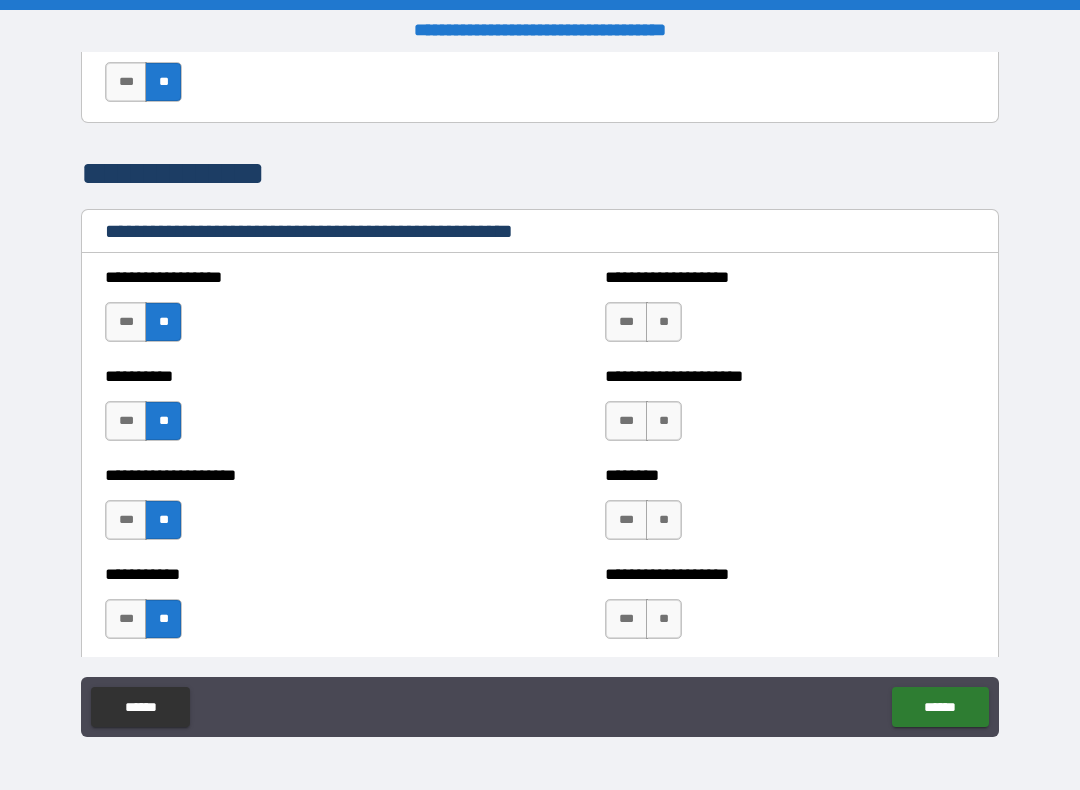 scroll, scrollTop: 2100, scrollLeft: 0, axis: vertical 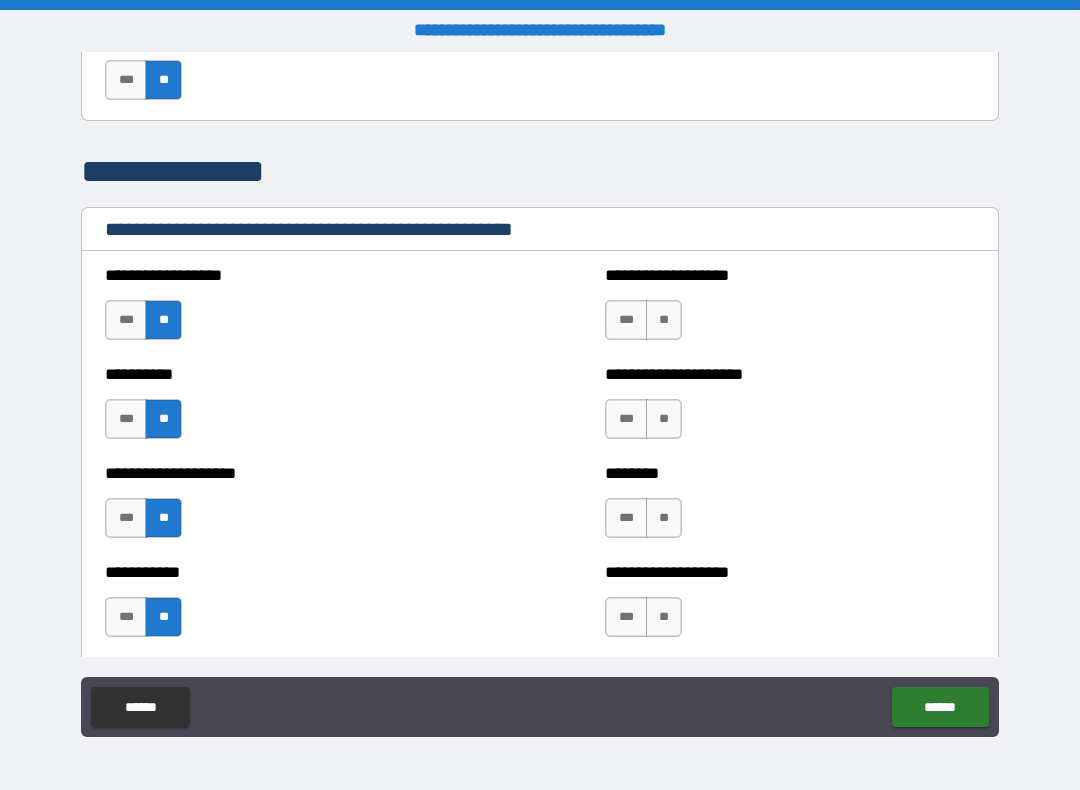 click on "**" at bounding box center (664, 320) 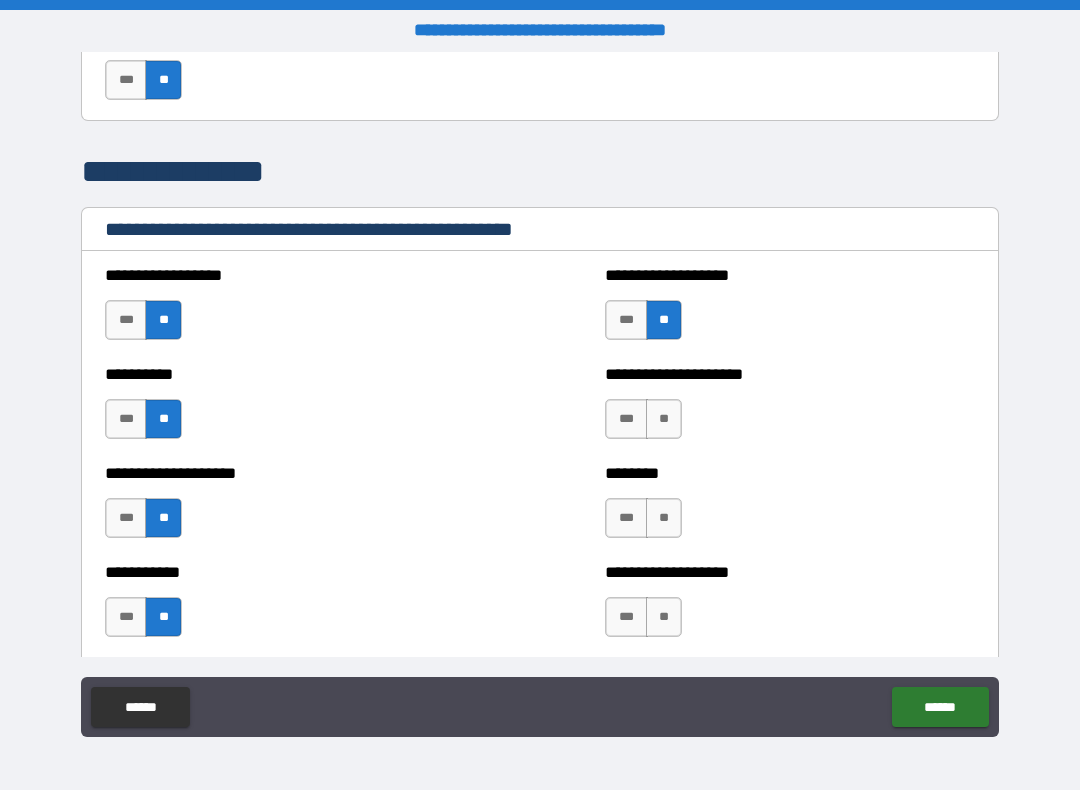 click on "**" at bounding box center [664, 419] 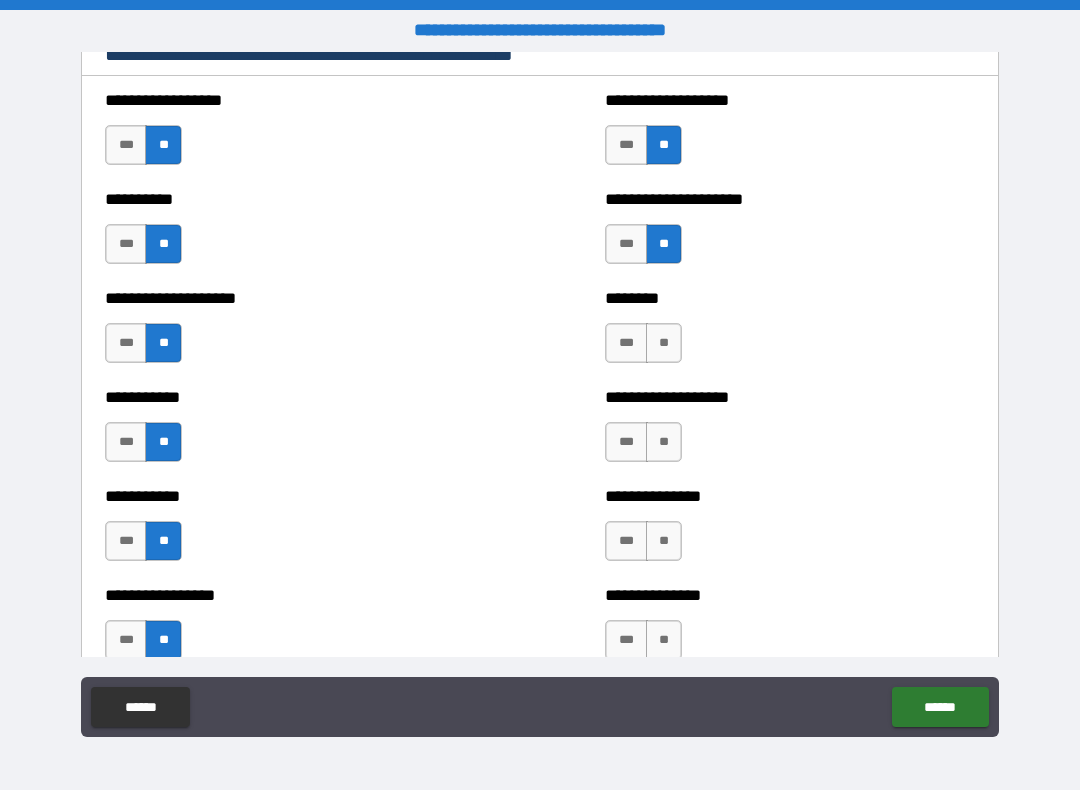 scroll, scrollTop: 2337, scrollLeft: 0, axis: vertical 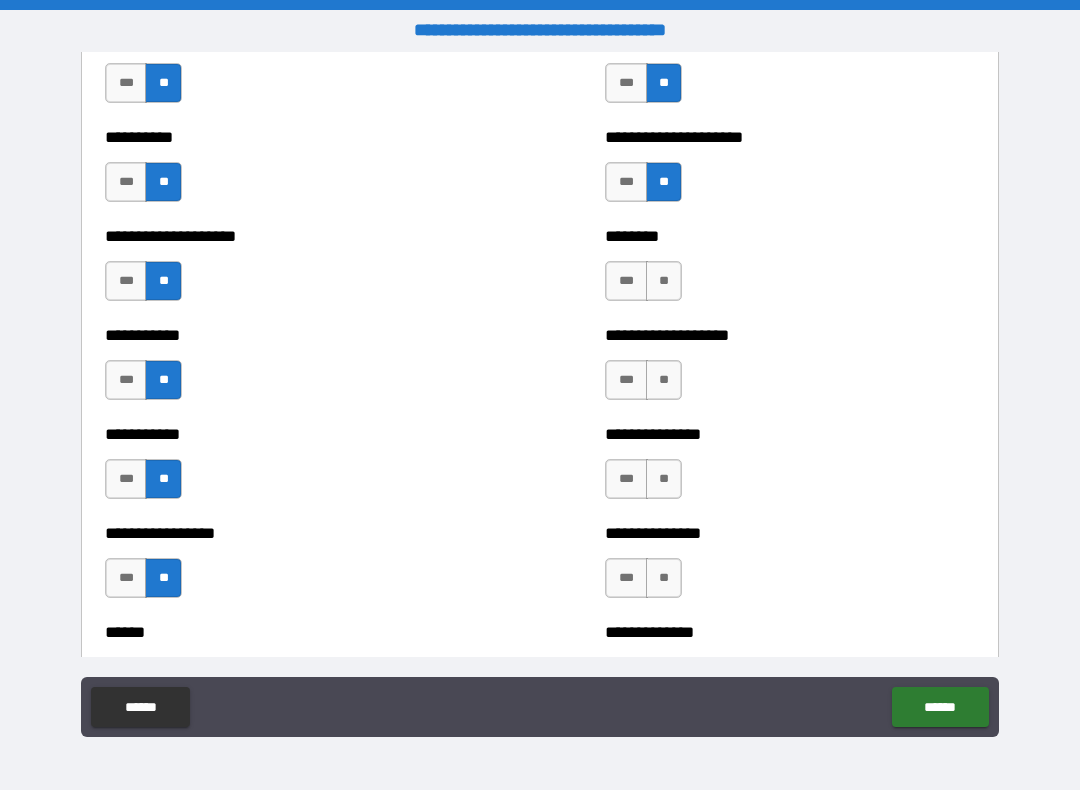 click on "**" at bounding box center (664, 281) 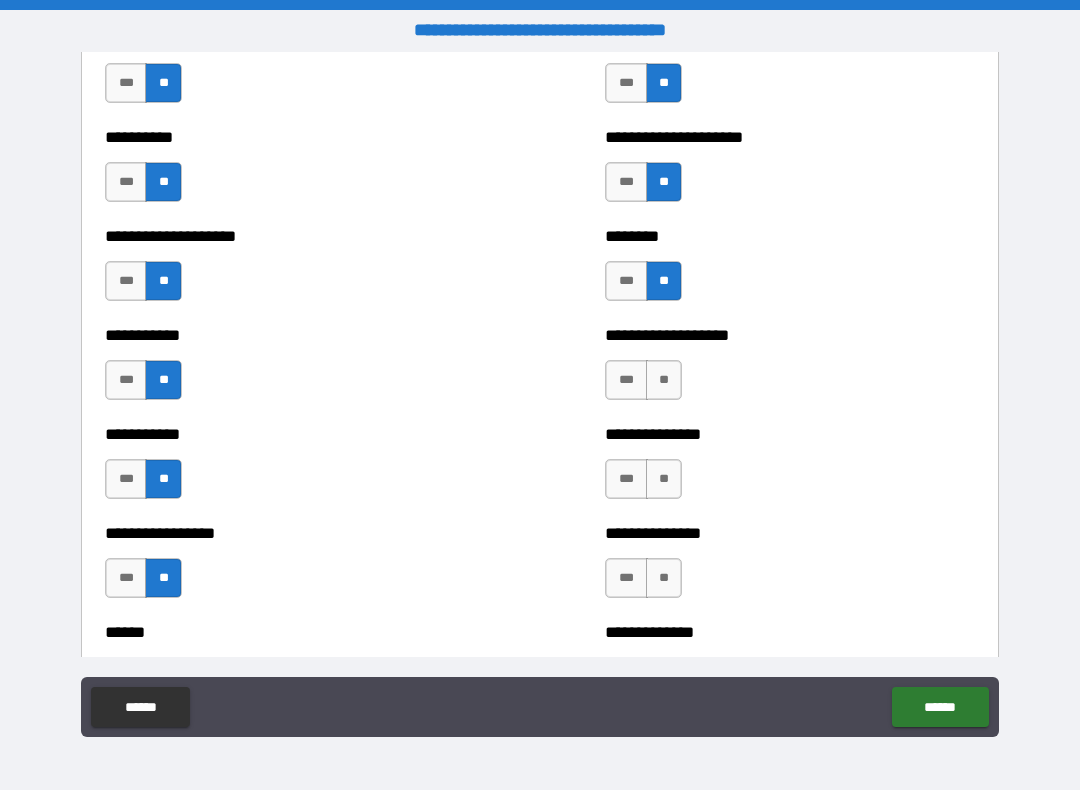 click on "**" at bounding box center (664, 380) 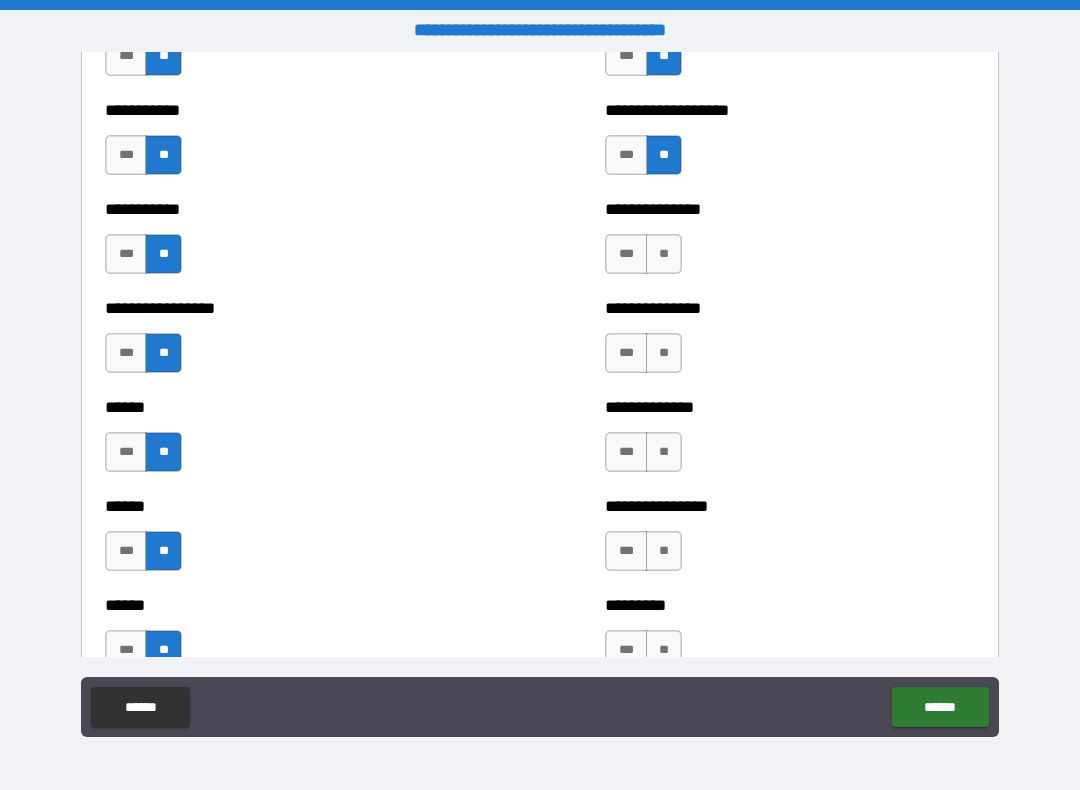 scroll, scrollTop: 2602, scrollLeft: 0, axis: vertical 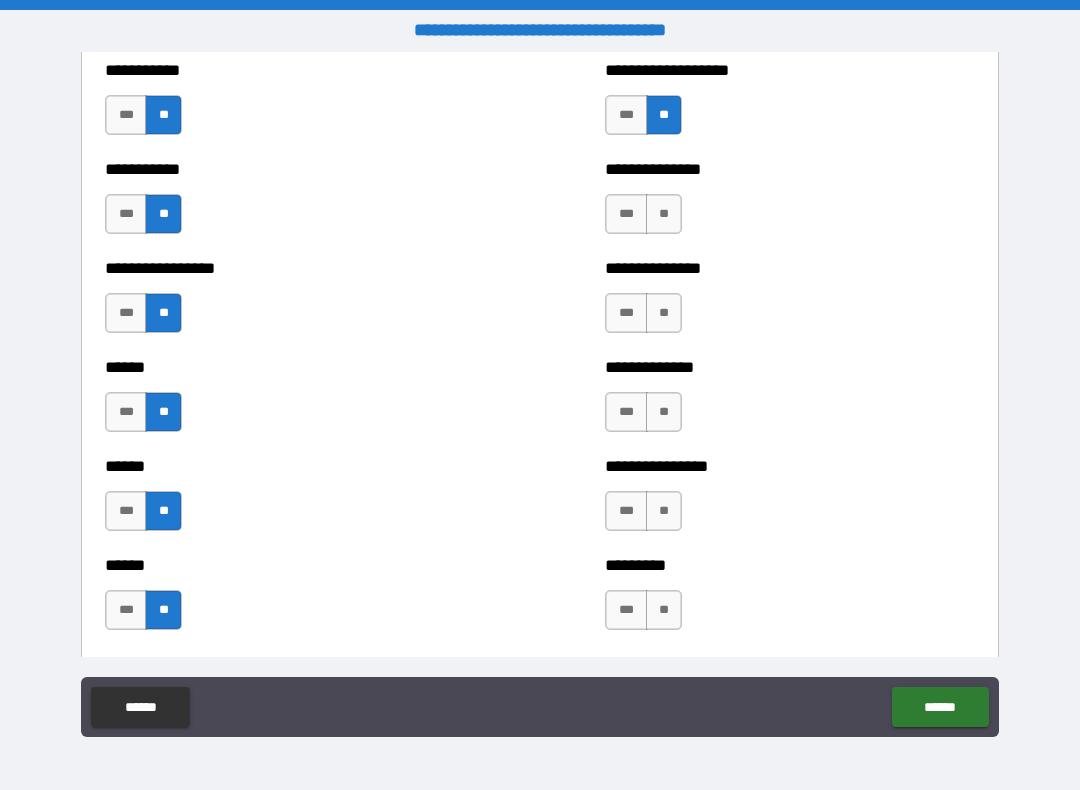 click on "**" at bounding box center [664, 214] 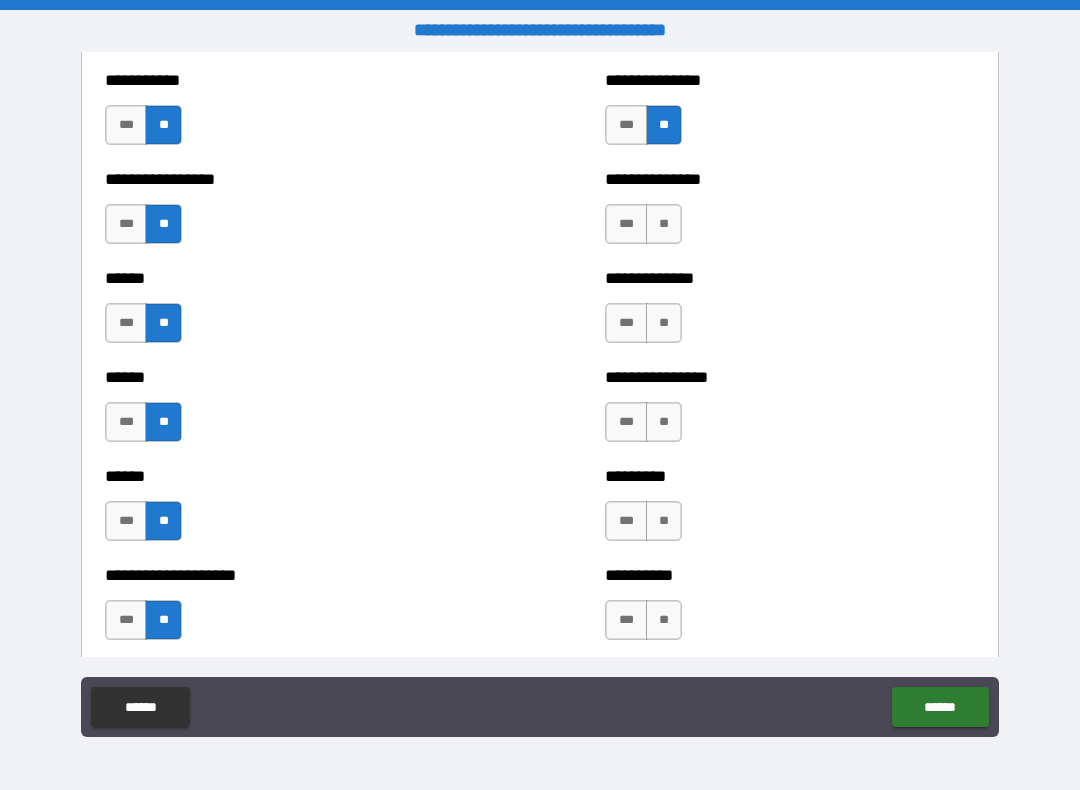 scroll, scrollTop: 2692, scrollLeft: 0, axis: vertical 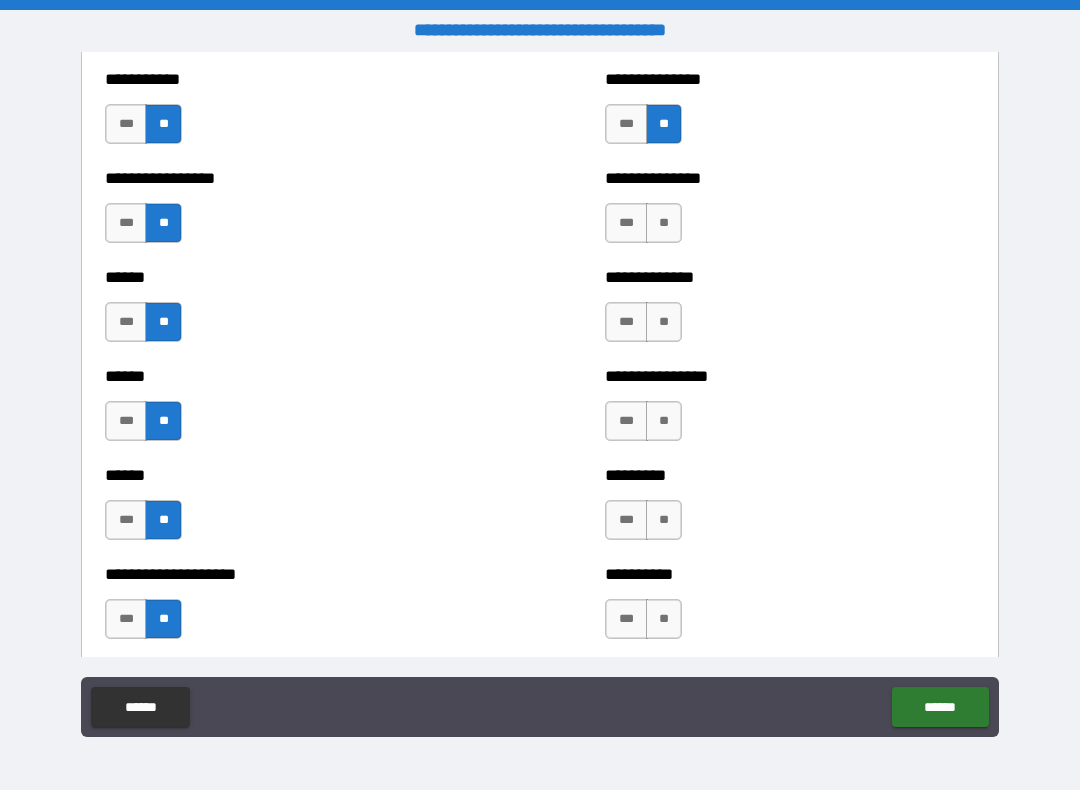 click on "**" at bounding box center (664, 223) 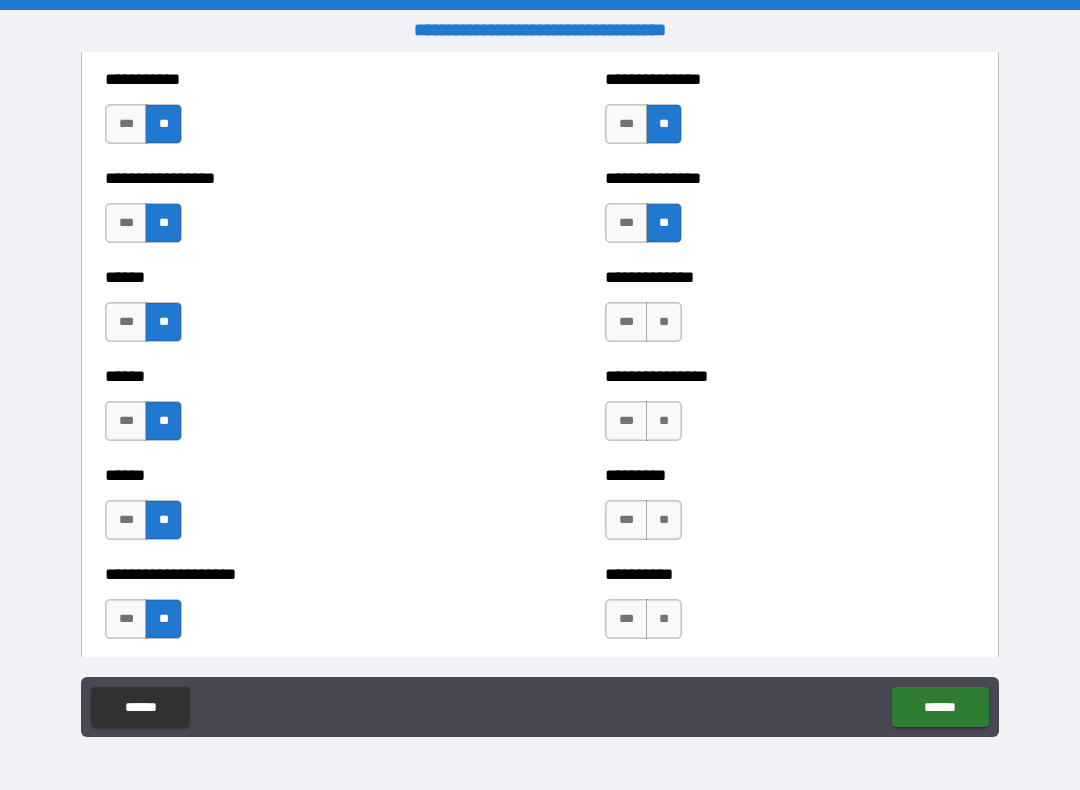 click on "**" at bounding box center (664, 322) 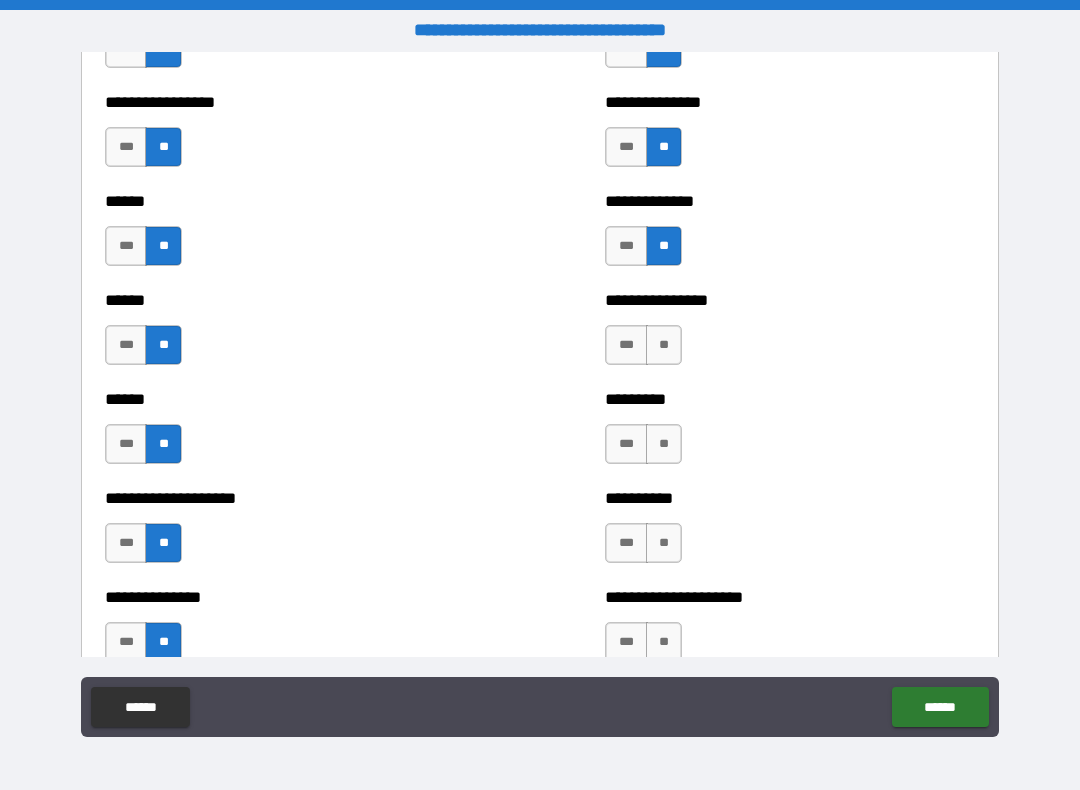 scroll, scrollTop: 2769, scrollLeft: 0, axis: vertical 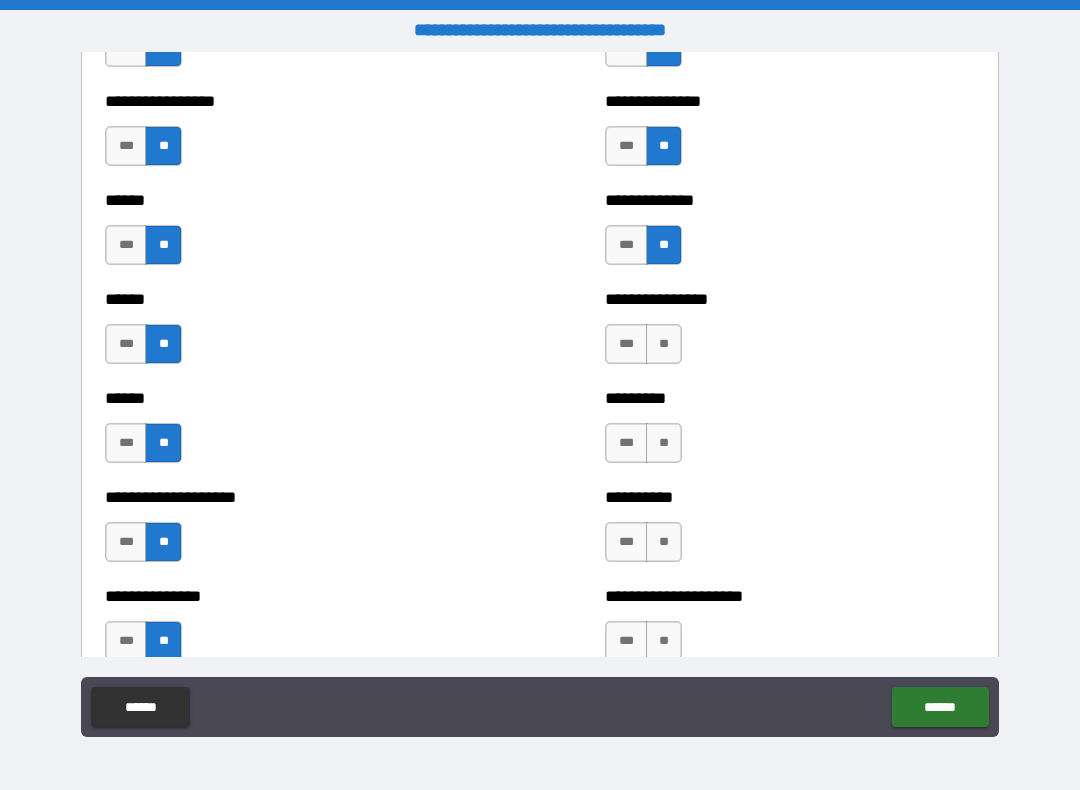 click on "**" at bounding box center [664, 344] 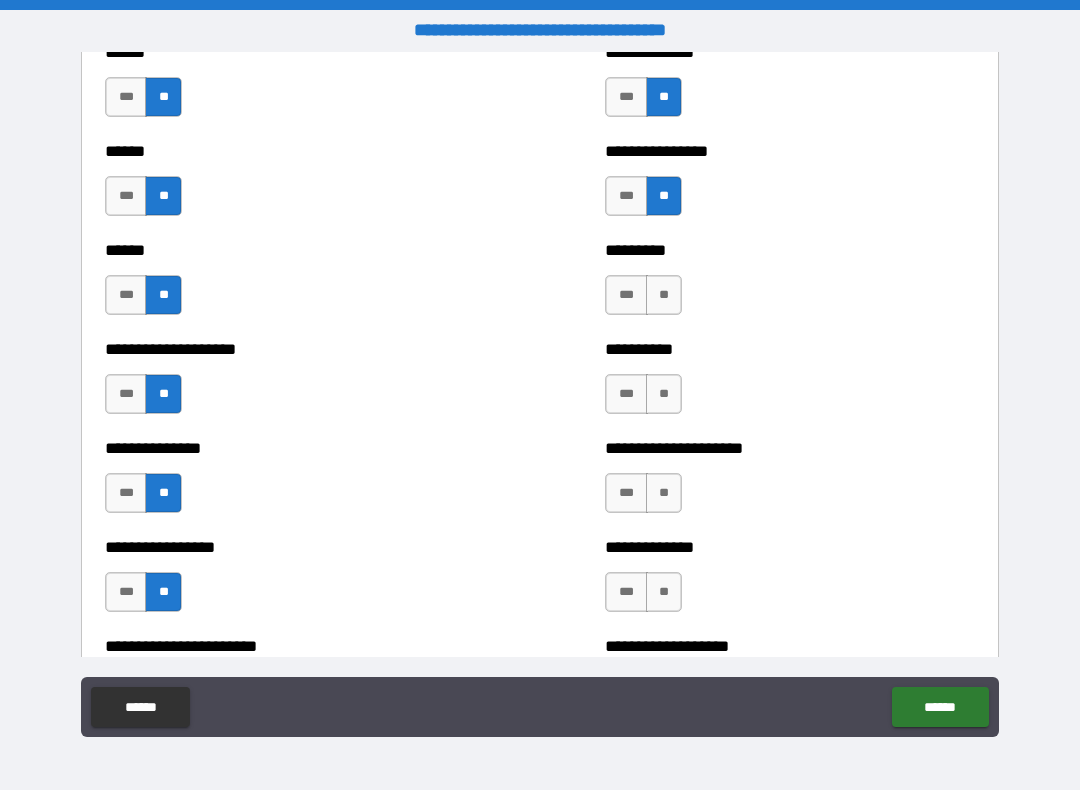 scroll, scrollTop: 2918, scrollLeft: 0, axis: vertical 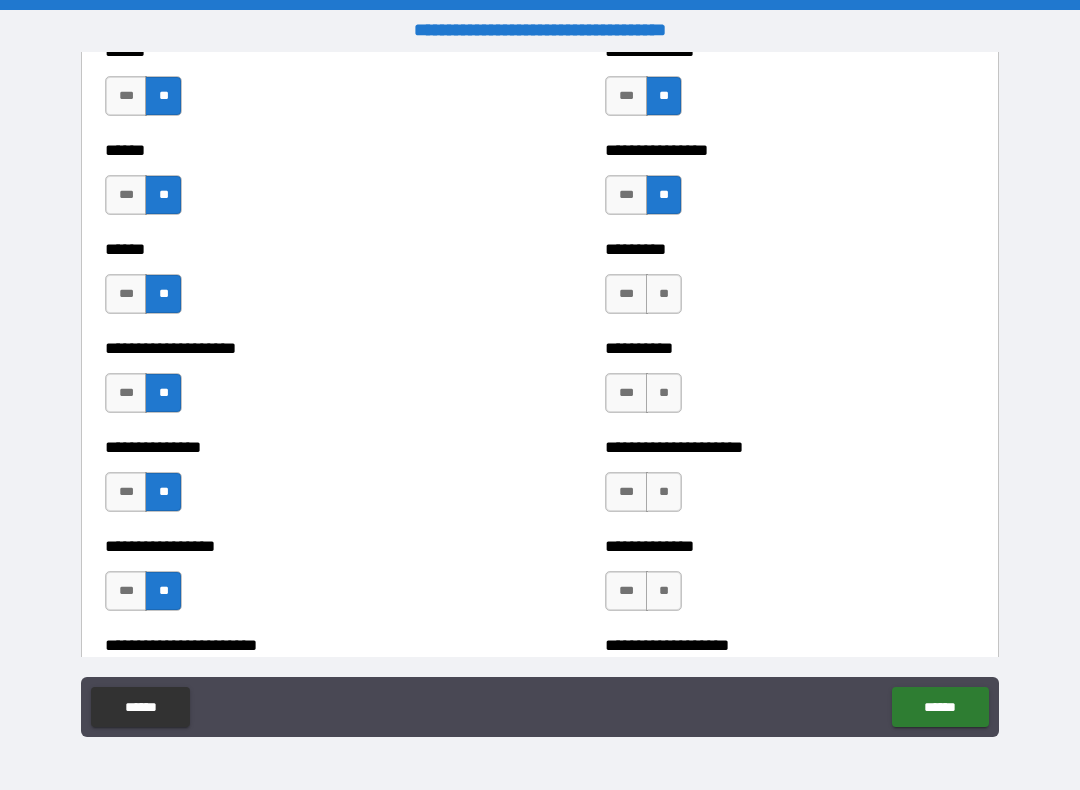 click on "**" at bounding box center (664, 294) 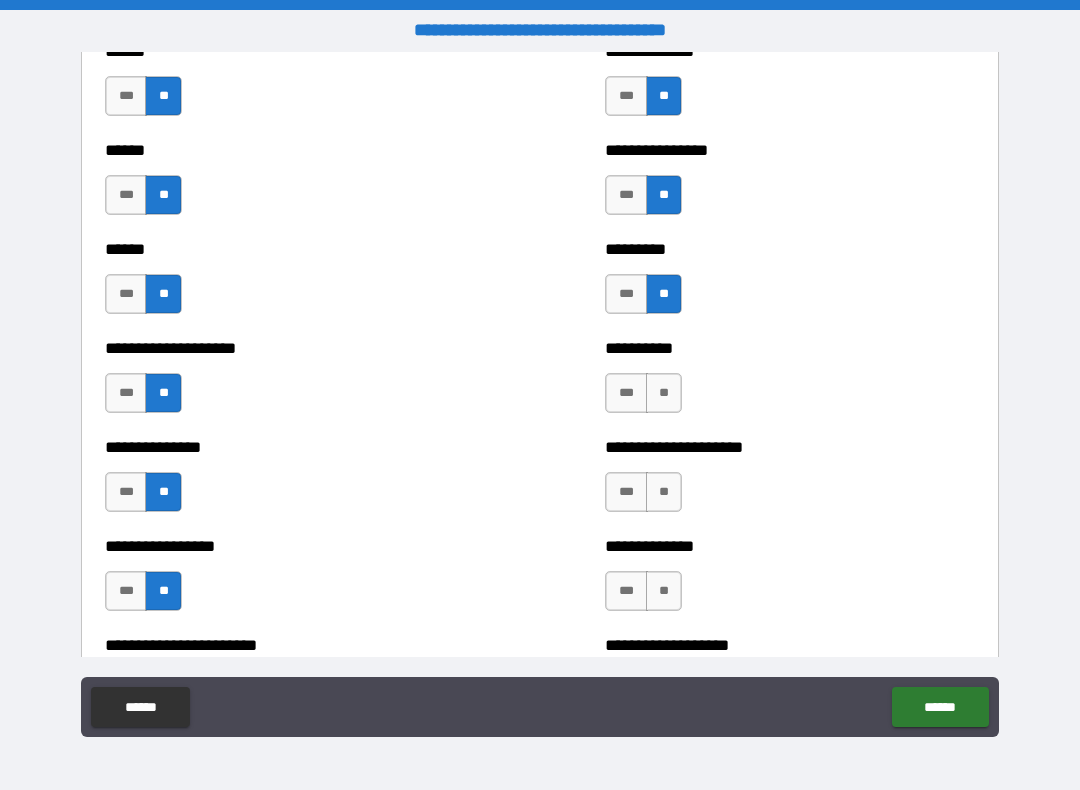 click on "**" at bounding box center [664, 393] 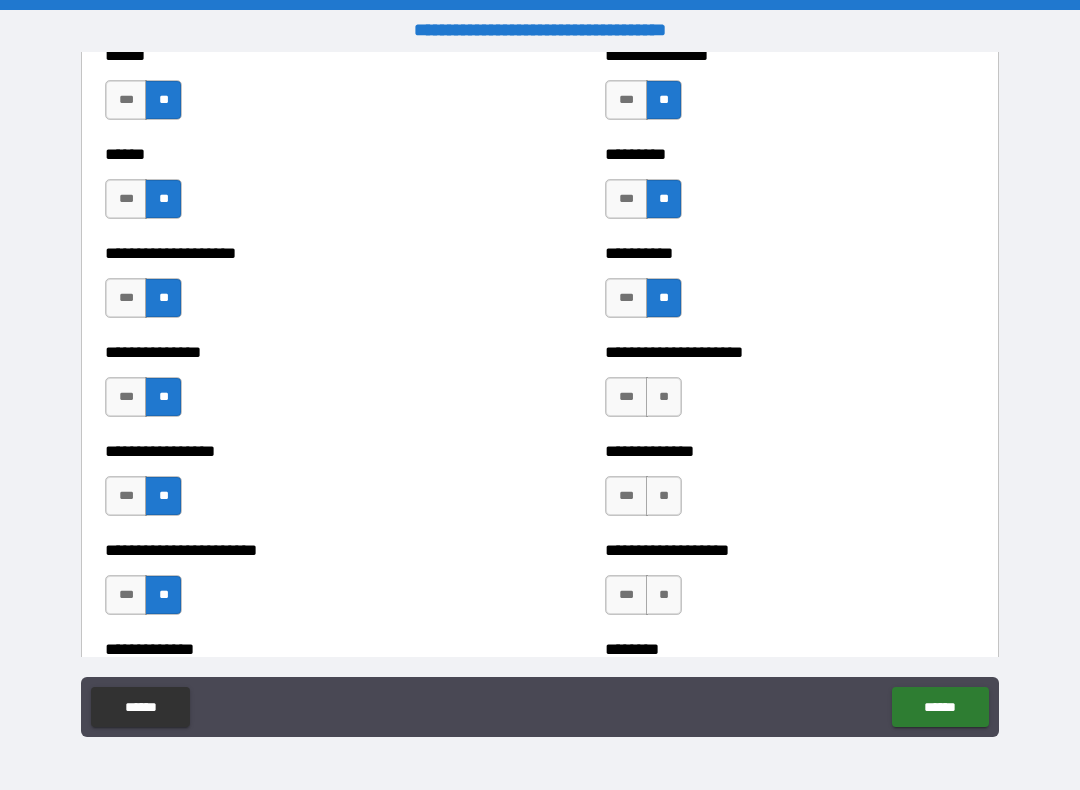 scroll, scrollTop: 3017, scrollLeft: 0, axis: vertical 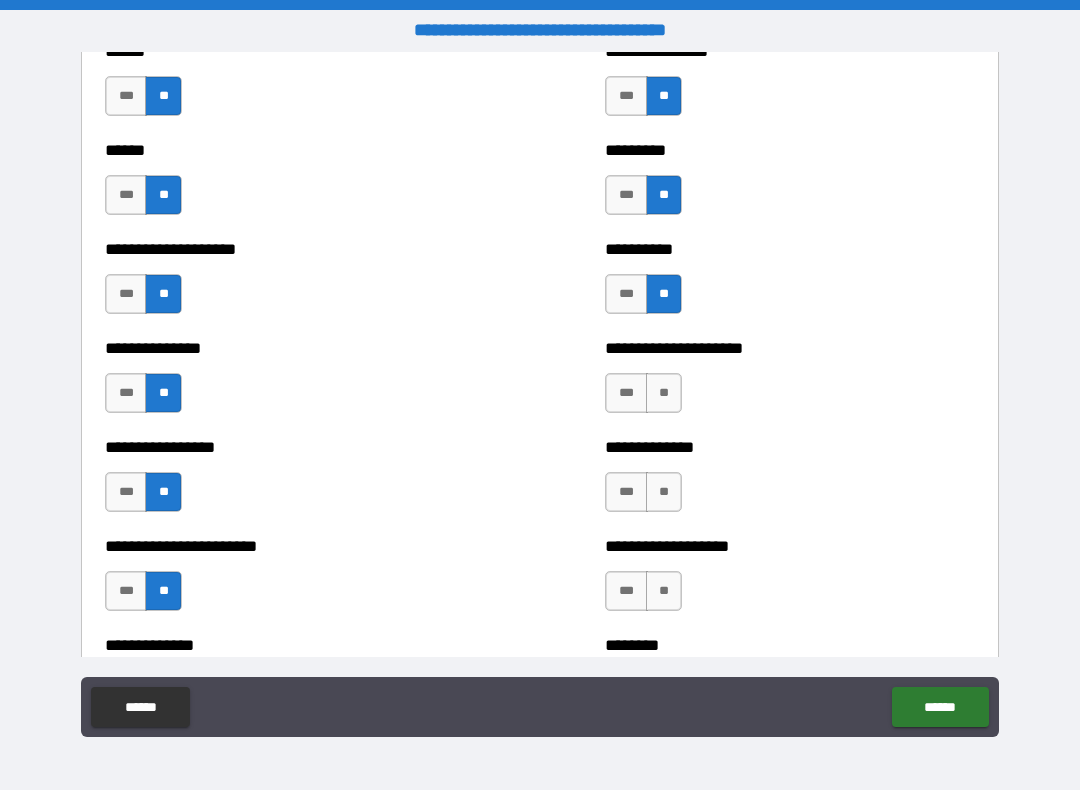 click on "**" at bounding box center [664, 393] 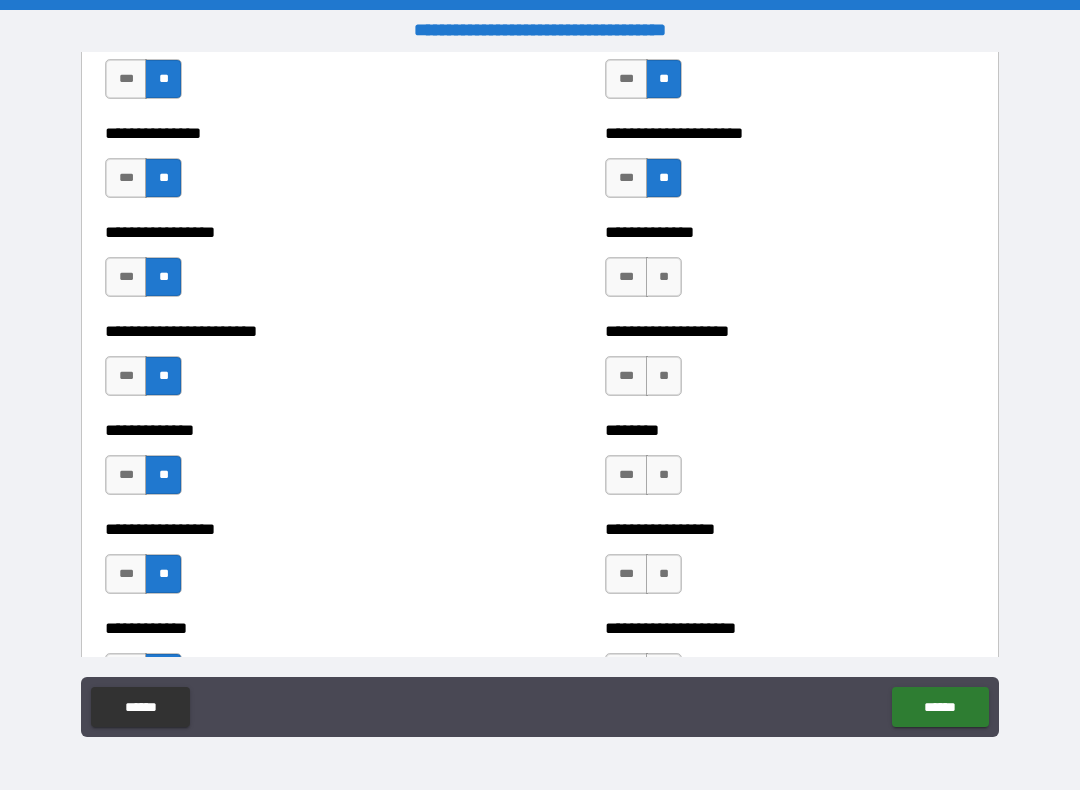 scroll 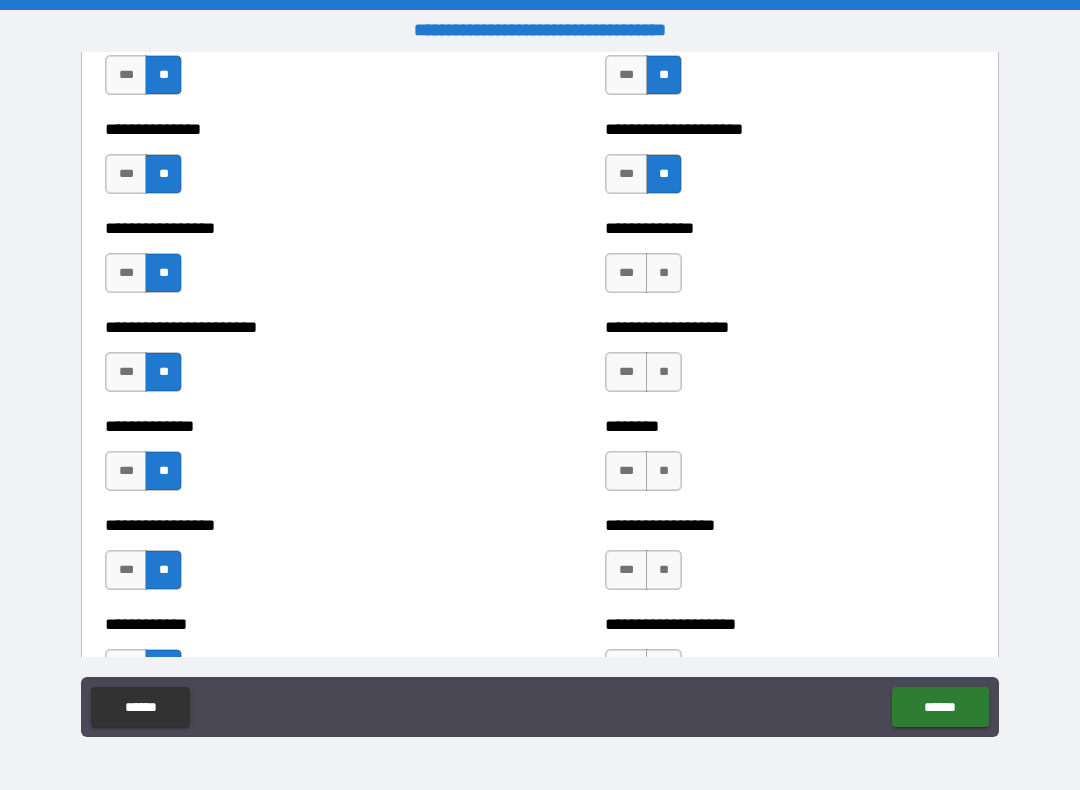 click on "**" at bounding box center [664, 273] 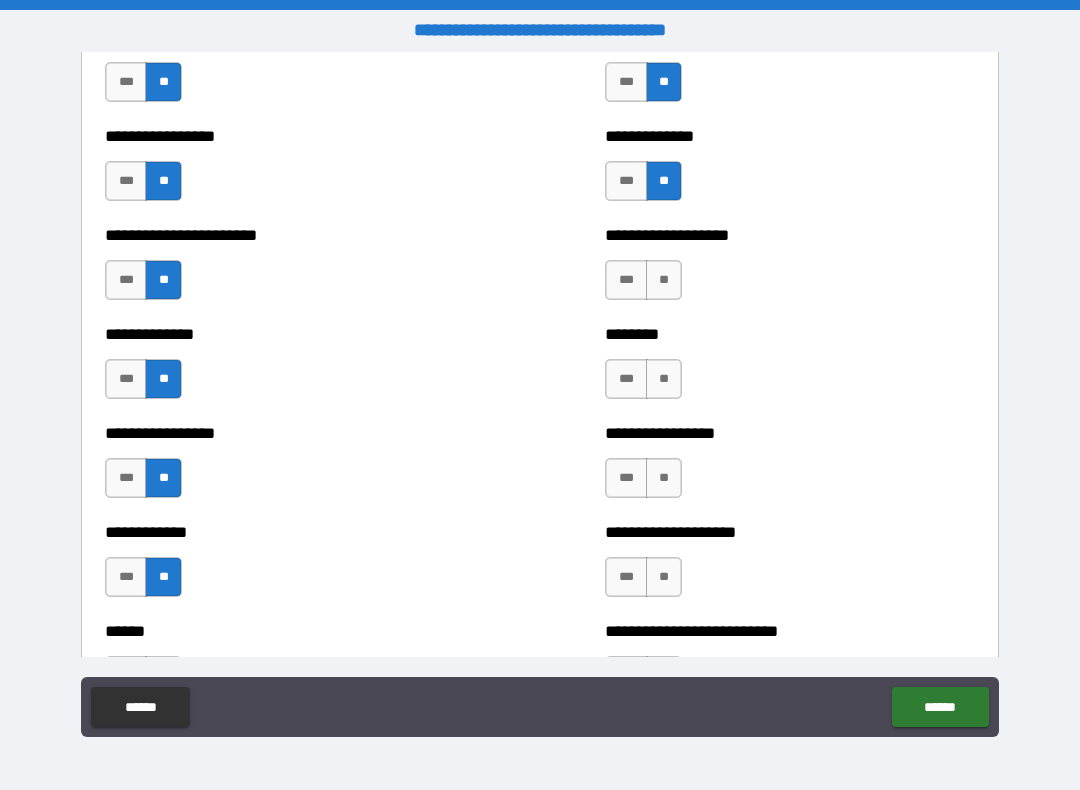 scroll, scrollTop: 3336, scrollLeft: 0, axis: vertical 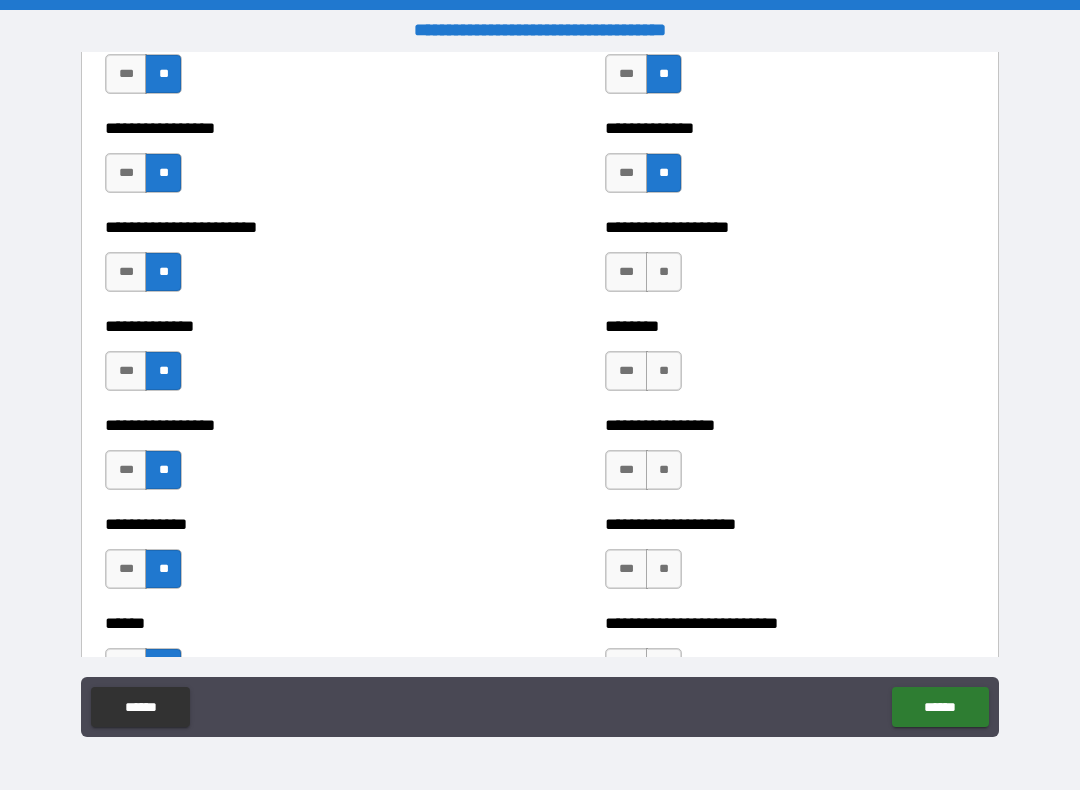 click on "**" at bounding box center (664, 272) 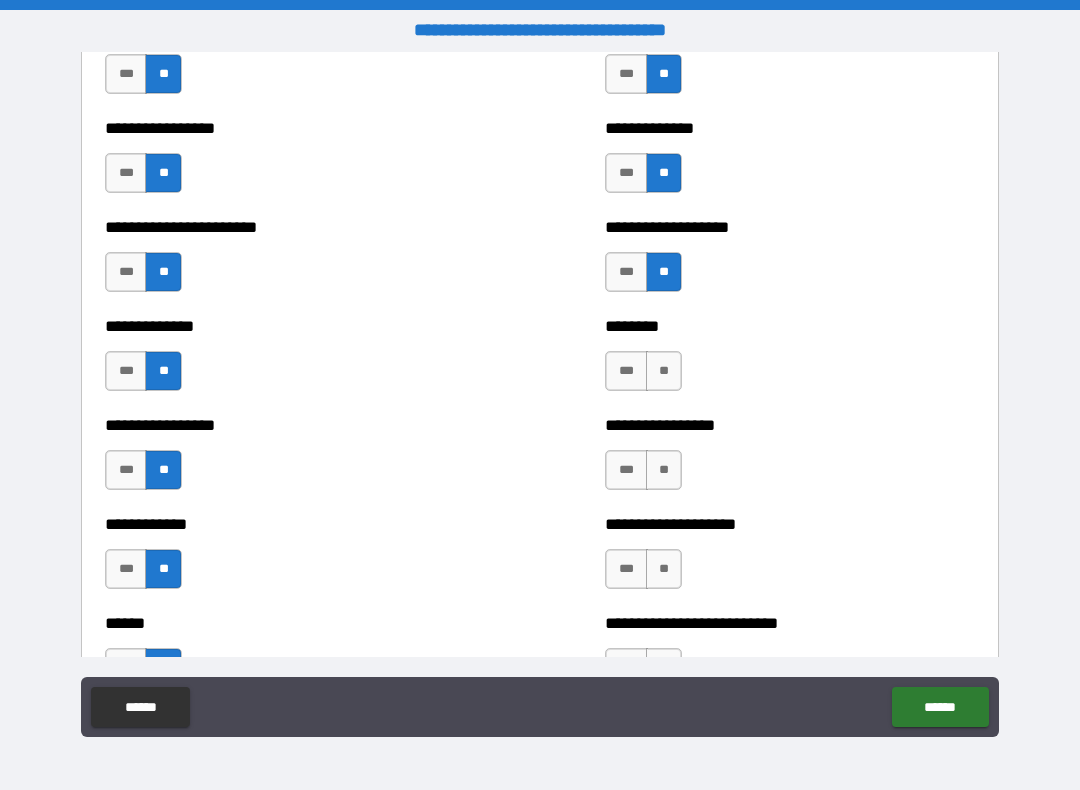 click on "**" at bounding box center (664, 371) 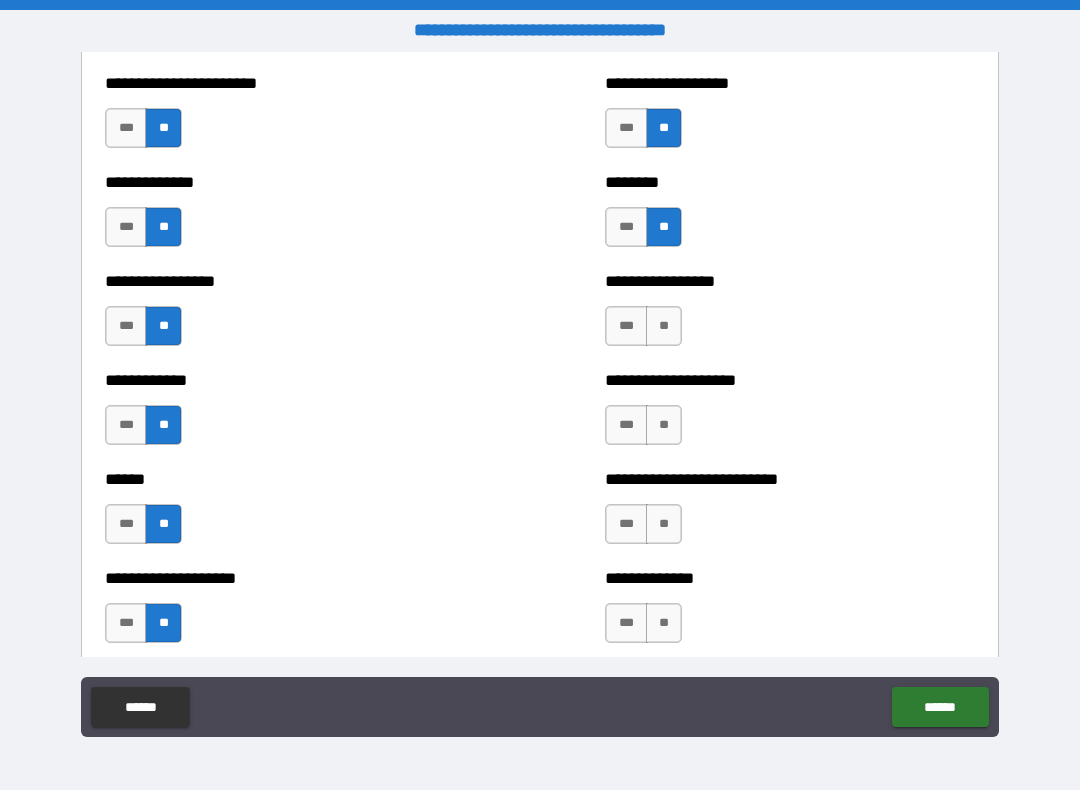 scroll, scrollTop: 3491, scrollLeft: 0, axis: vertical 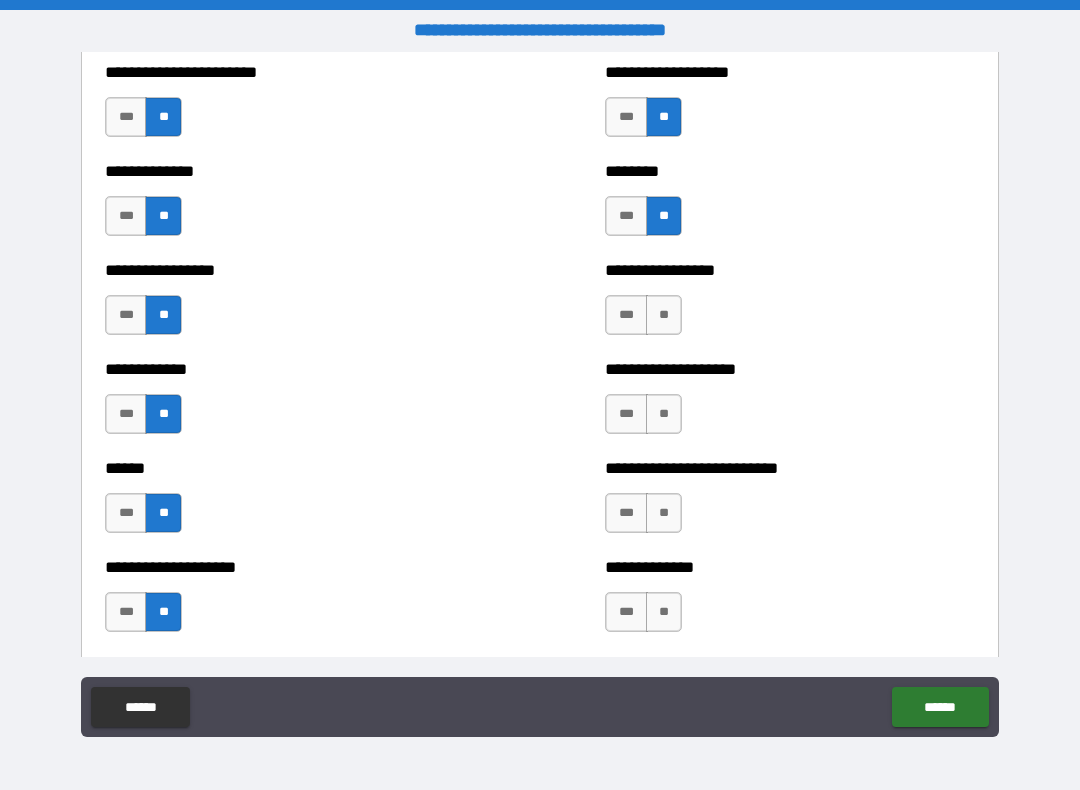 click on "**" at bounding box center [664, 315] 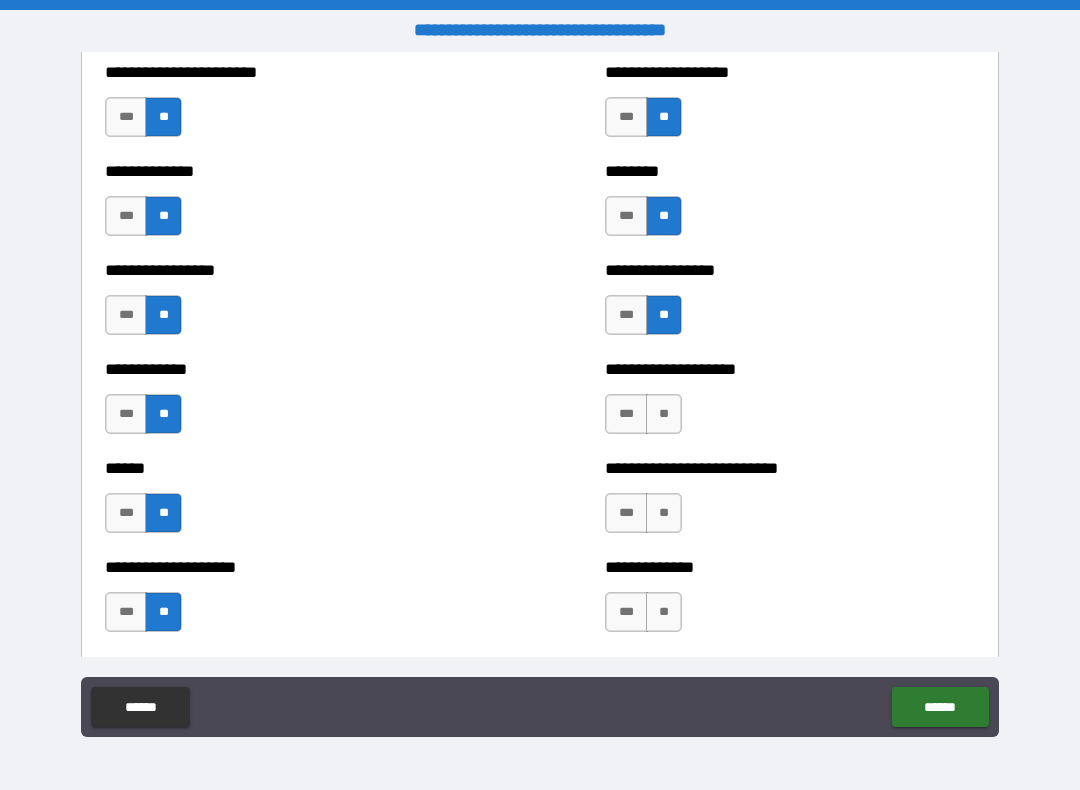 click on "**" at bounding box center (664, 414) 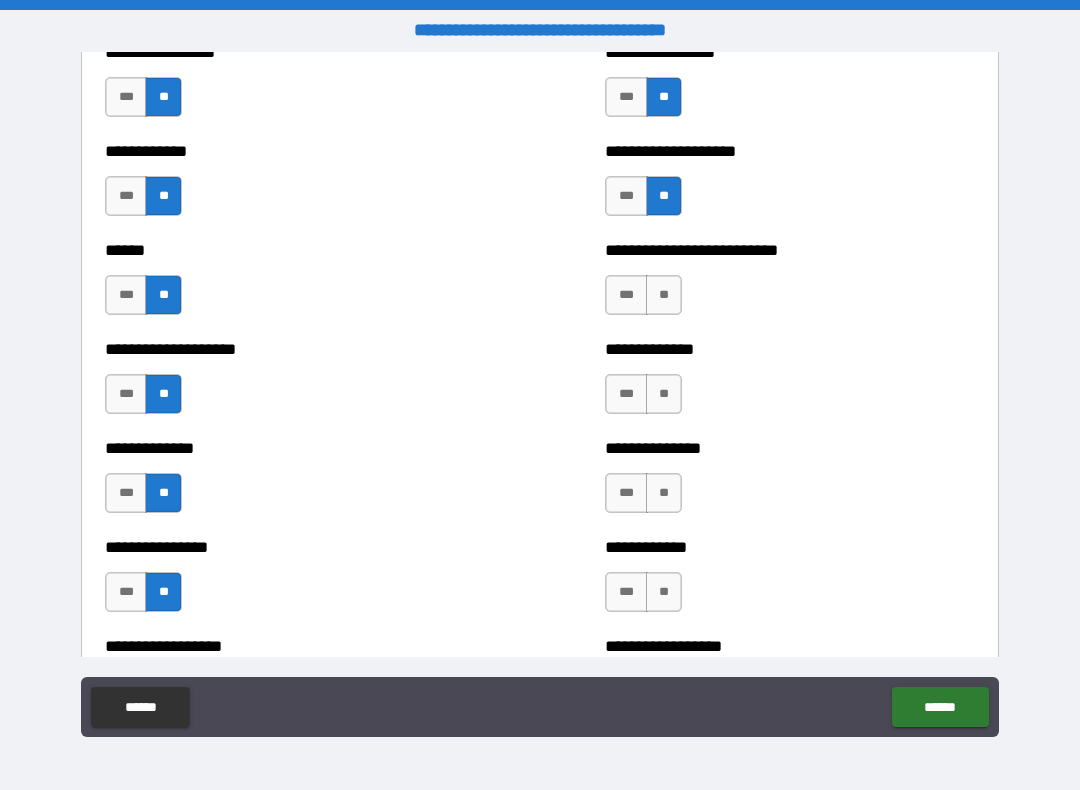 scroll, scrollTop: 3710, scrollLeft: 0, axis: vertical 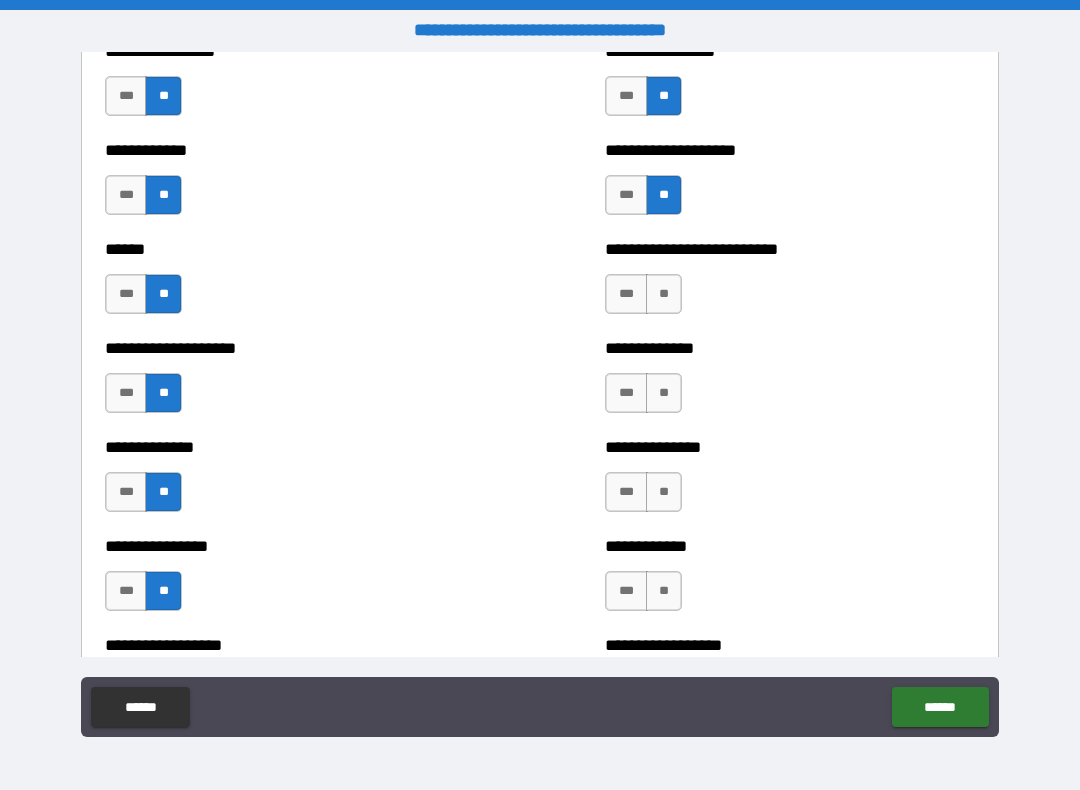click on "**" at bounding box center [664, 294] 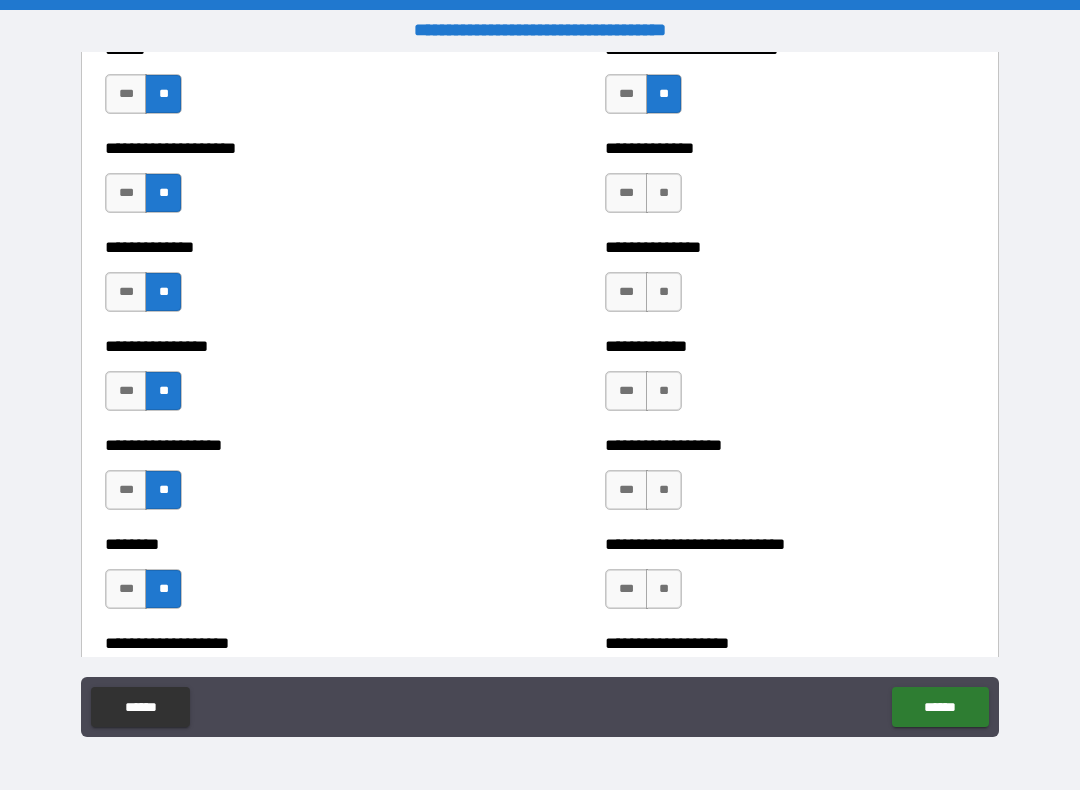 scroll, scrollTop: 3911, scrollLeft: 0, axis: vertical 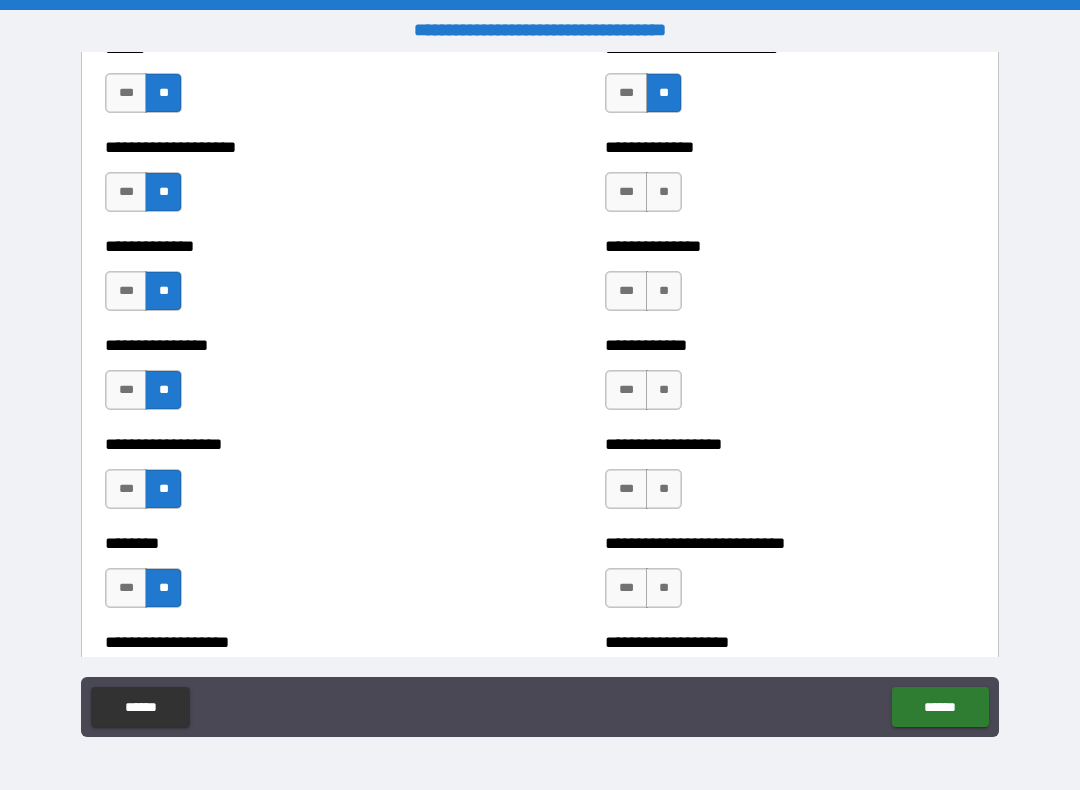 click on "**" at bounding box center [664, 192] 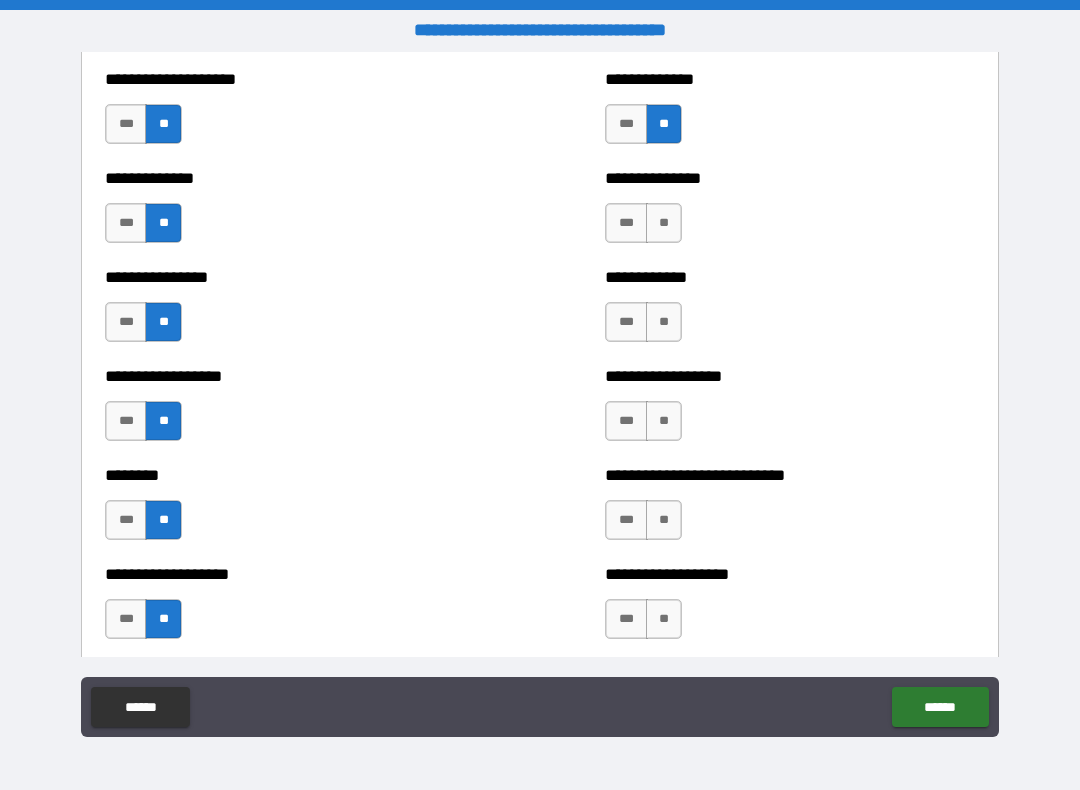 scroll, scrollTop: 3990, scrollLeft: 0, axis: vertical 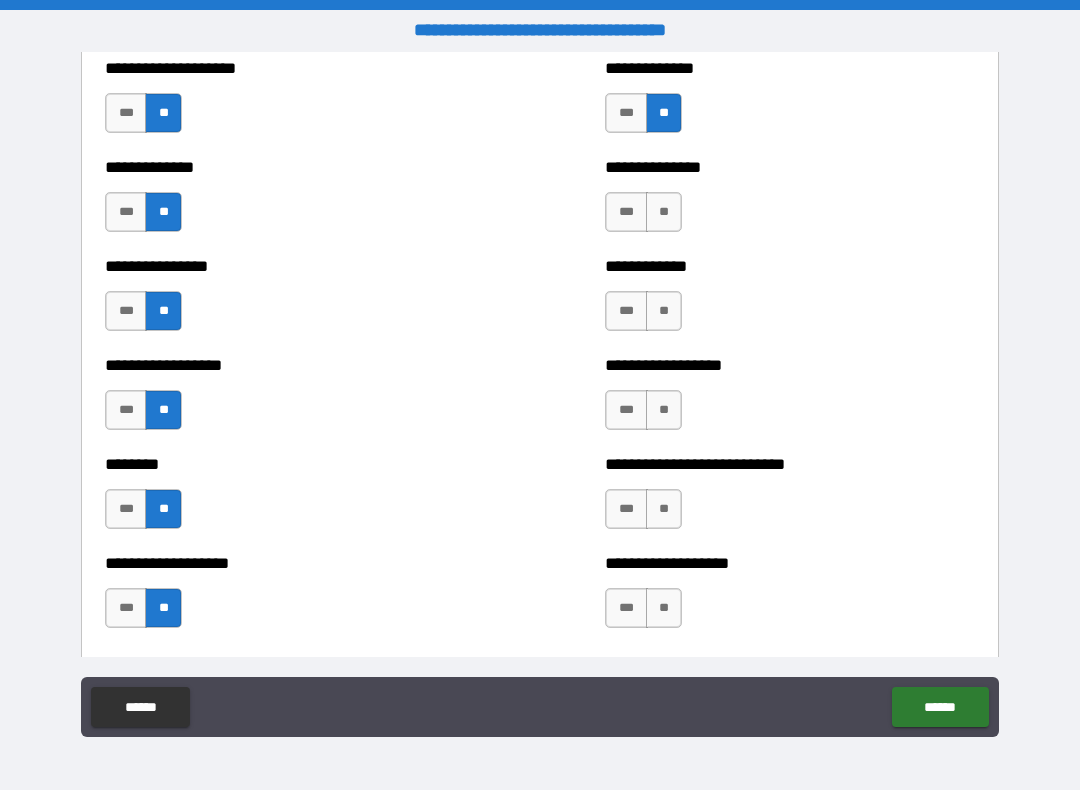 click on "**" at bounding box center [664, 212] 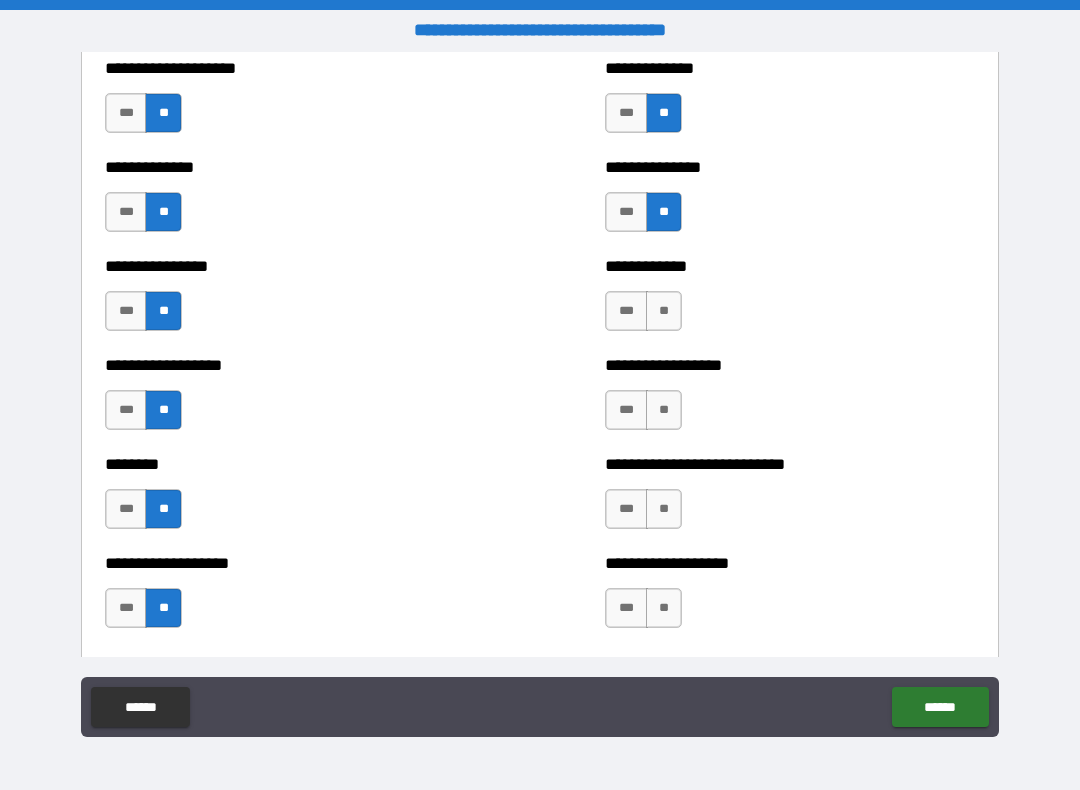 click on "**" at bounding box center (664, 311) 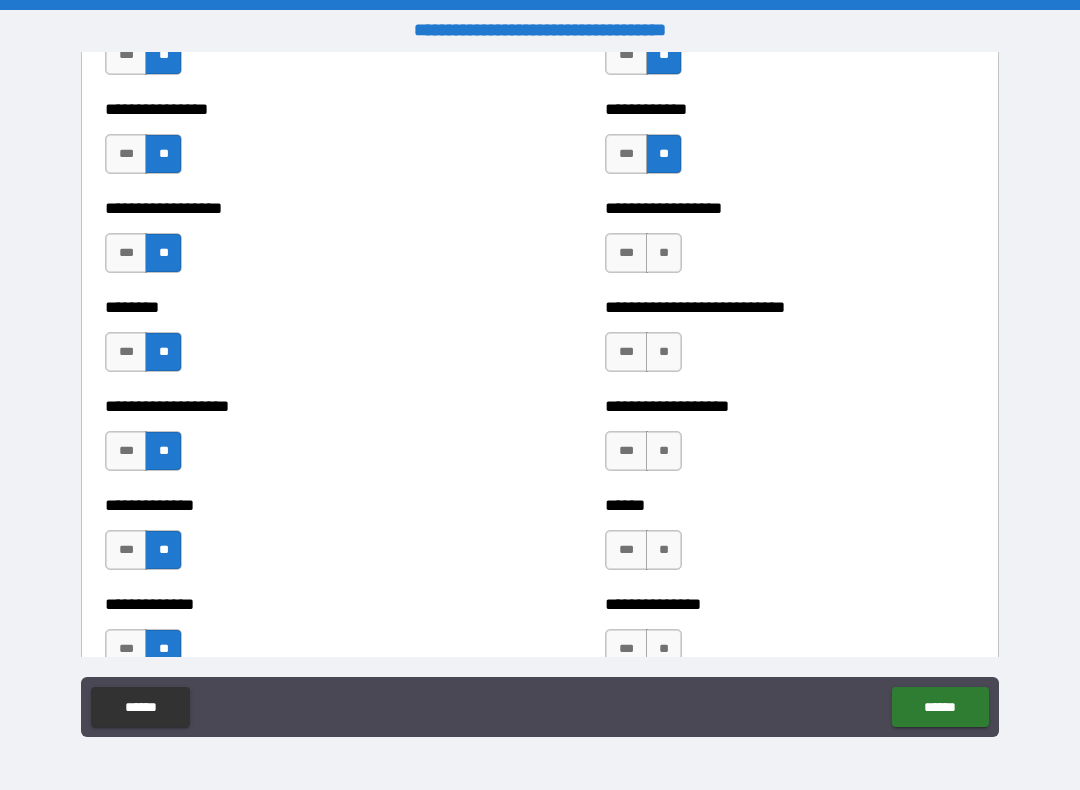 click on "**" at bounding box center [664, 253] 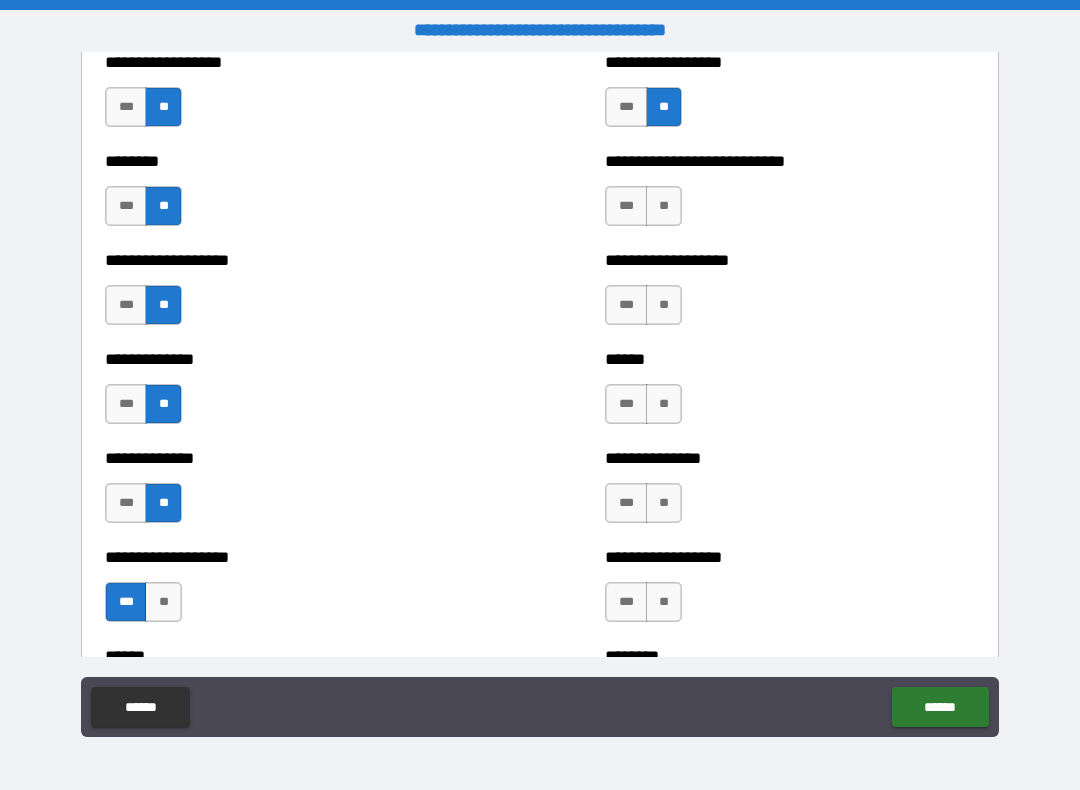 scroll, scrollTop: 4294, scrollLeft: 0, axis: vertical 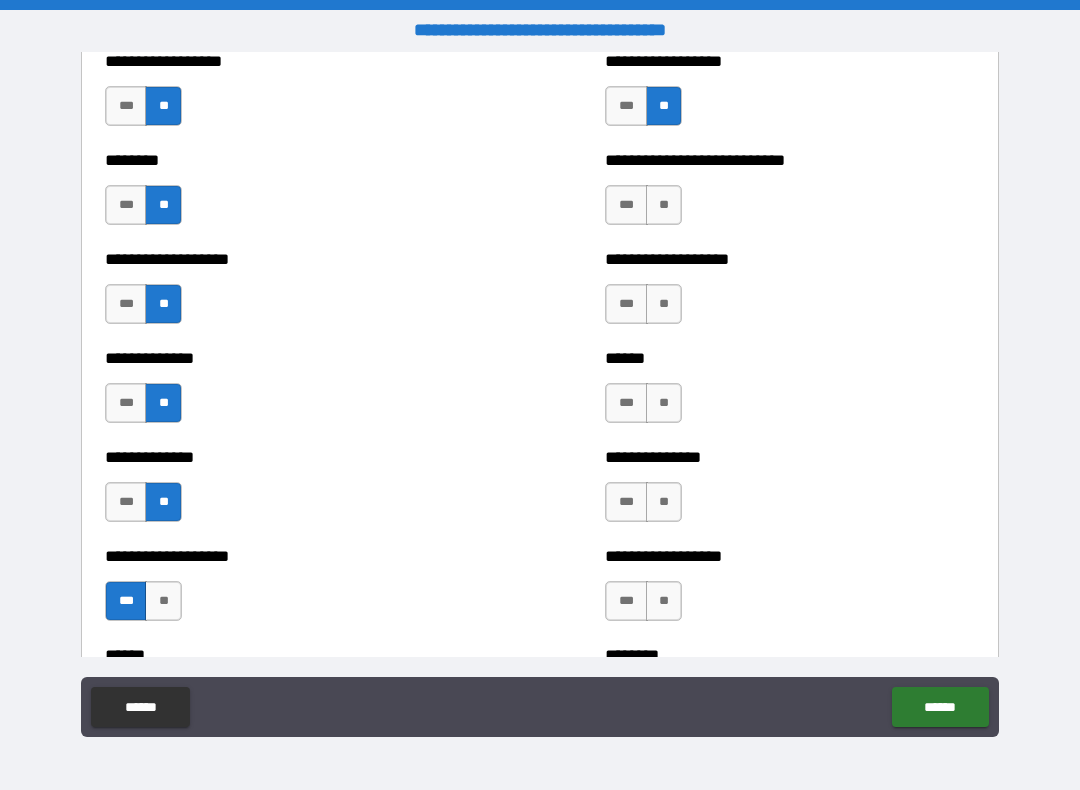 click on "**" at bounding box center [664, 205] 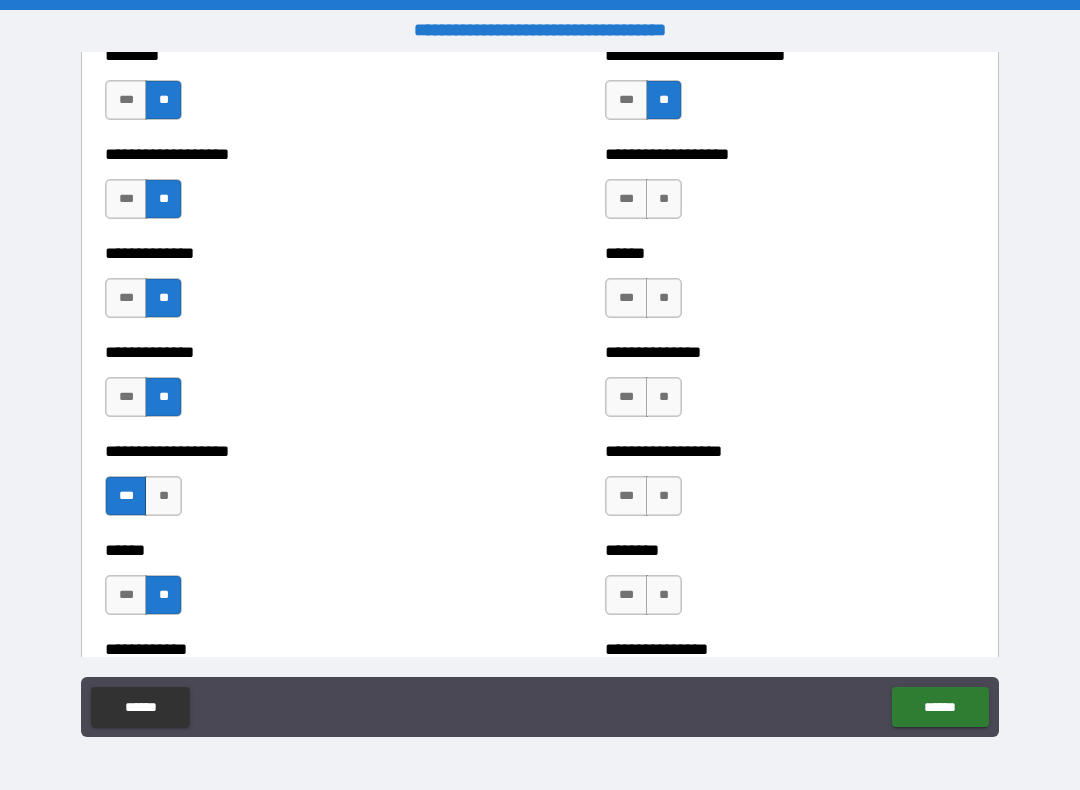scroll, scrollTop: 4409, scrollLeft: 0, axis: vertical 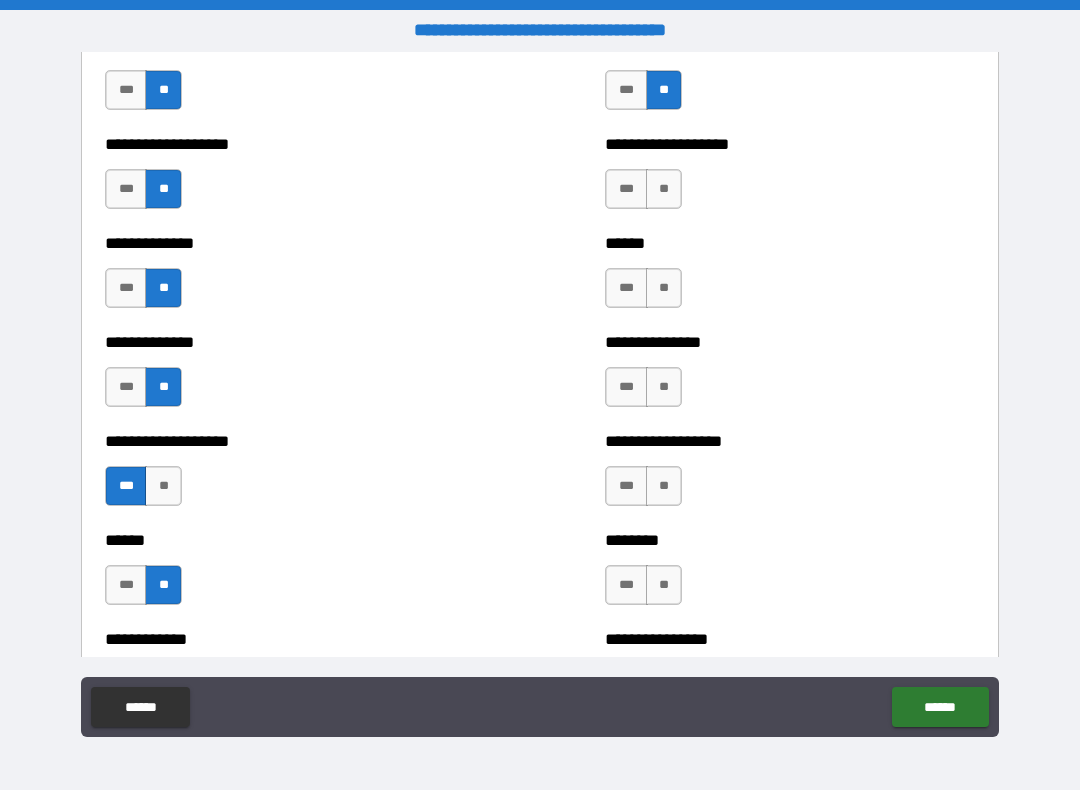 click on "**" at bounding box center (664, 189) 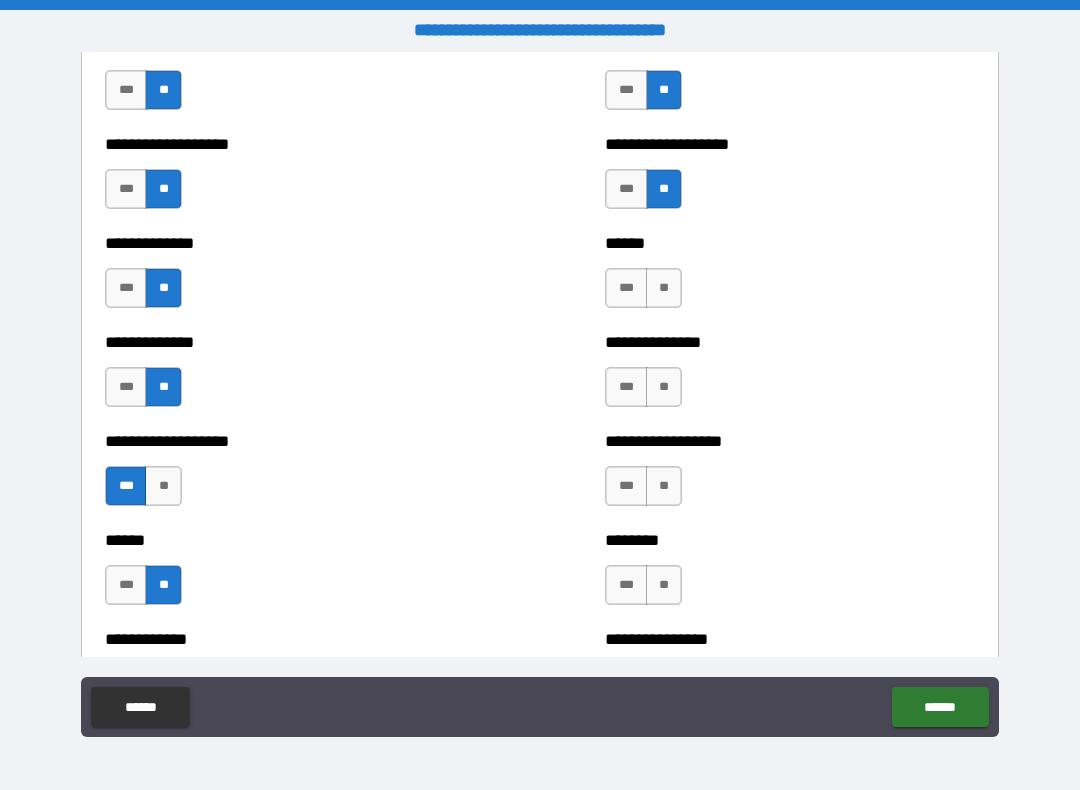 click on "**" at bounding box center [664, 288] 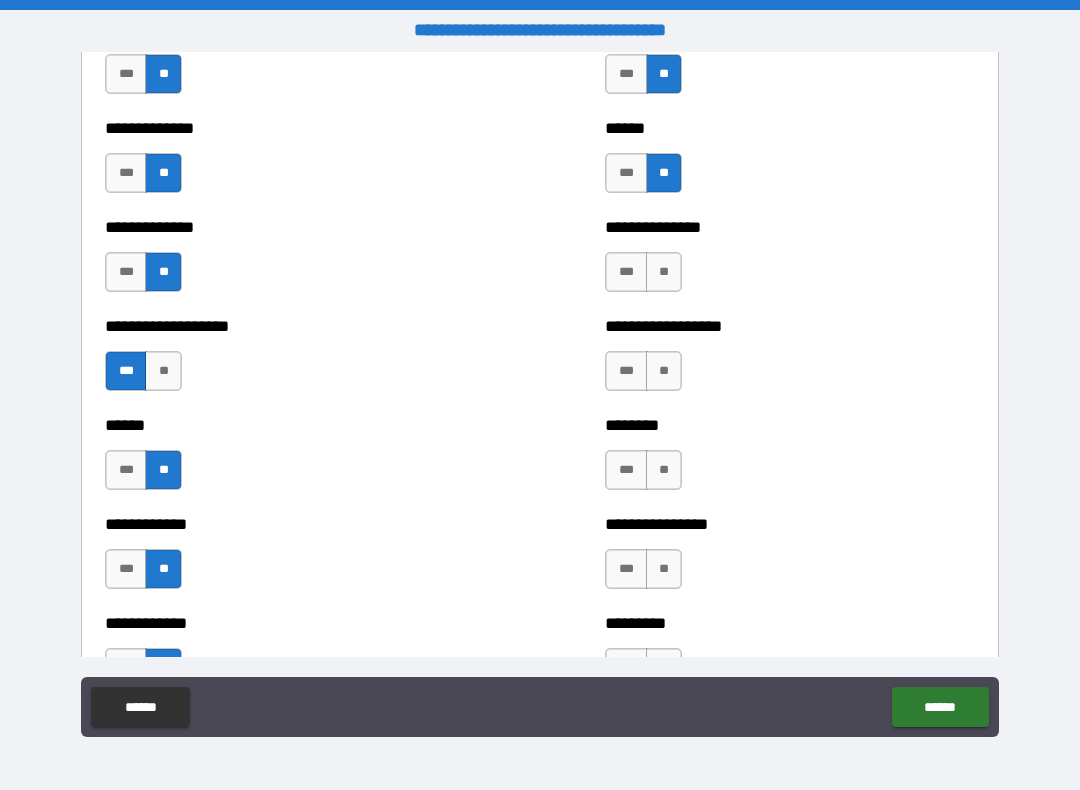 scroll, scrollTop: 4534, scrollLeft: 0, axis: vertical 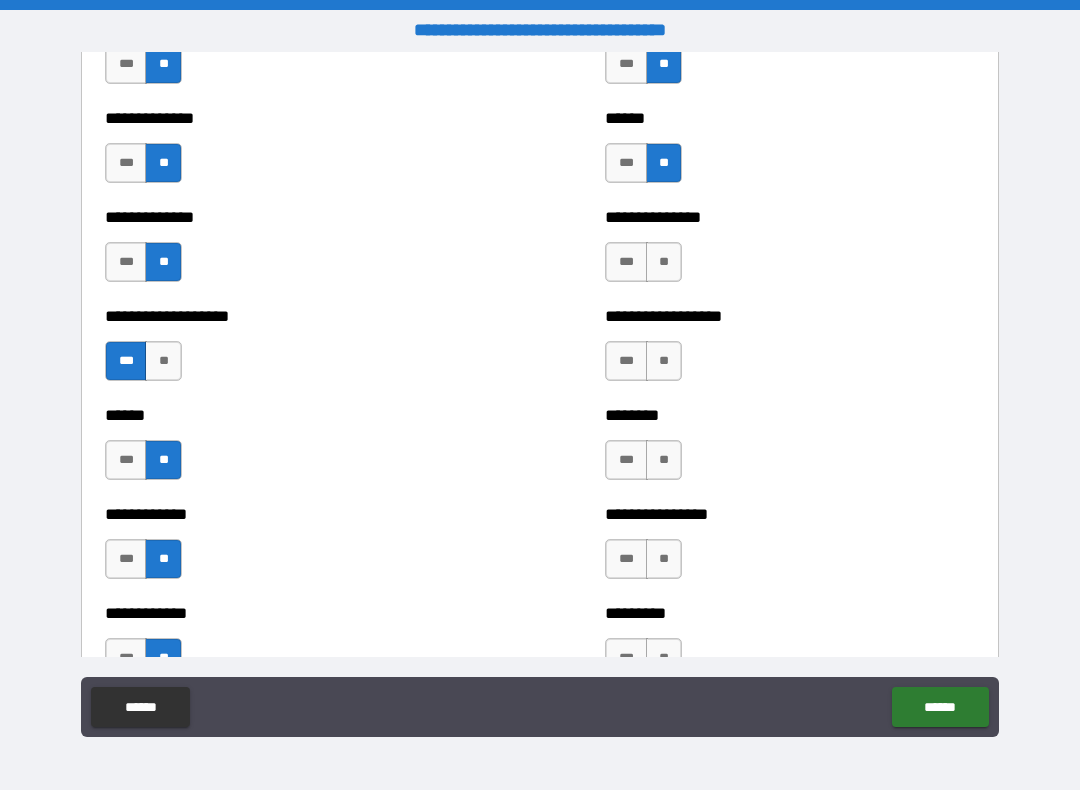click on "**" at bounding box center (664, 262) 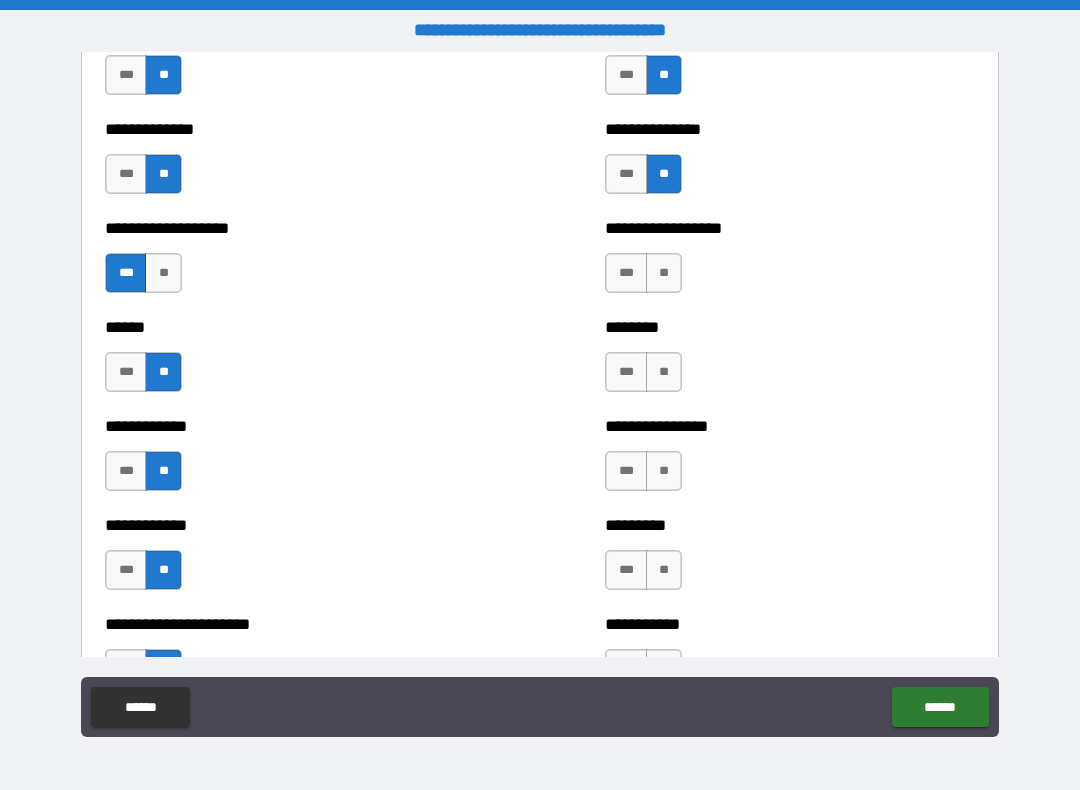 scroll, scrollTop: 4626, scrollLeft: 0, axis: vertical 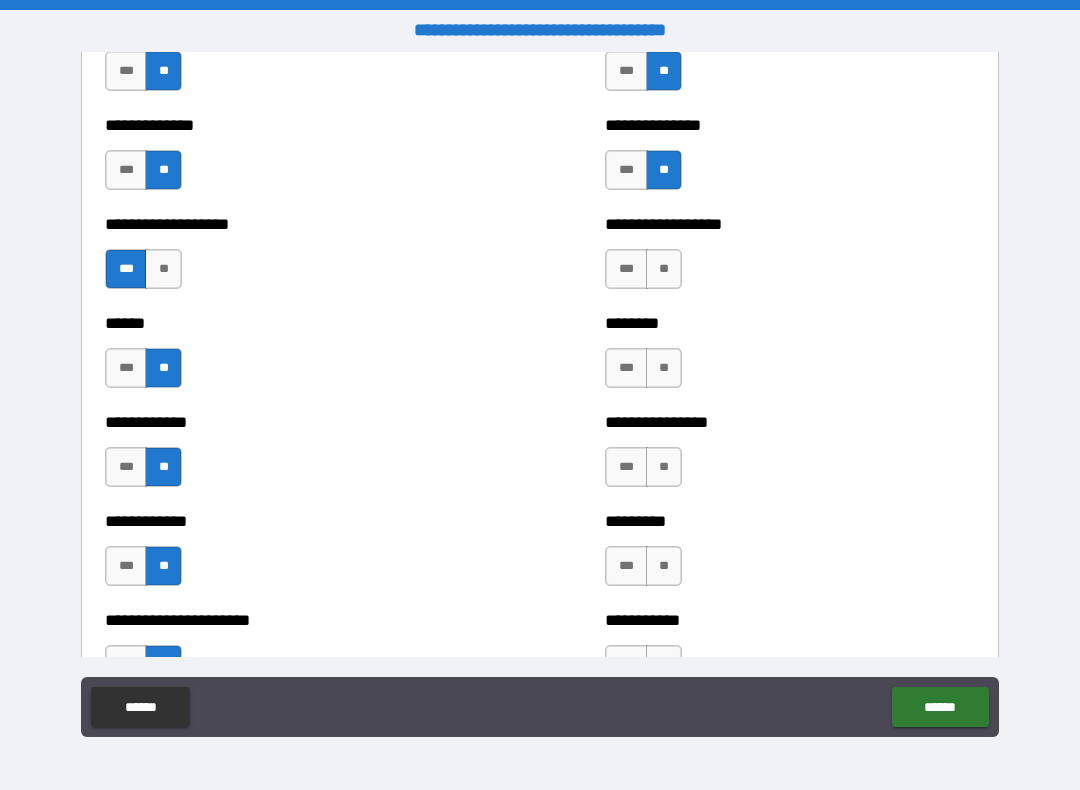click on "**" at bounding box center (664, 269) 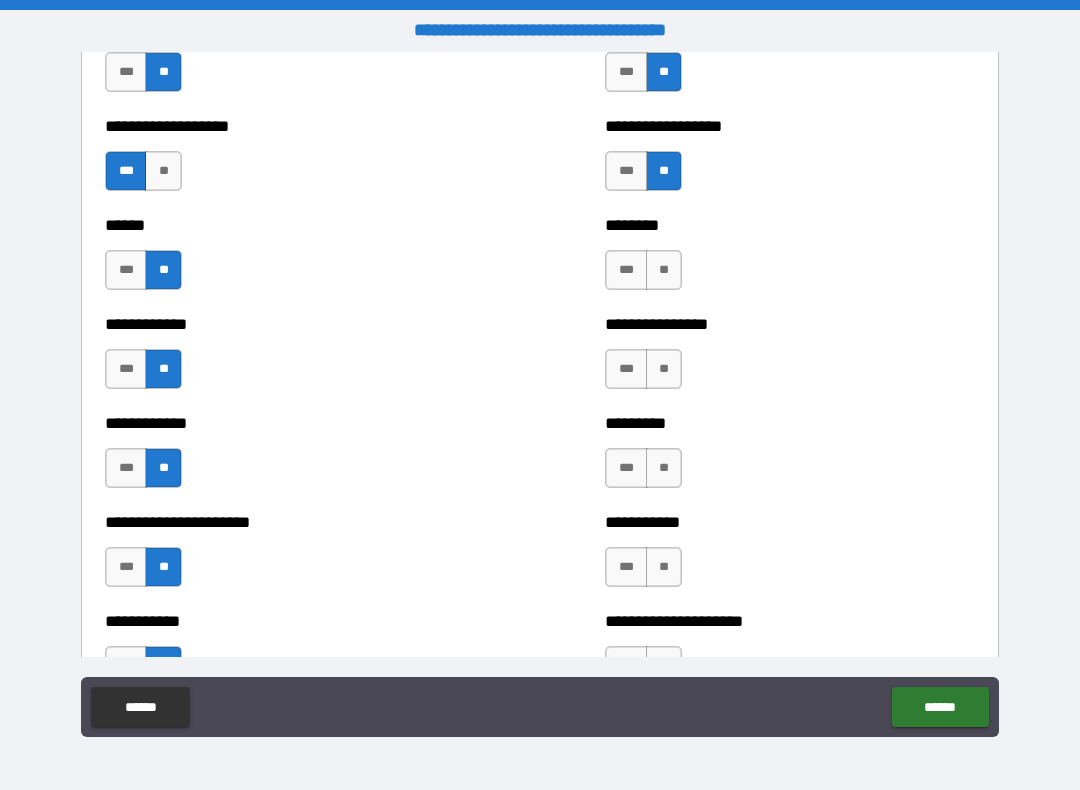 scroll, scrollTop: 4732, scrollLeft: 0, axis: vertical 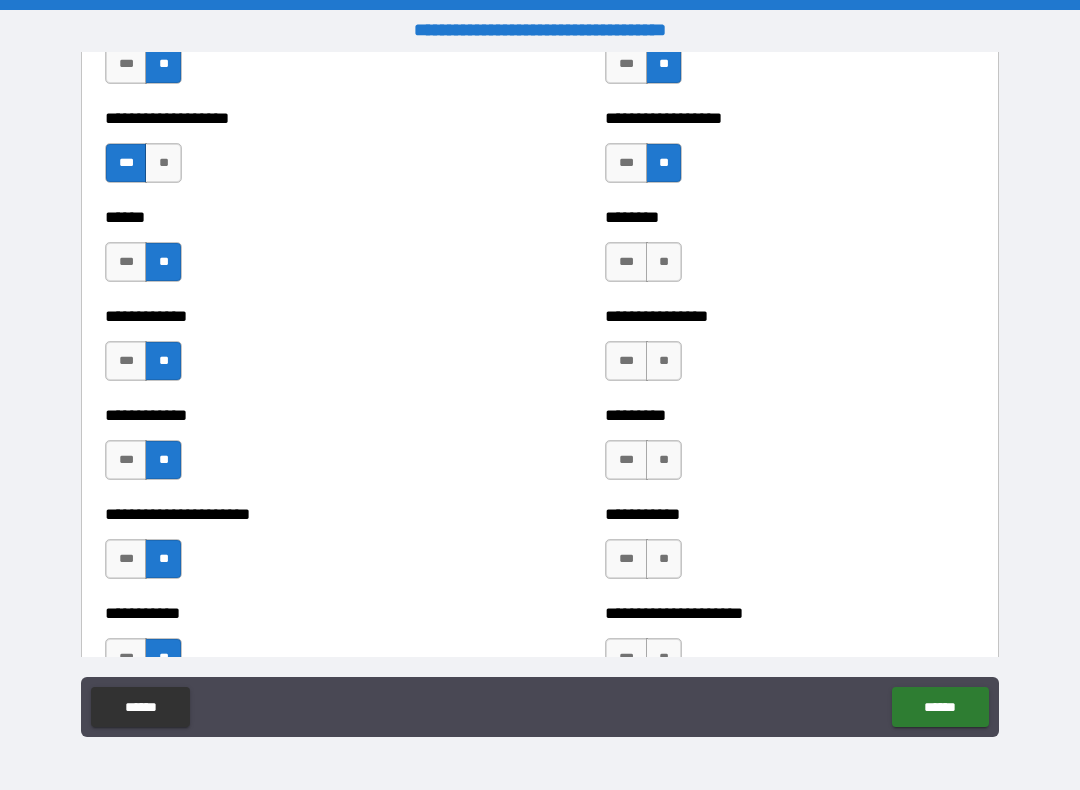 click on "**" at bounding box center (664, 262) 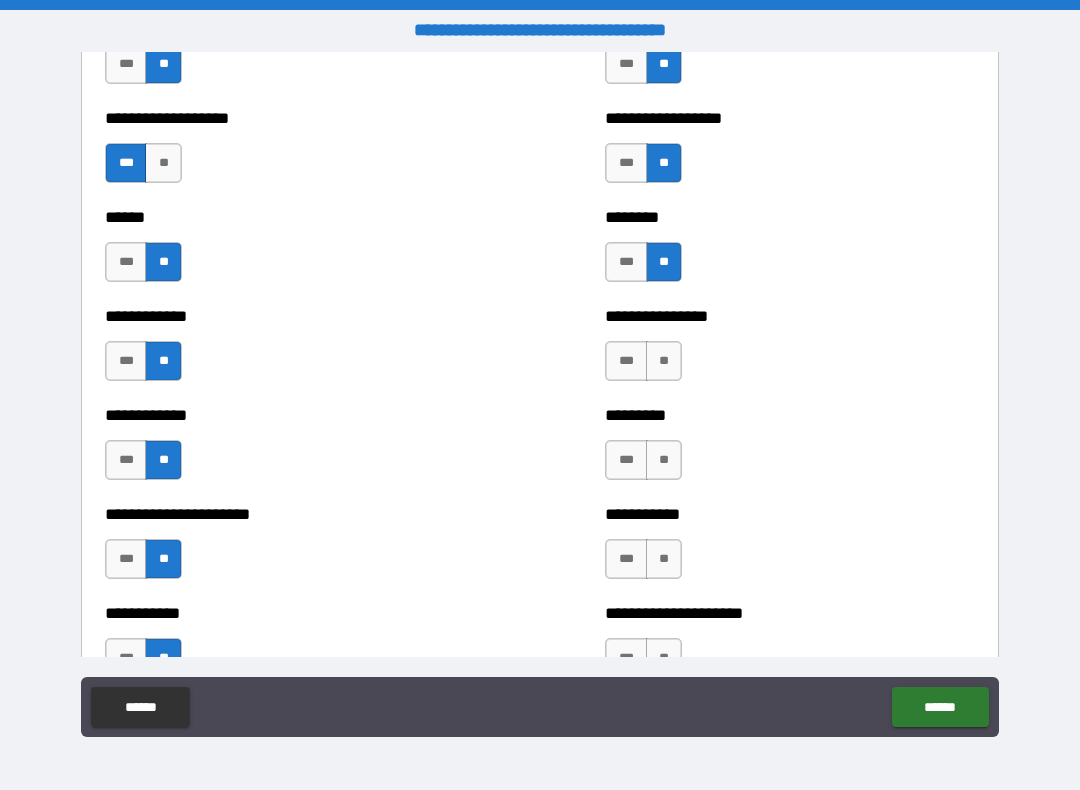 click on "**" at bounding box center (664, 361) 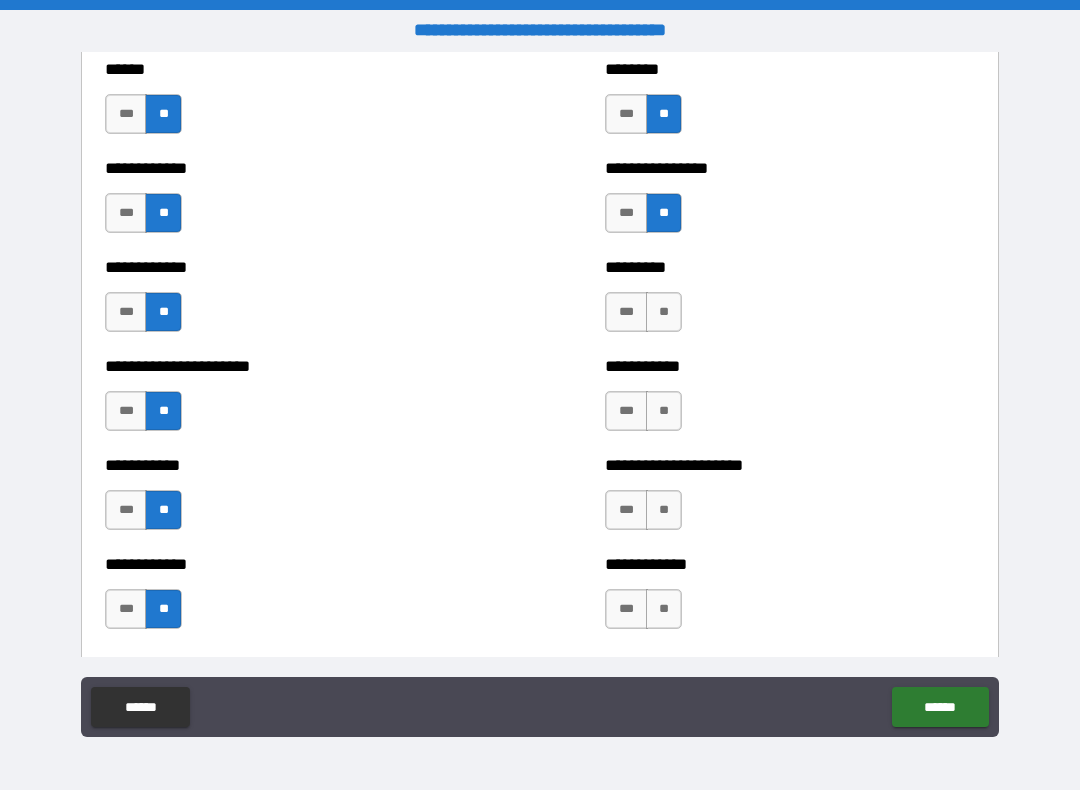 scroll, scrollTop: 4888, scrollLeft: 0, axis: vertical 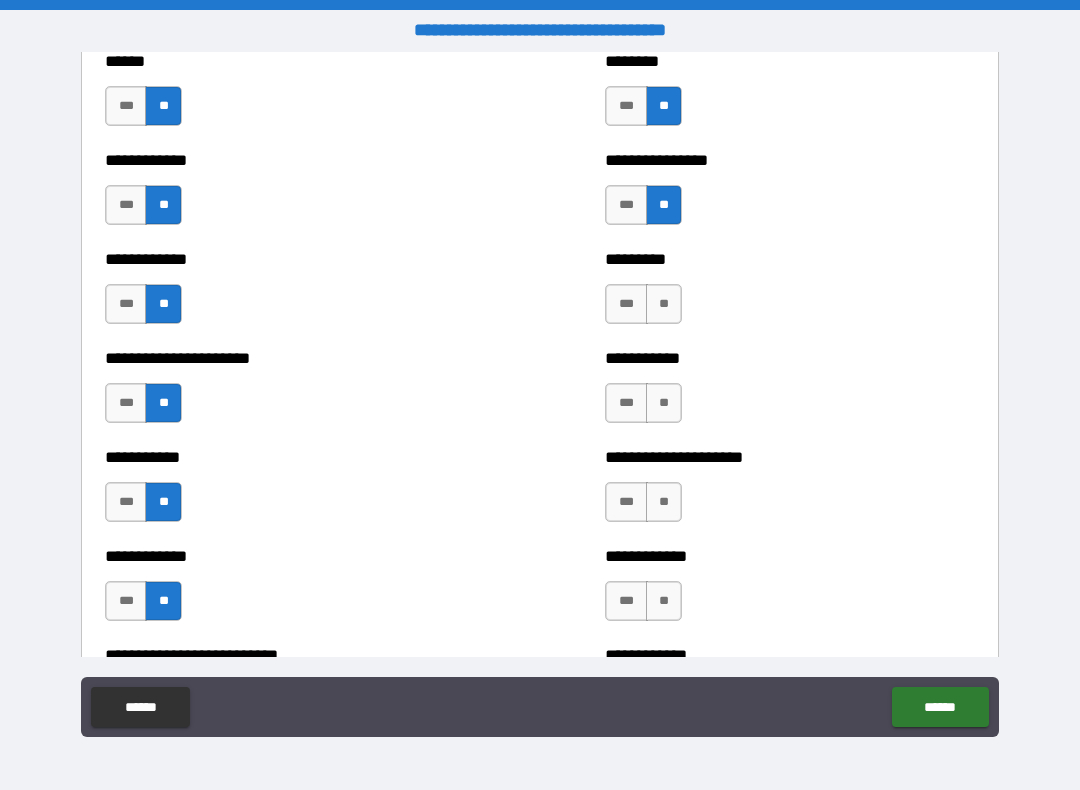 click on "**" at bounding box center [664, 304] 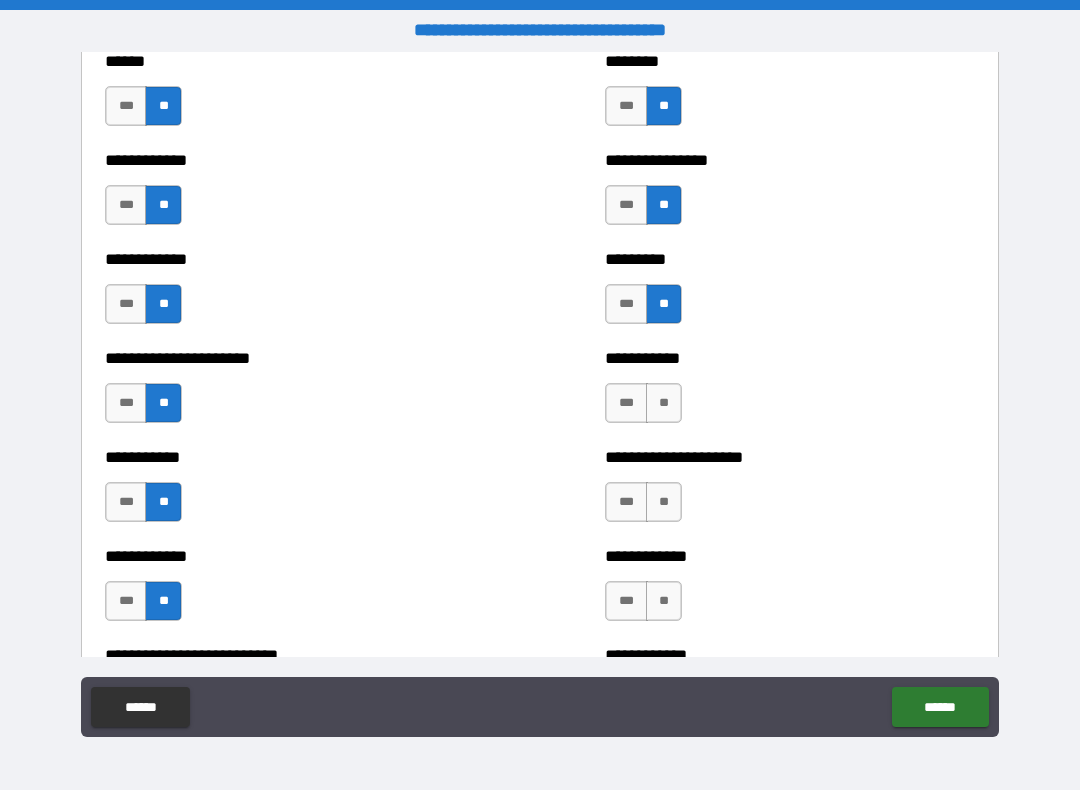 click on "**" at bounding box center [664, 403] 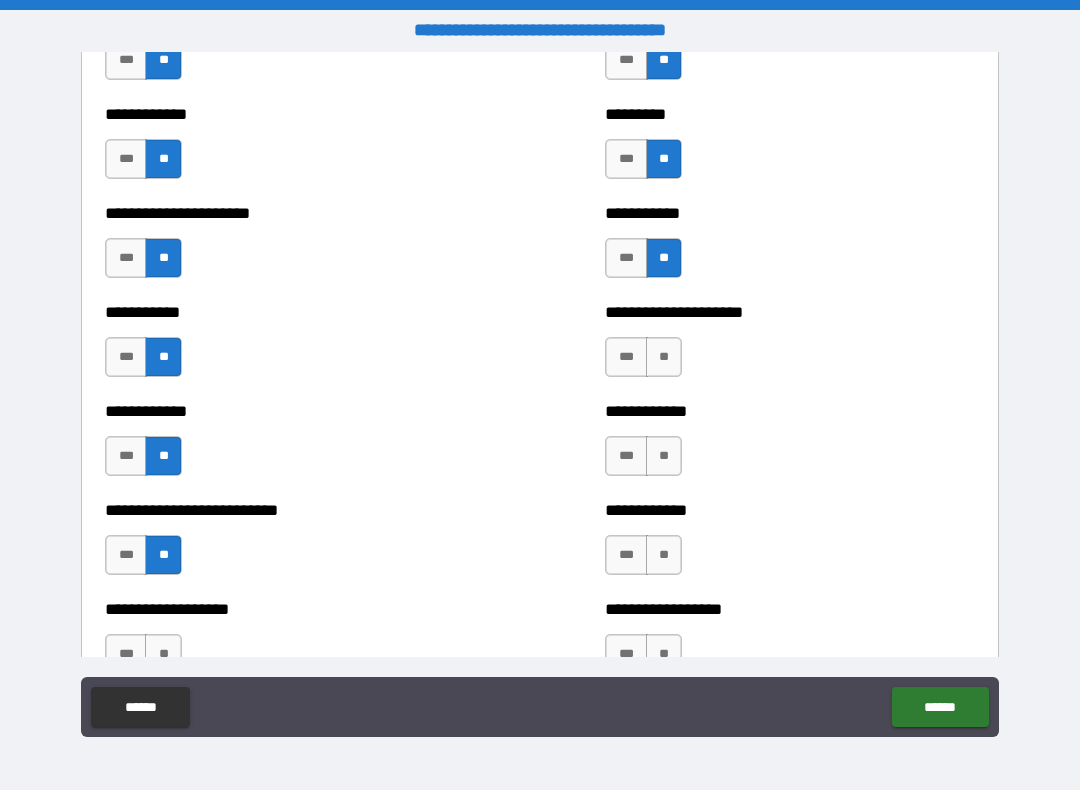 scroll, scrollTop: 5035, scrollLeft: 0, axis: vertical 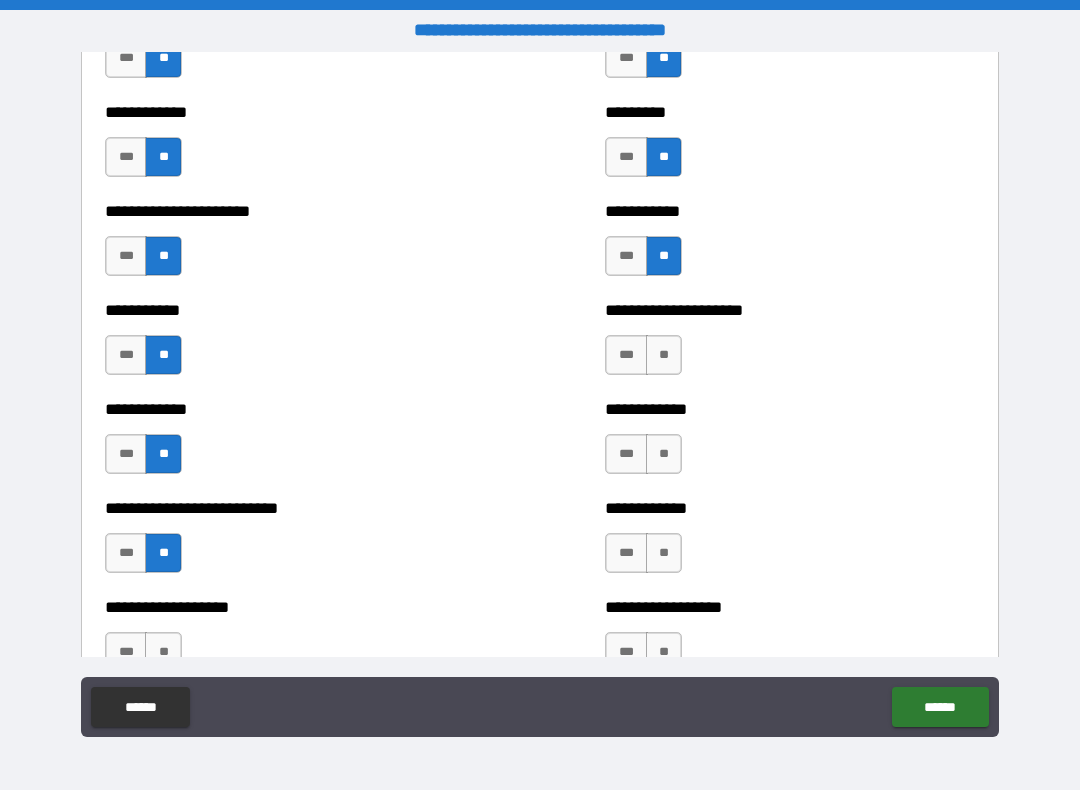 click on "**" at bounding box center [664, 355] 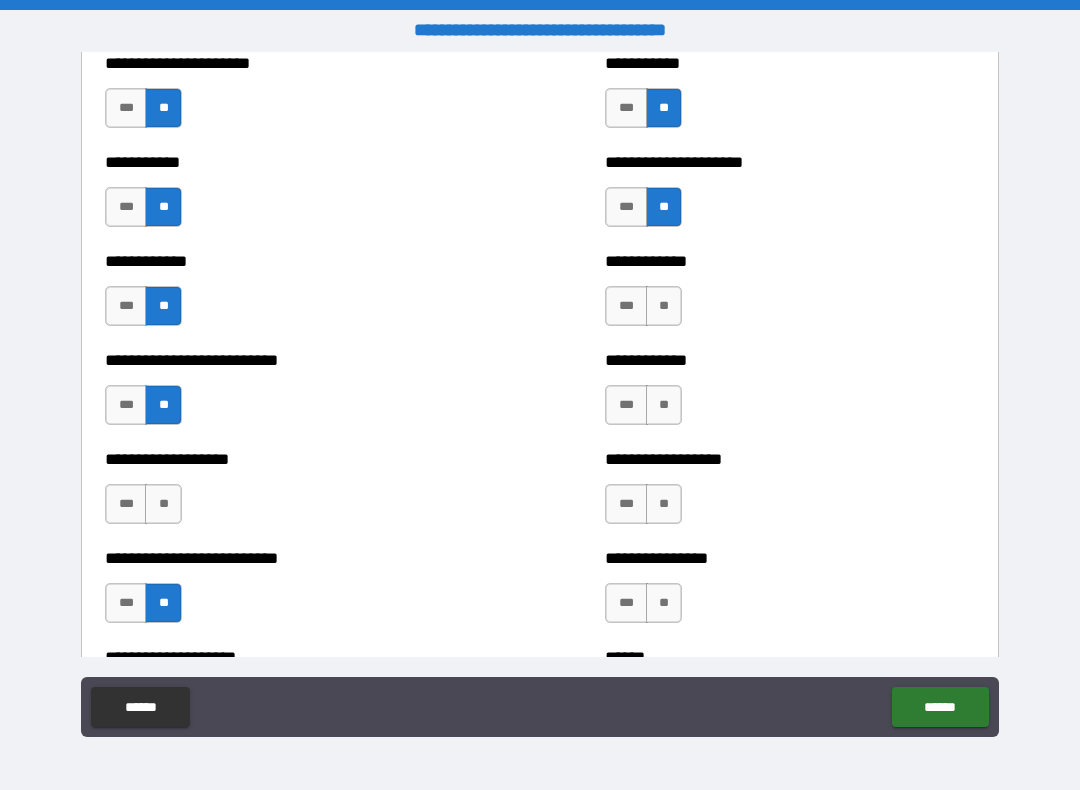 click on "**" at bounding box center [664, 306] 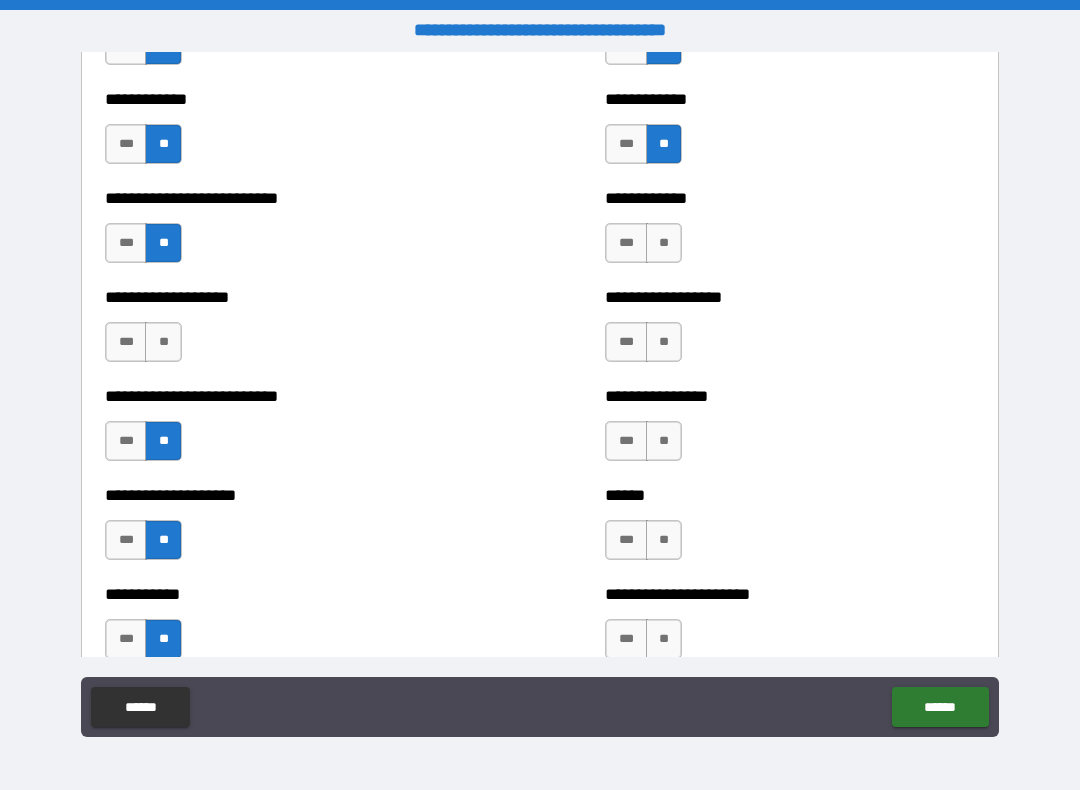 click on "**" at bounding box center [664, 243] 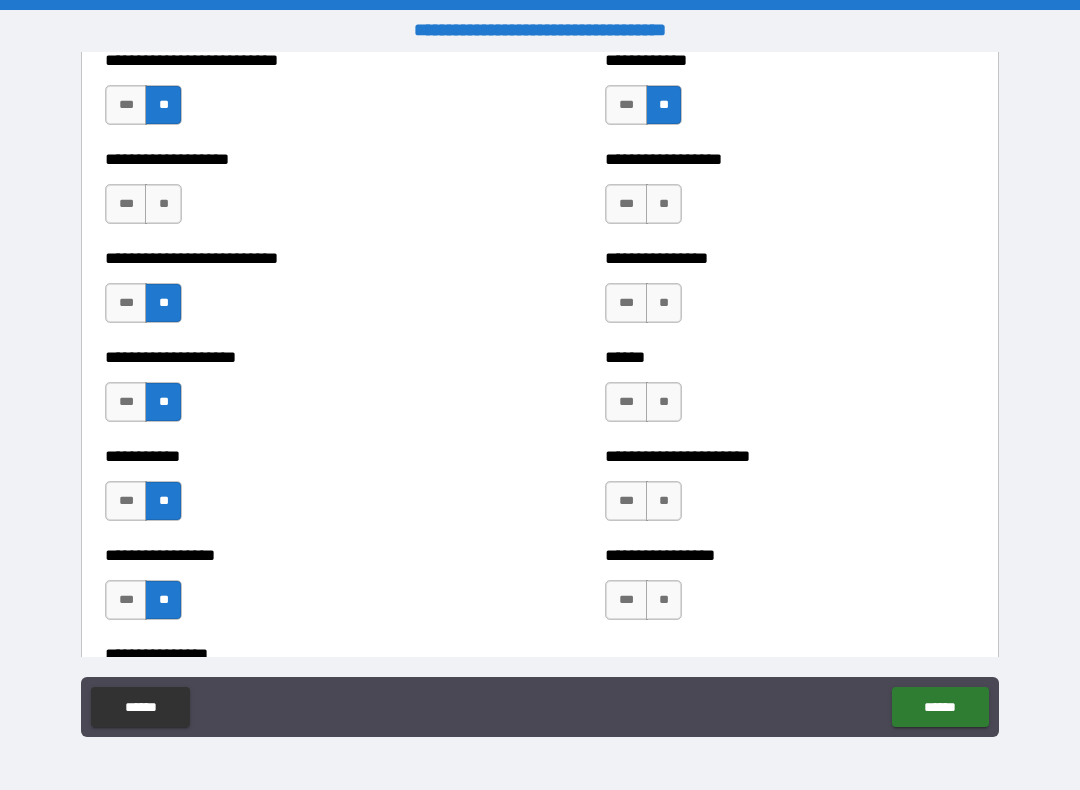 scroll, scrollTop: 5489, scrollLeft: 0, axis: vertical 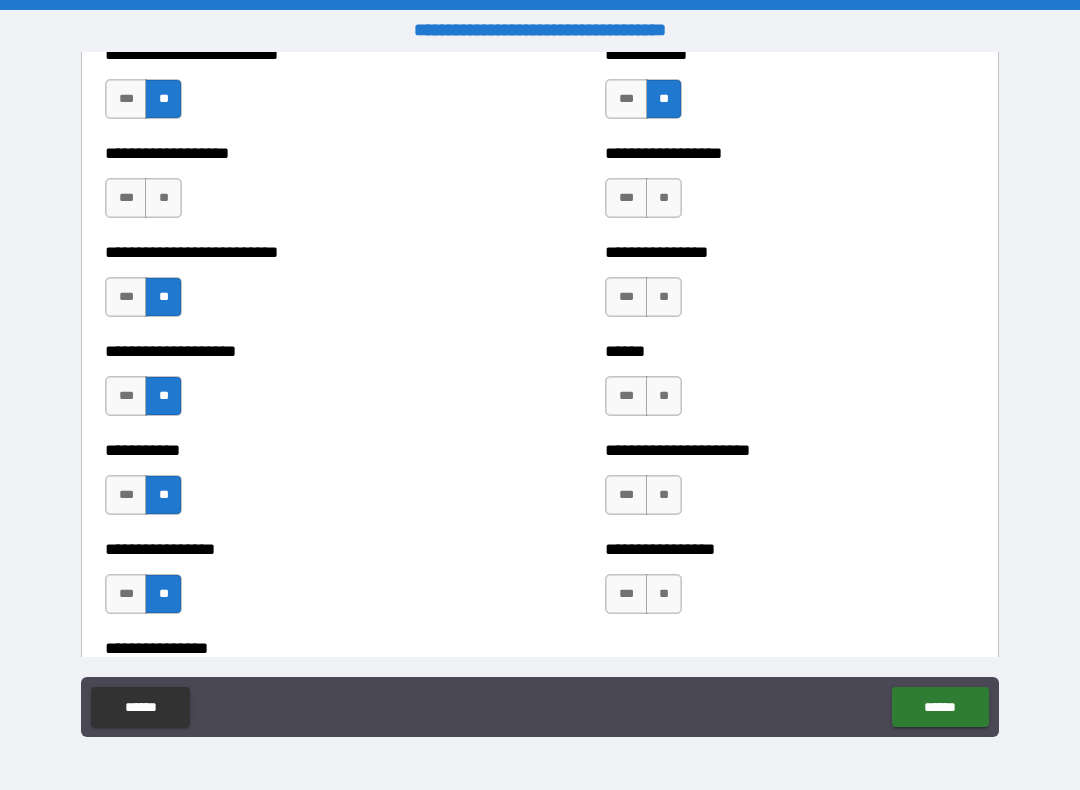 click on "**" at bounding box center (664, 198) 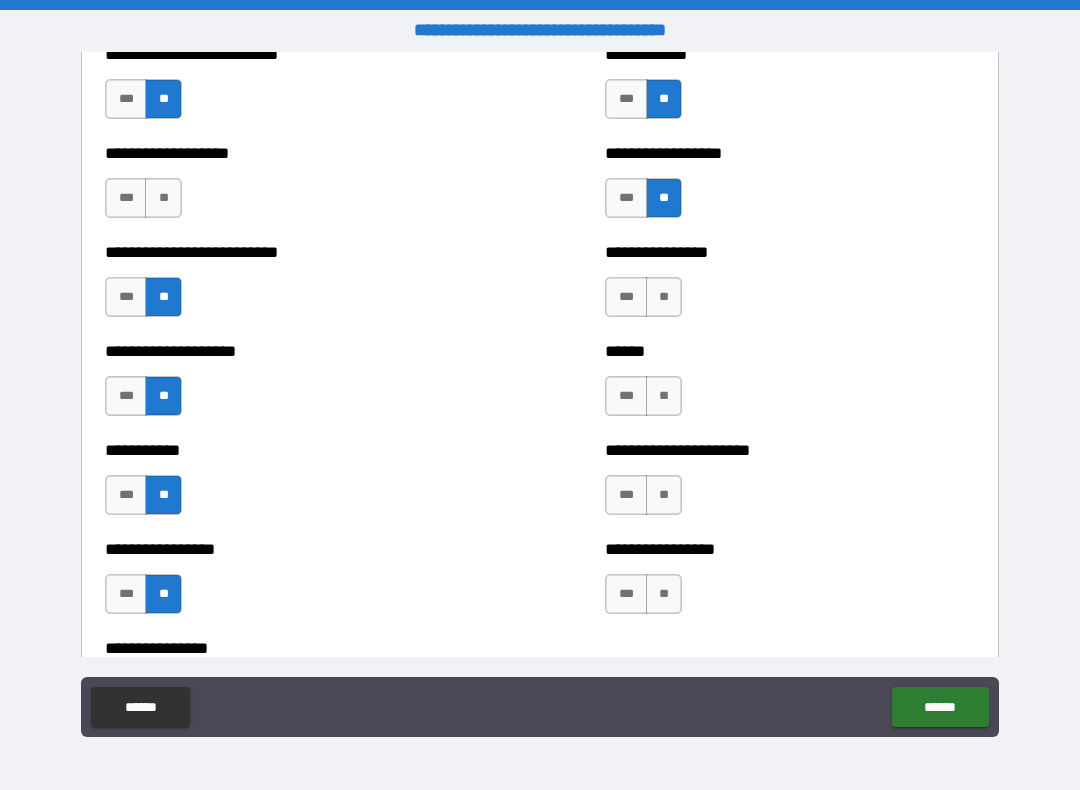 click on "**" at bounding box center [664, 297] 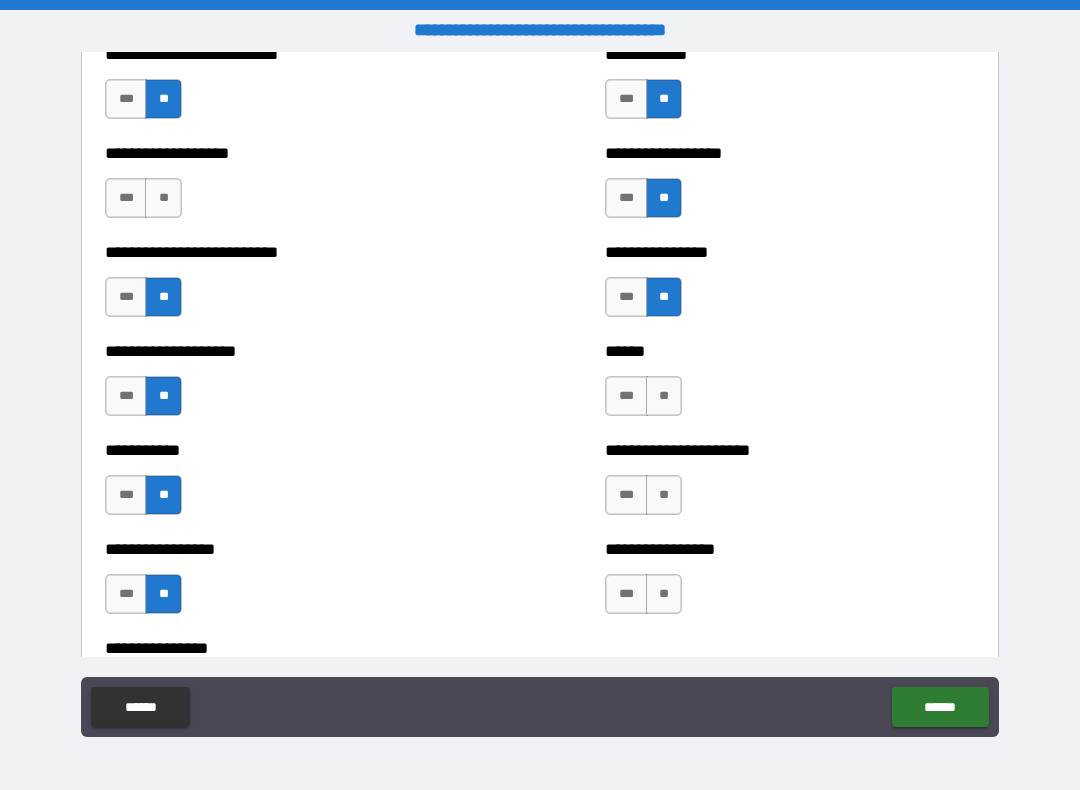 click on "**" at bounding box center [664, 396] 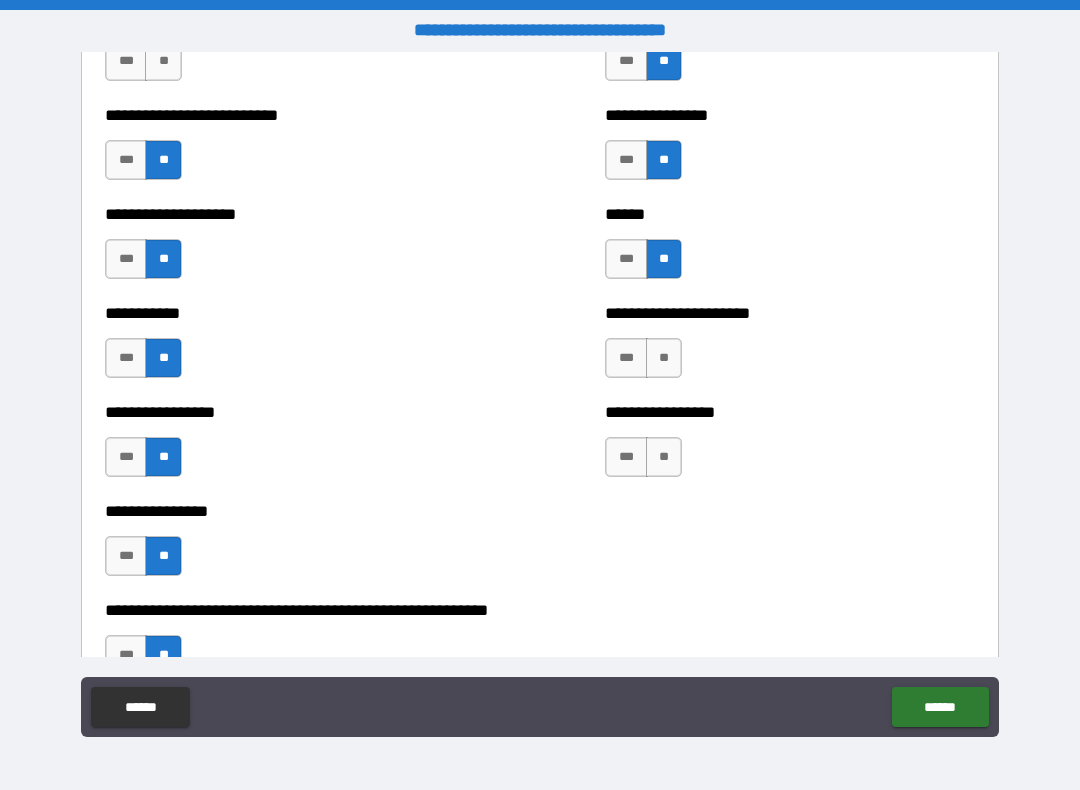 click on "**" at bounding box center (664, 358) 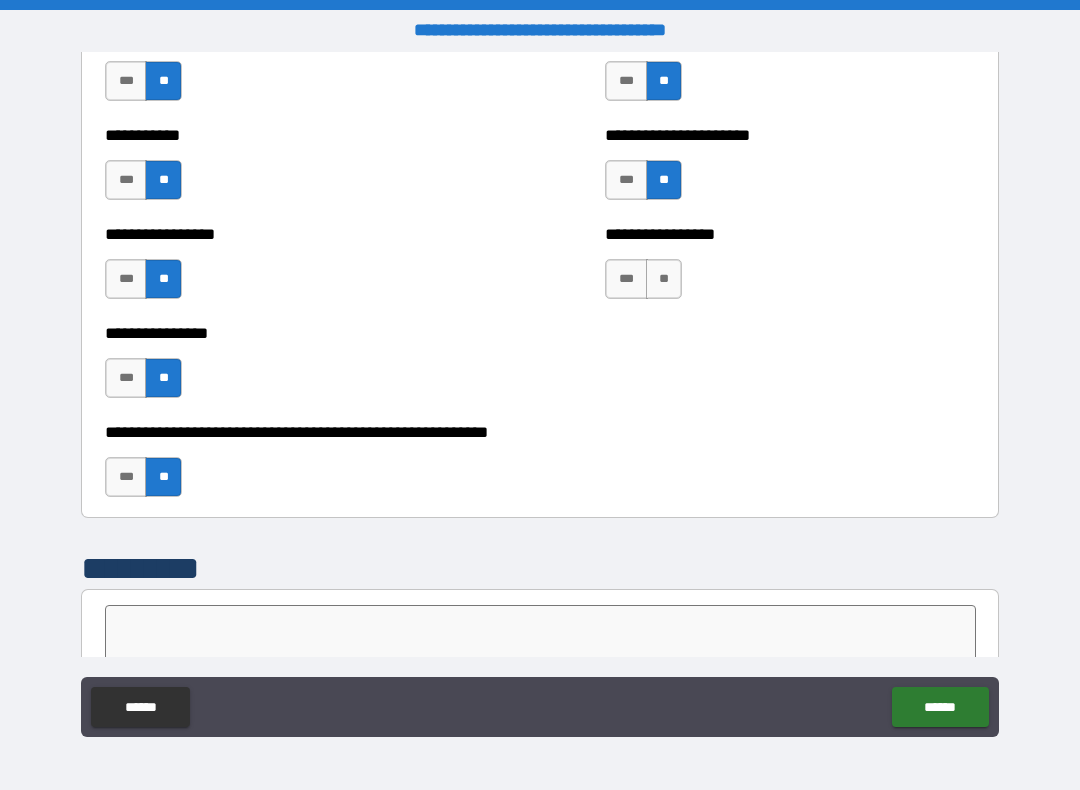 scroll, scrollTop: 5817, scrollLeft: 0, axis: vertical 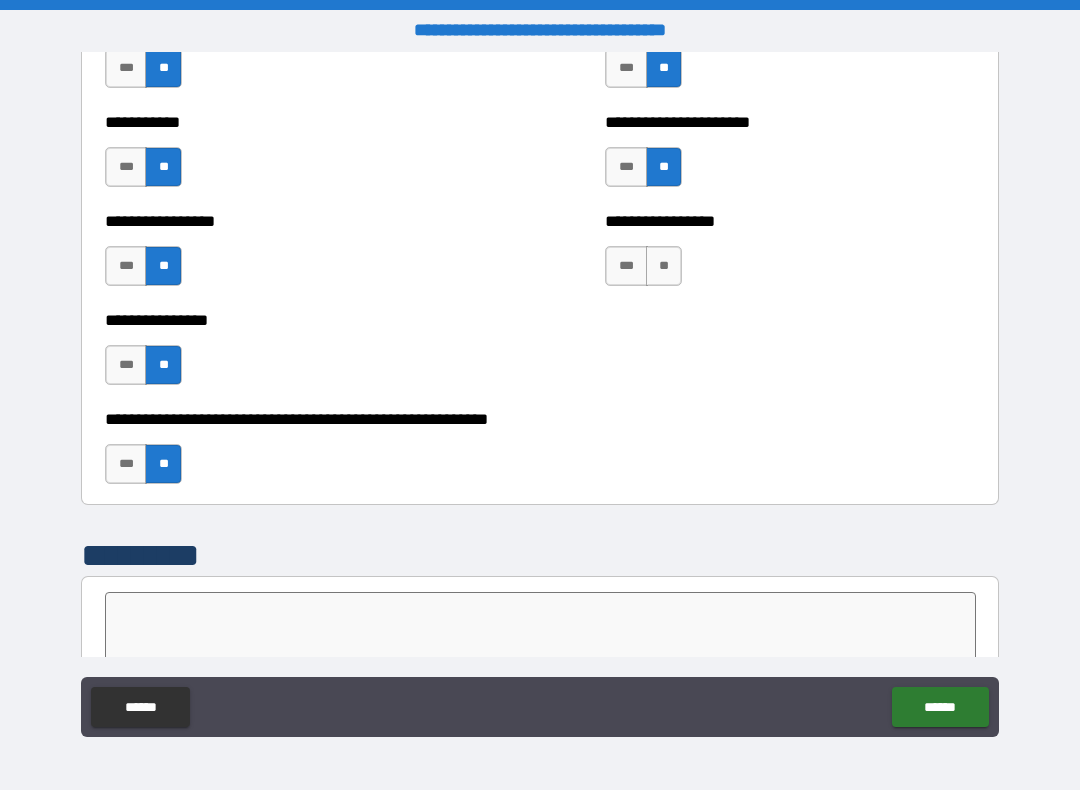 click on "**" at bounding box center (664, 266) 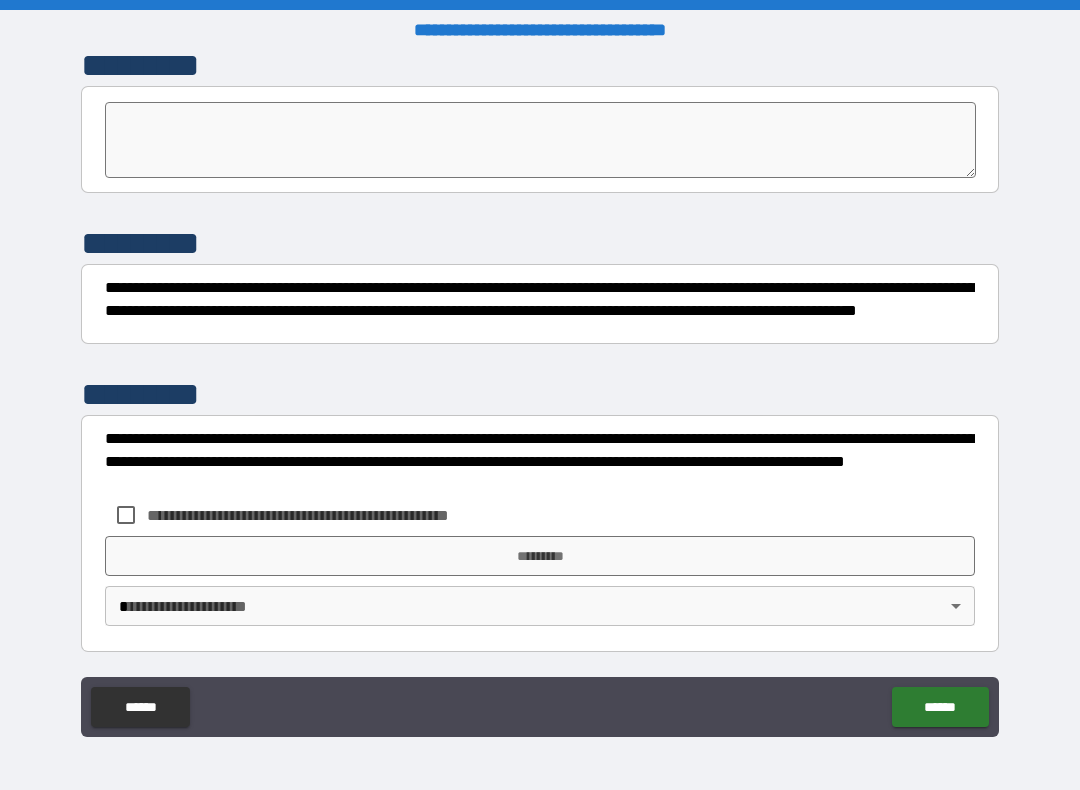 scroll, scrollTop: 6307, scrollLeft: 0, axis: vertical 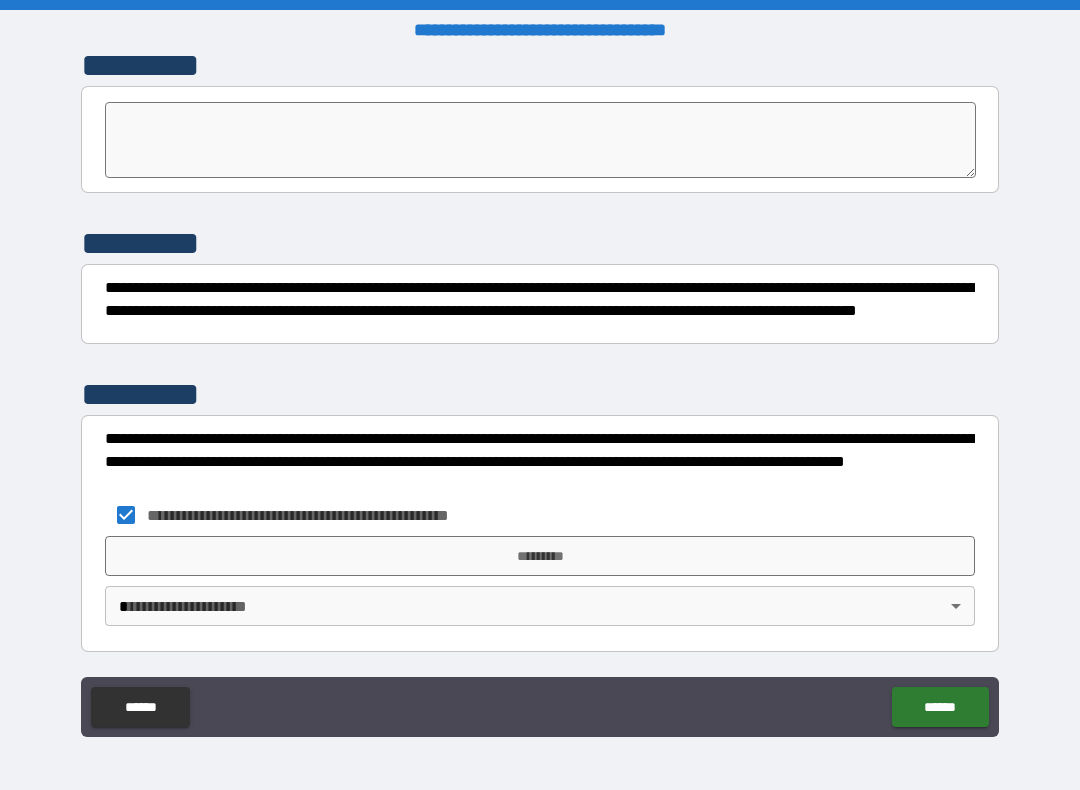 click on "*********" at bounding box center (540, 556) 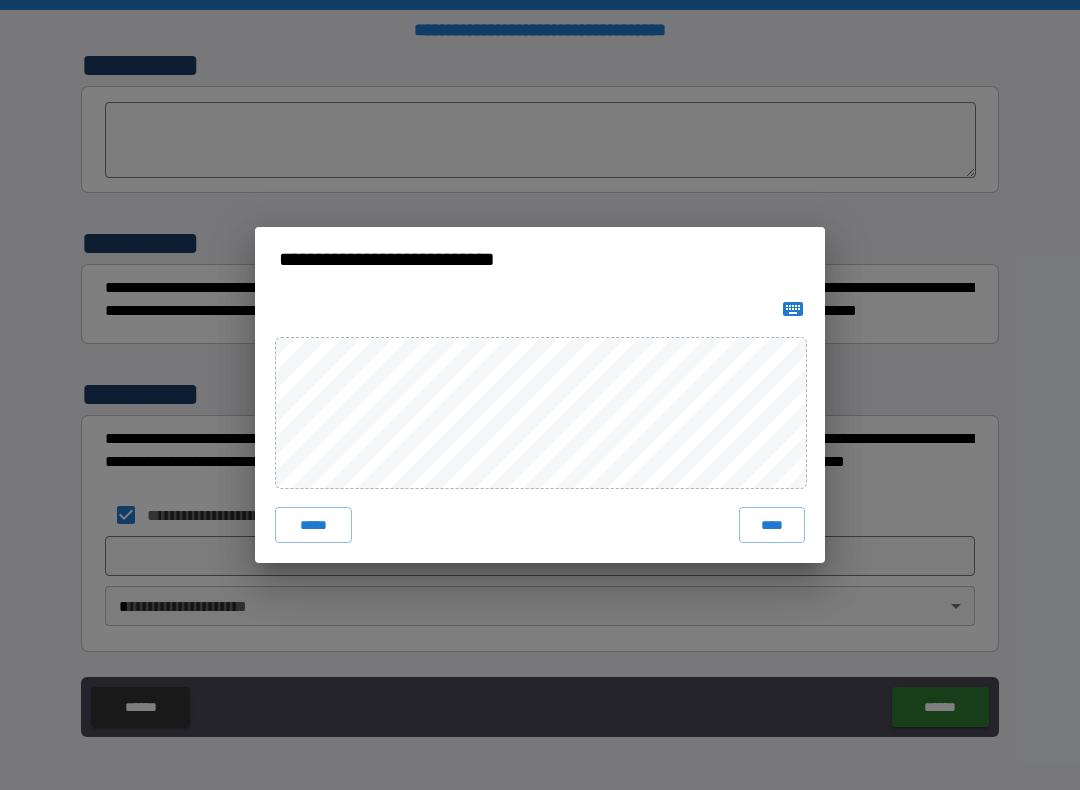 click on "****" at bounding box center (772, 525) 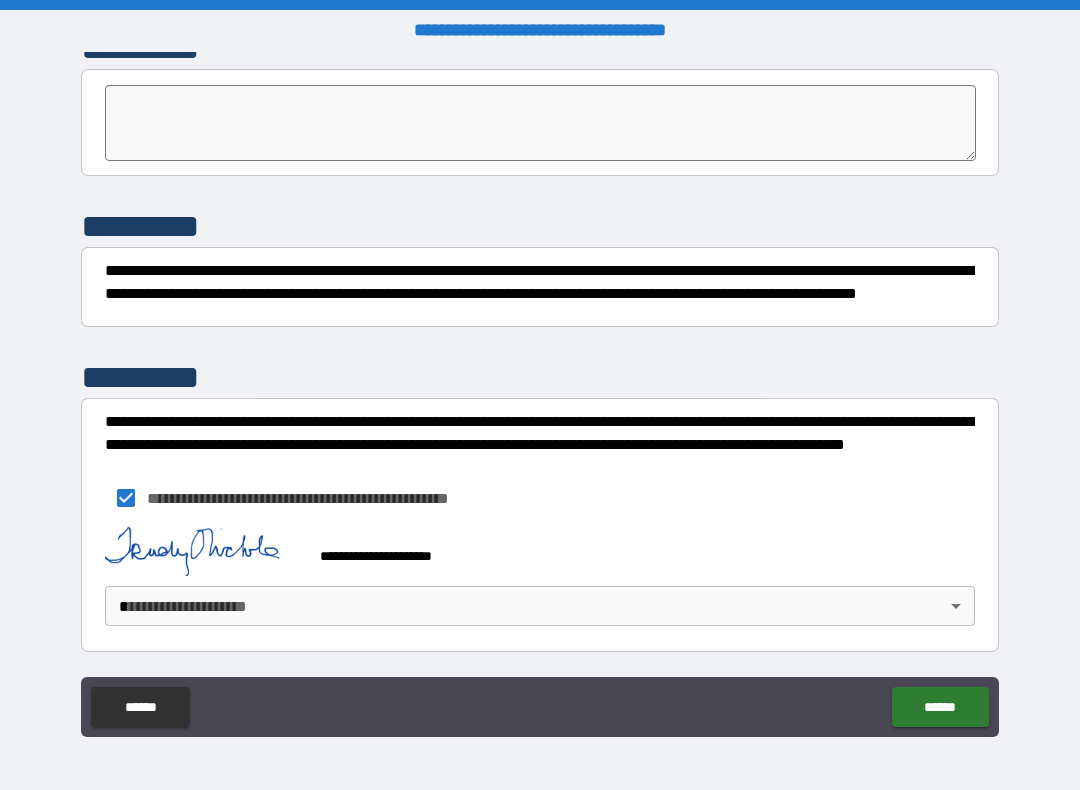 scroll, scrollTop: 6324, scrollLeft: 0, axis: vertical 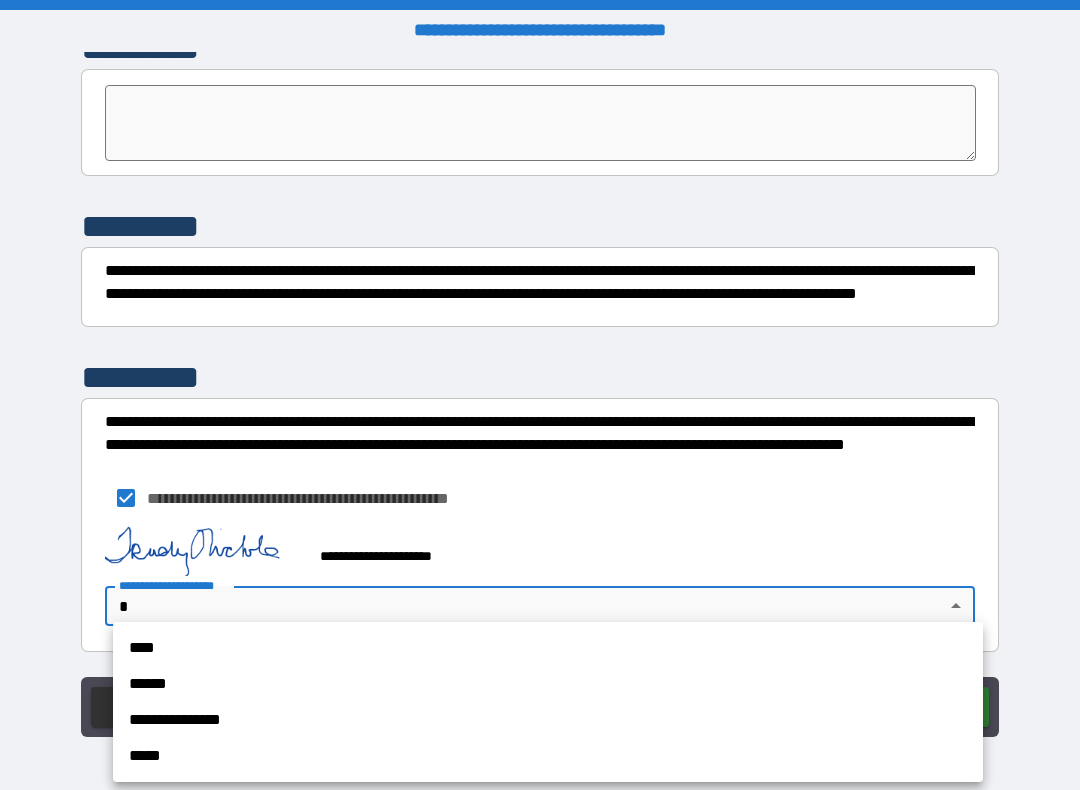 click on "****" at bounding box center [548, 648] 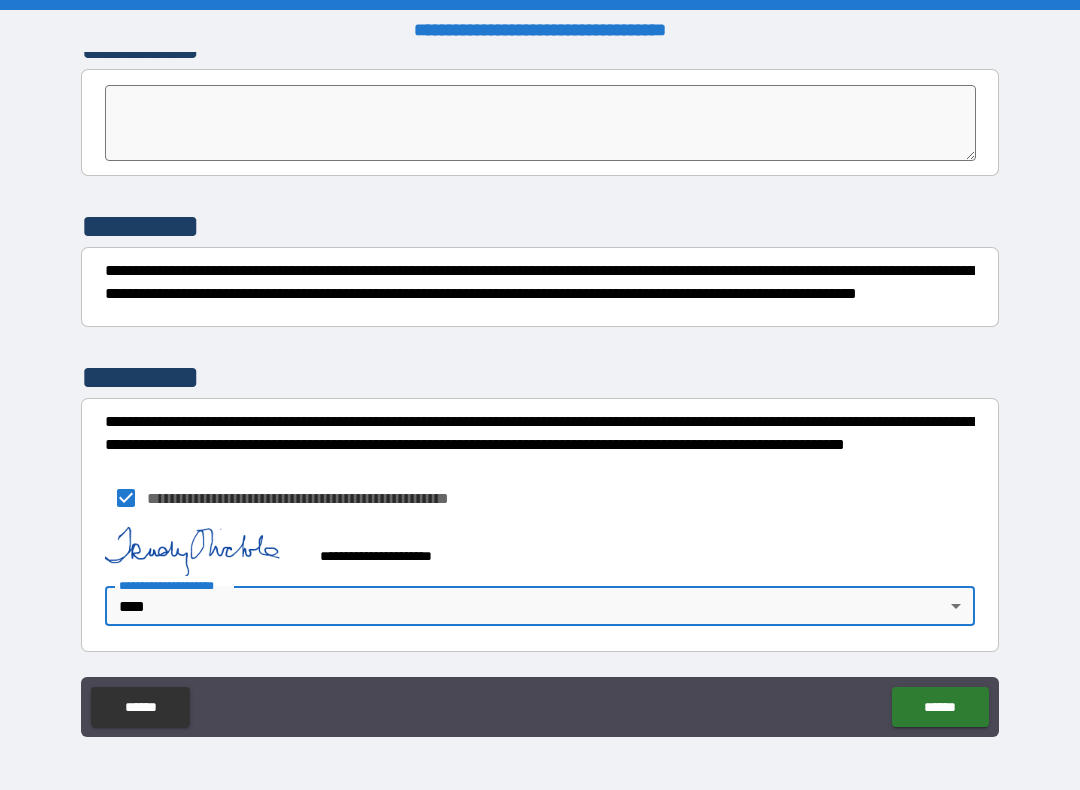 click on "******" at bounding box center (940, 707) 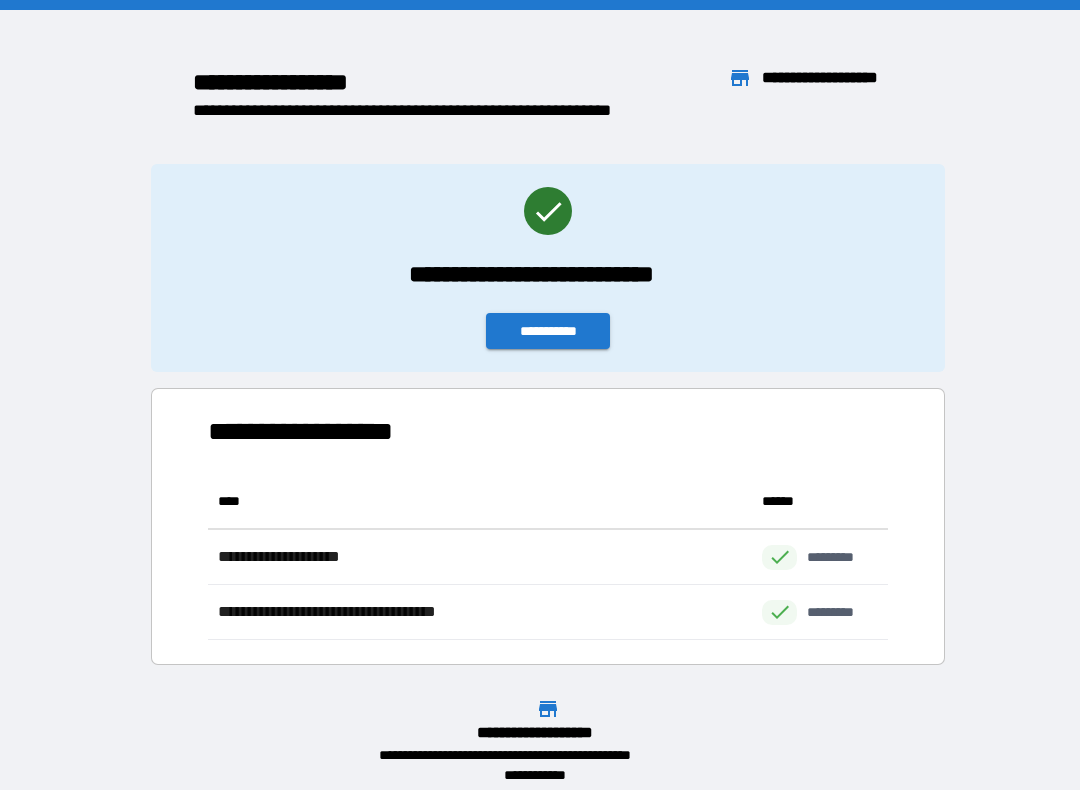 scroll, scrollTop: 1, scrollLeft: 1, axis: both 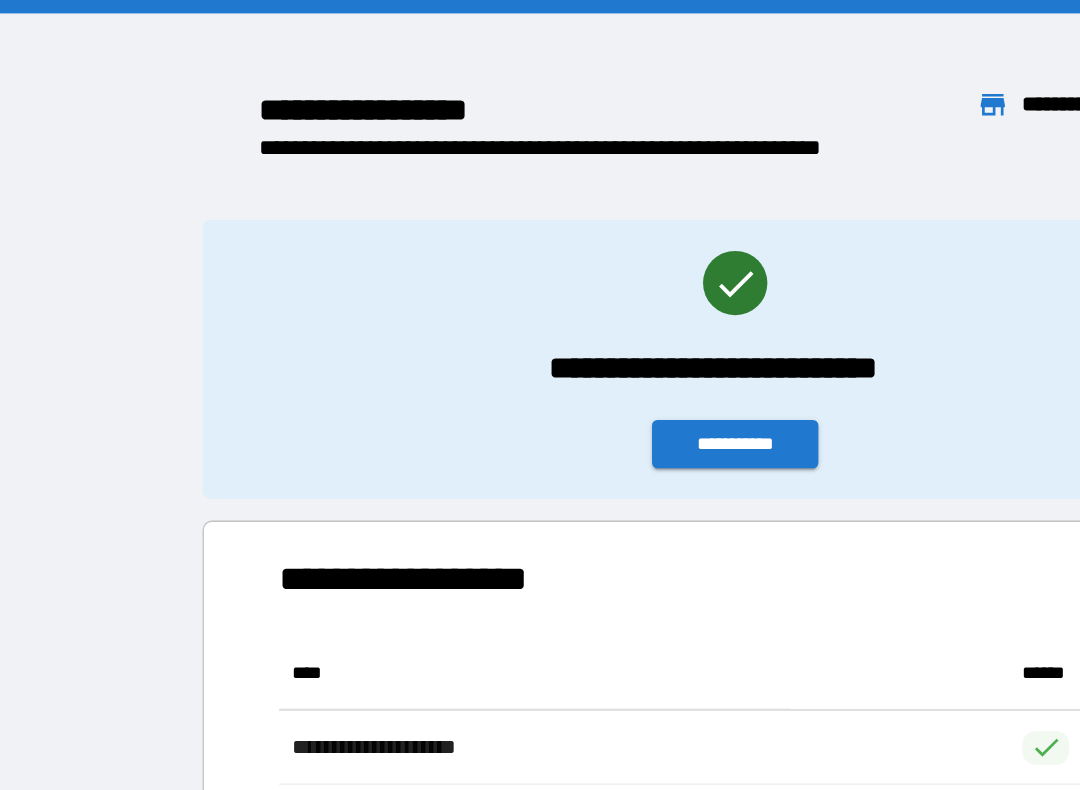 click on "**********" at bounding box center (548, 331) 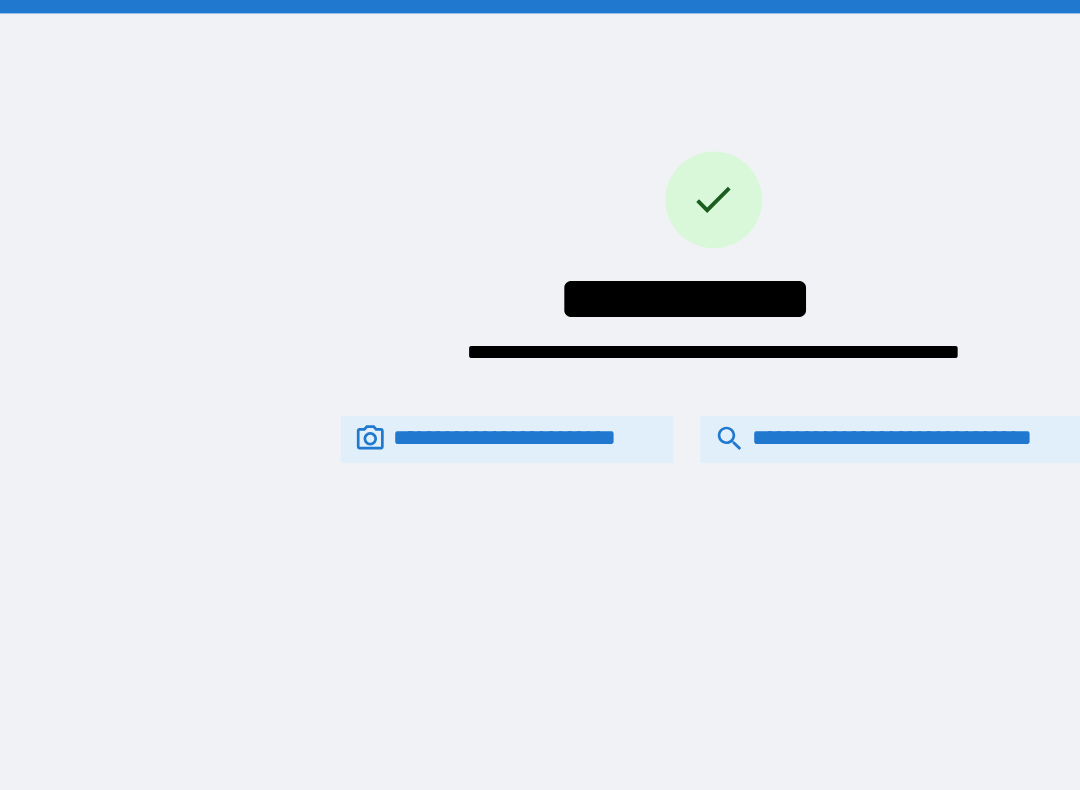 click on "**********" at bounding box center (666, 327) 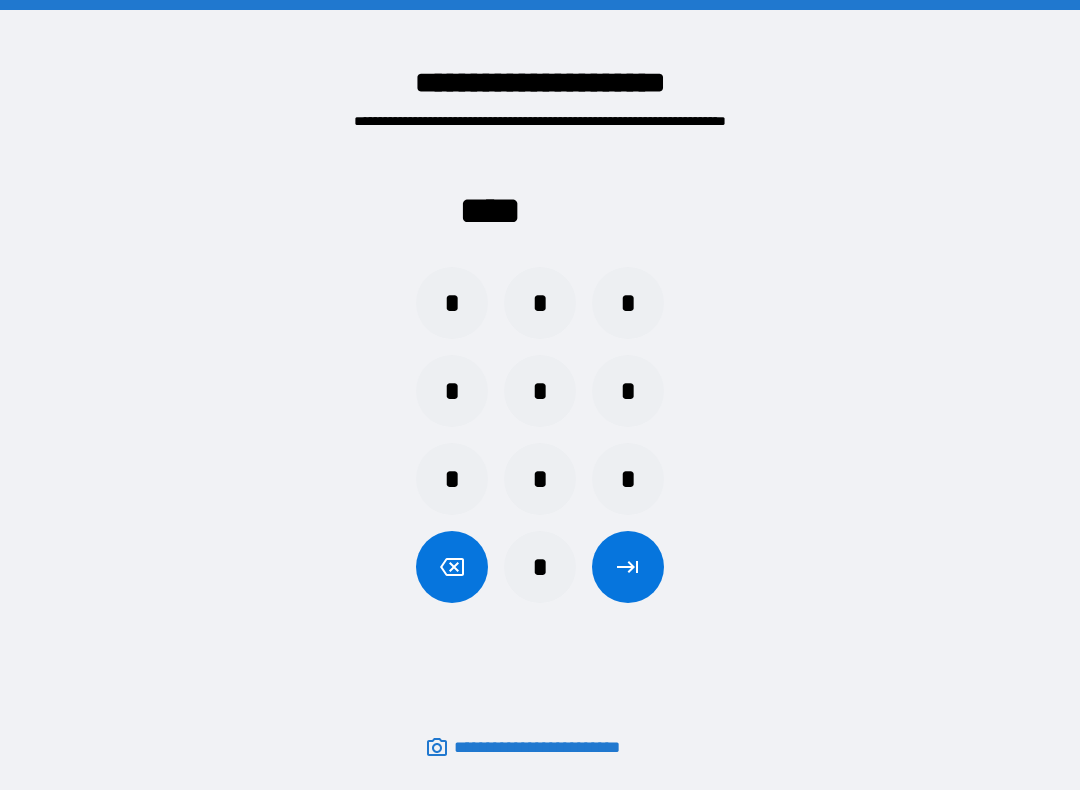 click on "*" at bounding box center (628, 303) 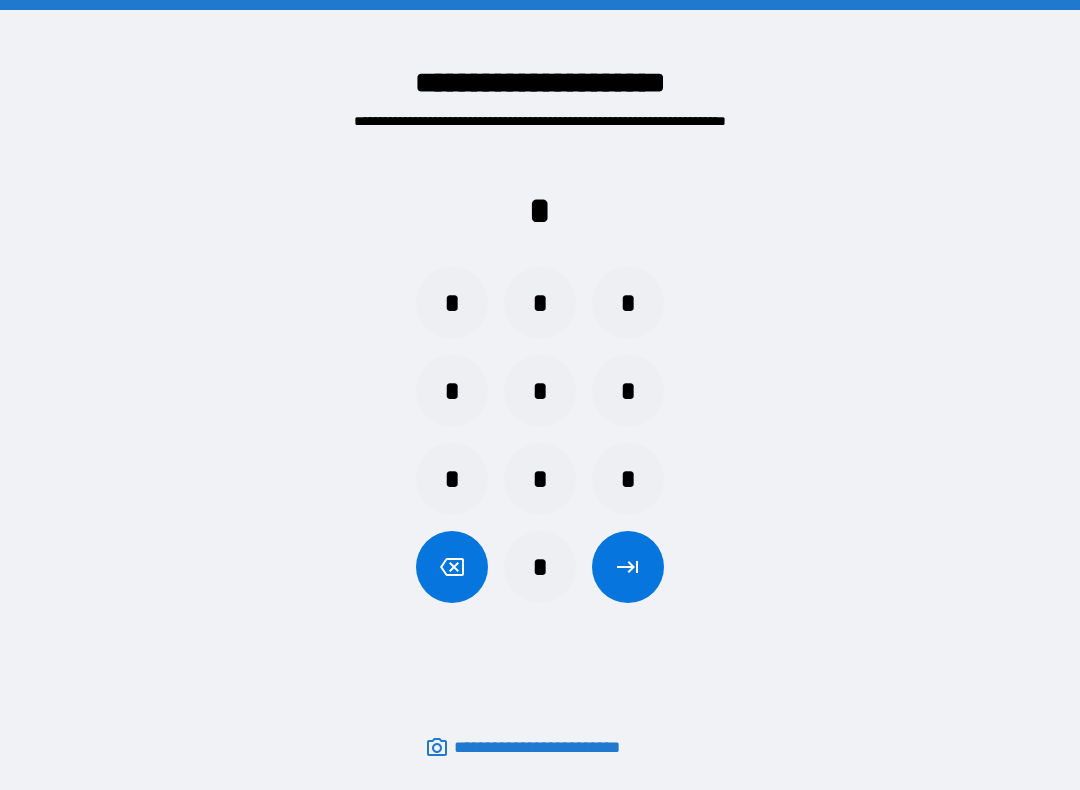 click on "*" at bounding box center (452, 303) 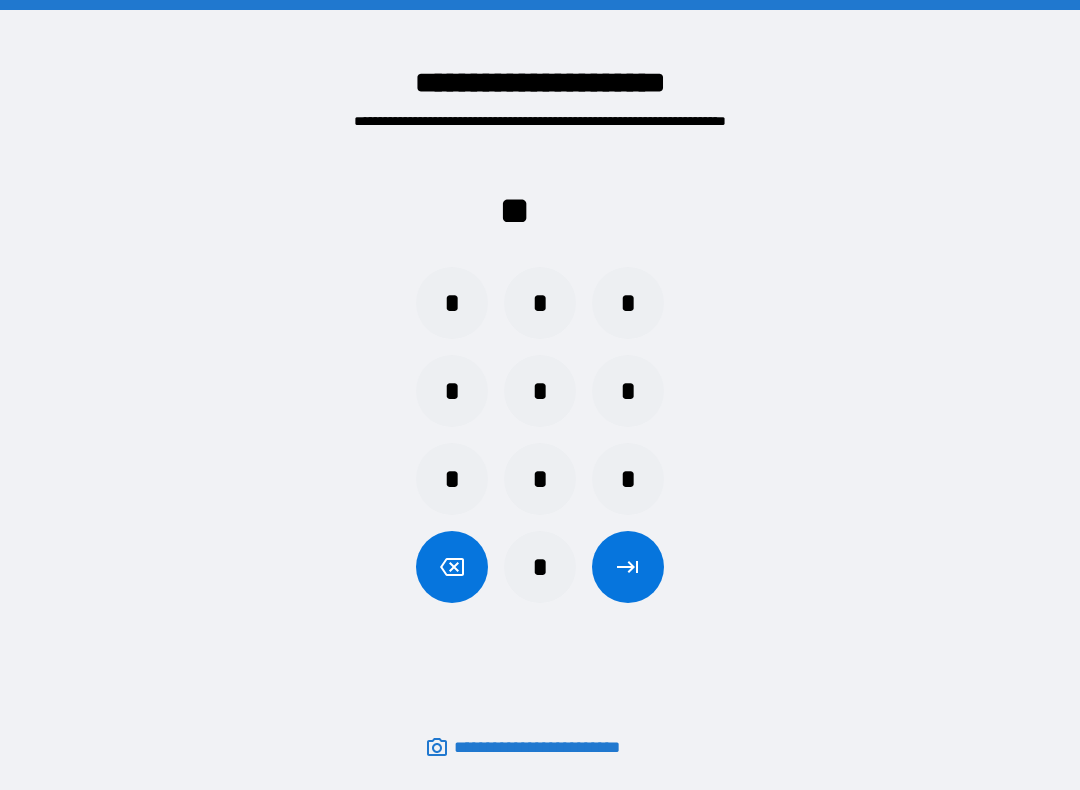 click on "*" at bounding box center (540, 479) 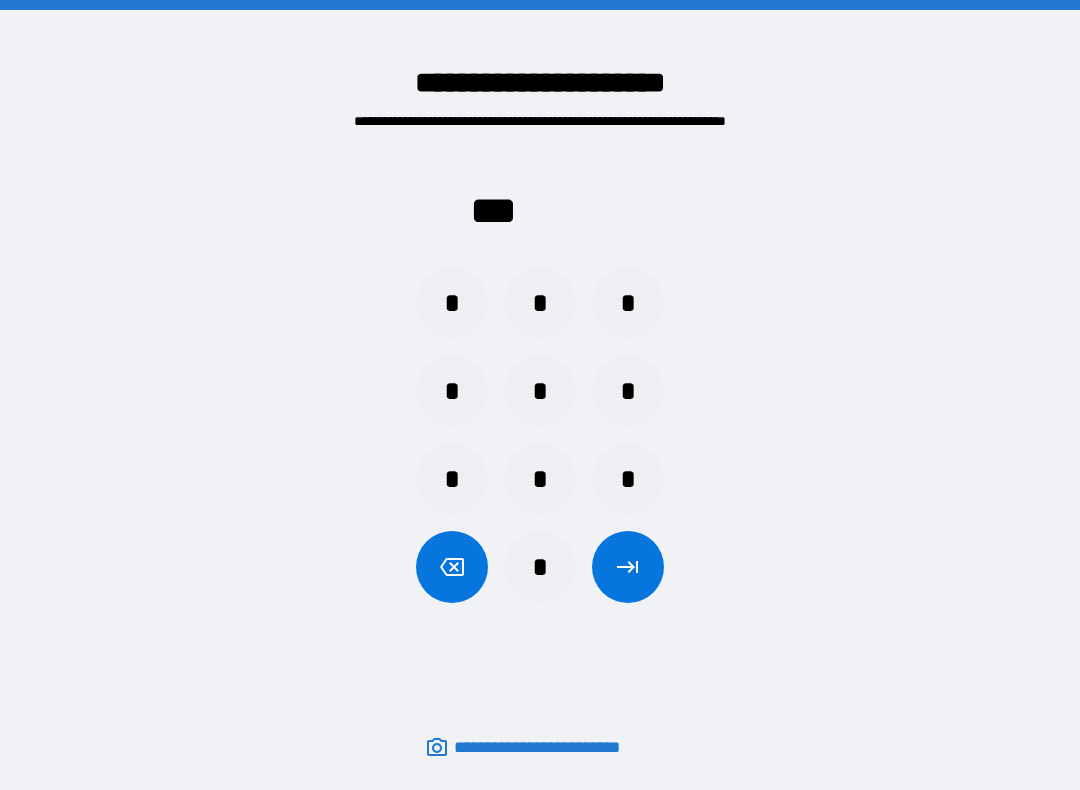 click on "*" at bounding box center (628, 303) 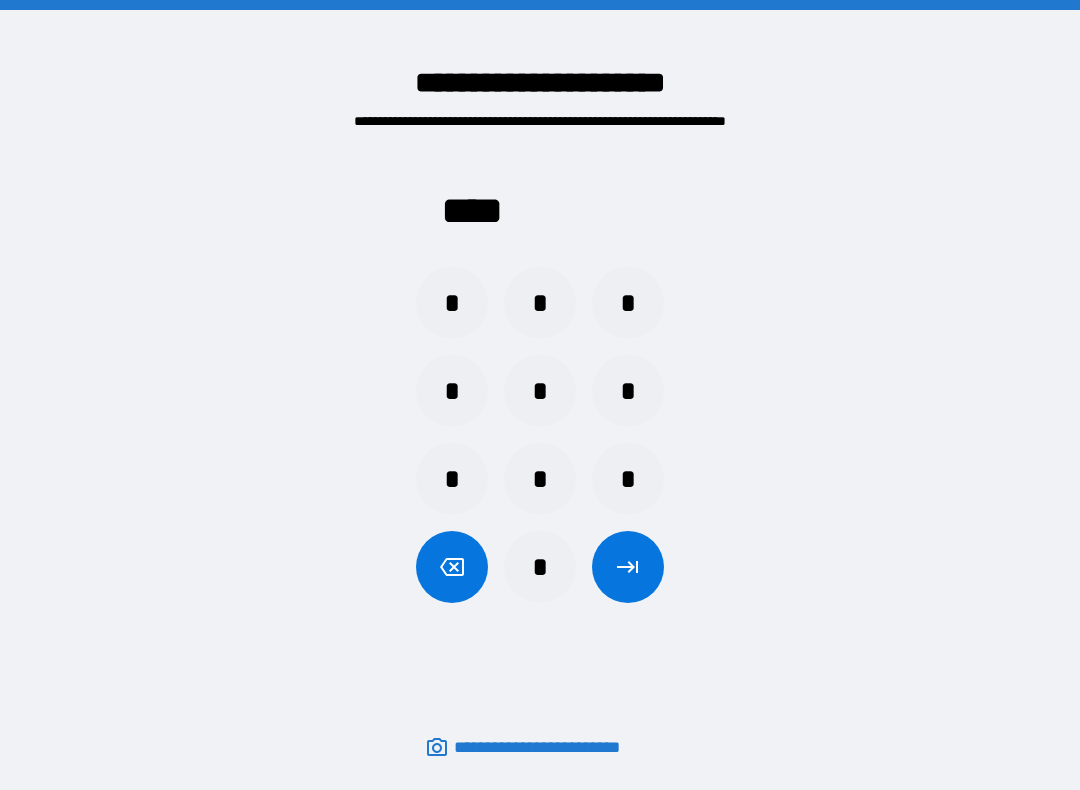 click at bounding box center (628, 567) 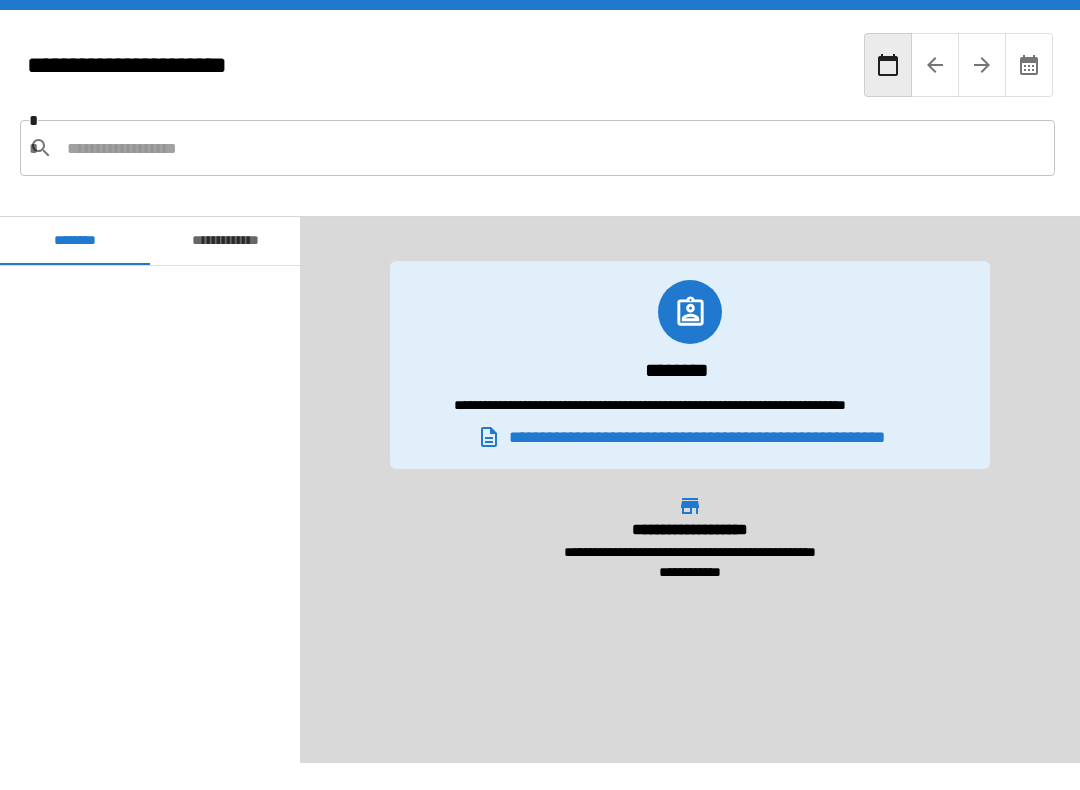 scroll, scrollTop: 660, scrollLeft: 0, axis: vertical 